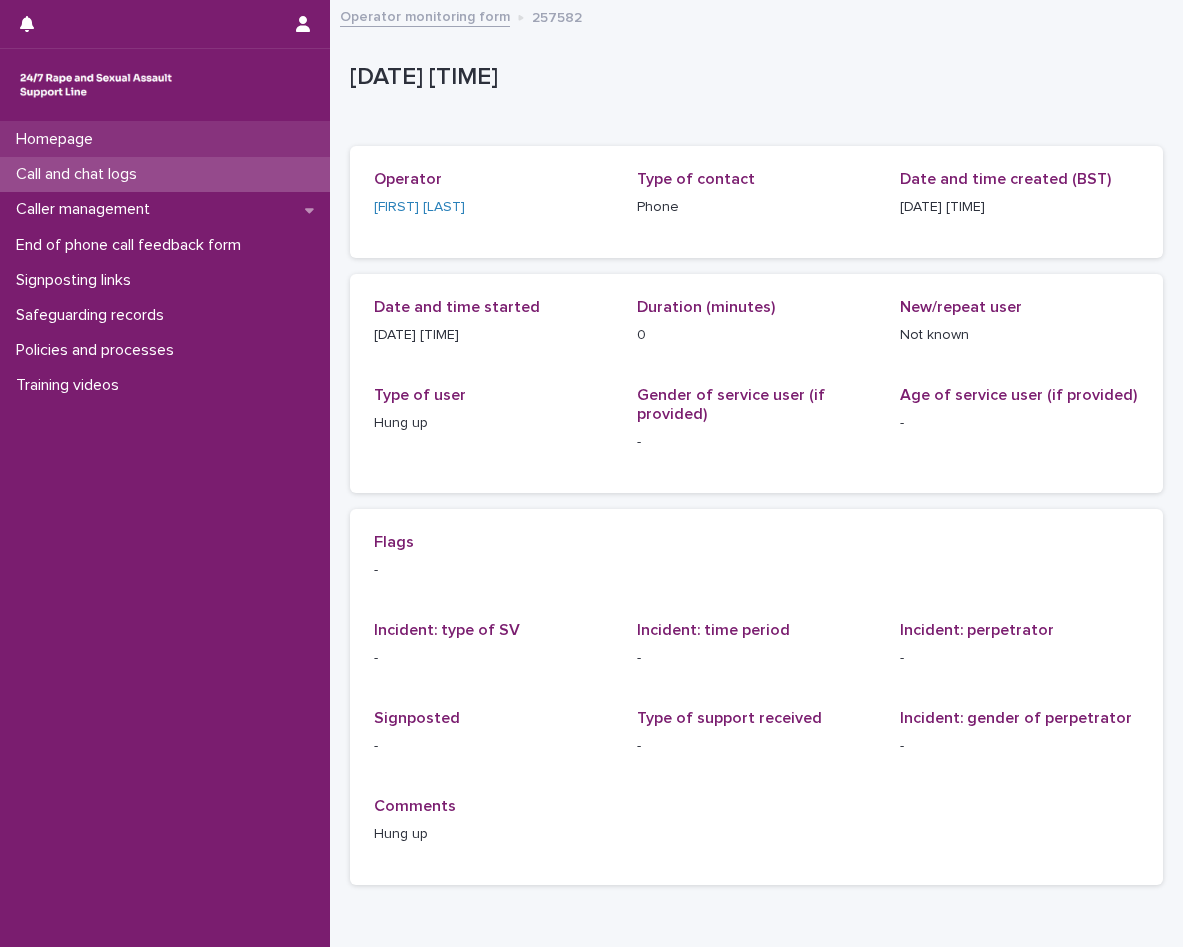 scroll, scrollTop: 0, scrollLeft: 0, axis: both 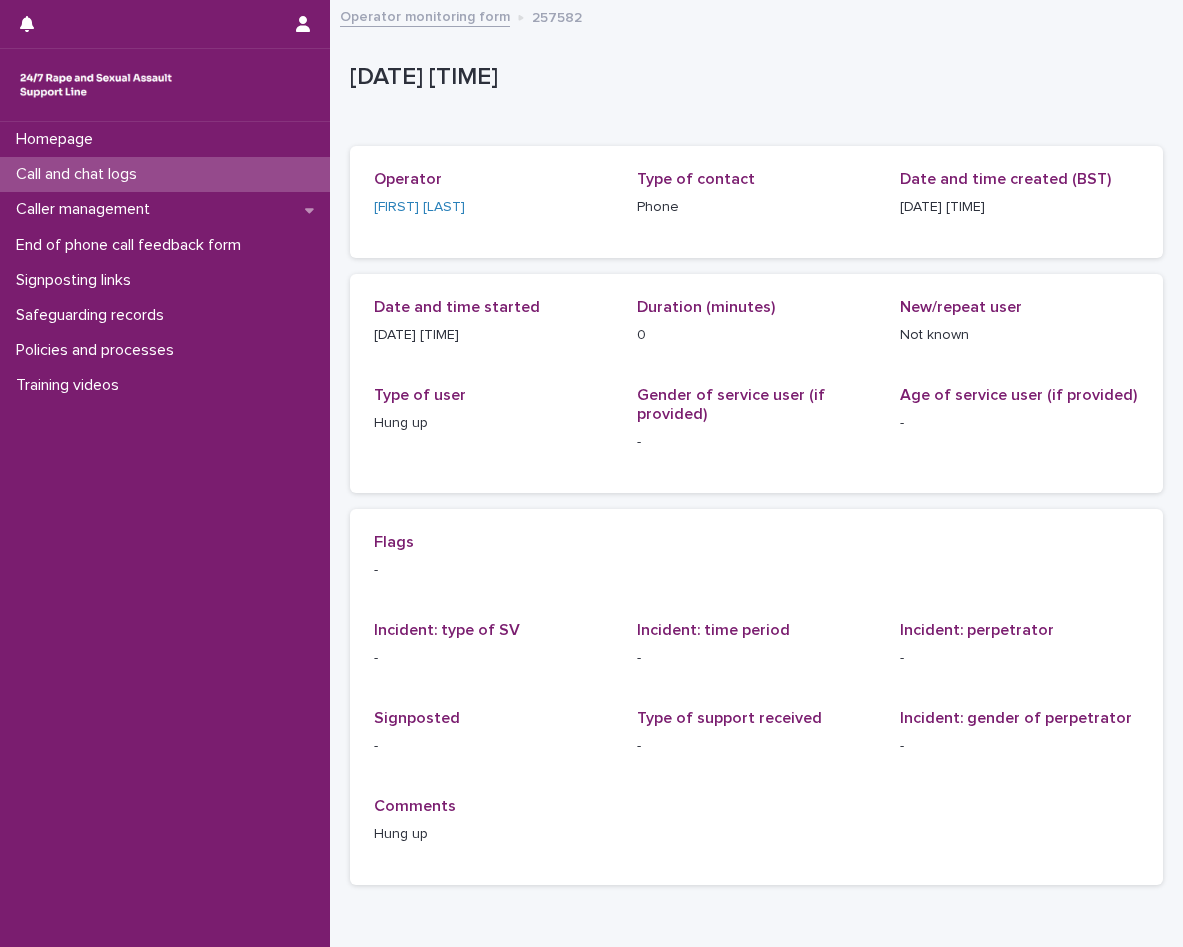 click on "Call and chat logs" at bounding box center [165, 174] 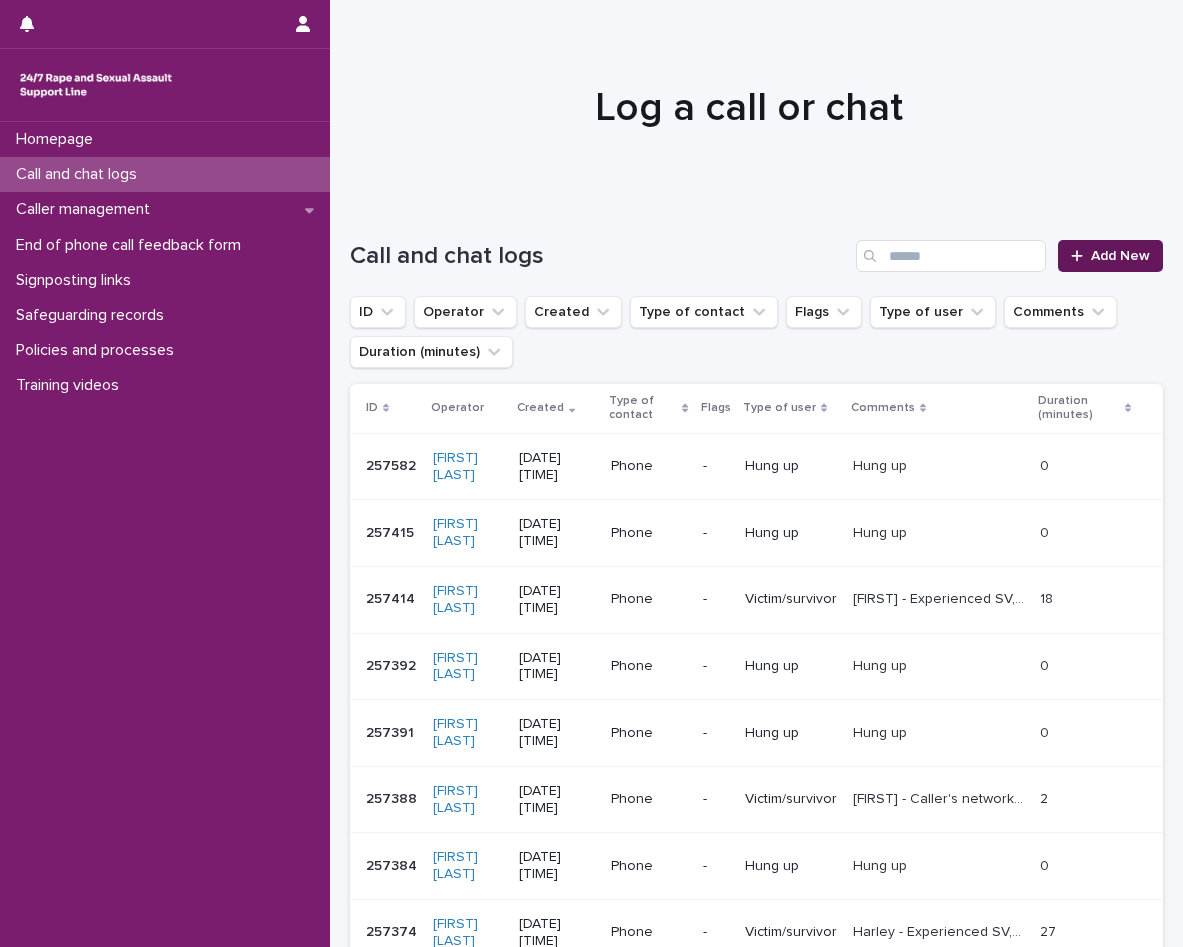 click on "Add New" at bounding box center [1120, 256] 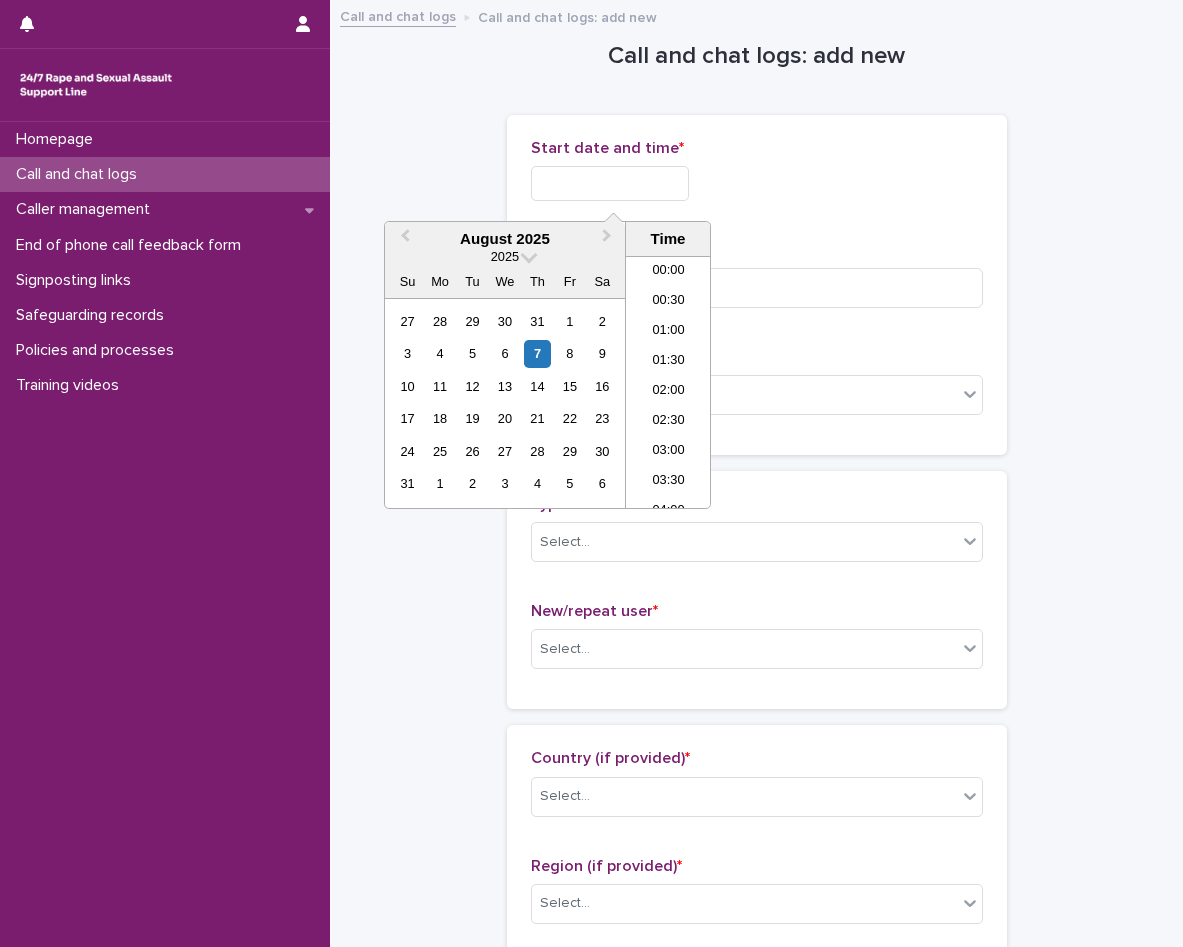 click at bounding box center (610, 183) 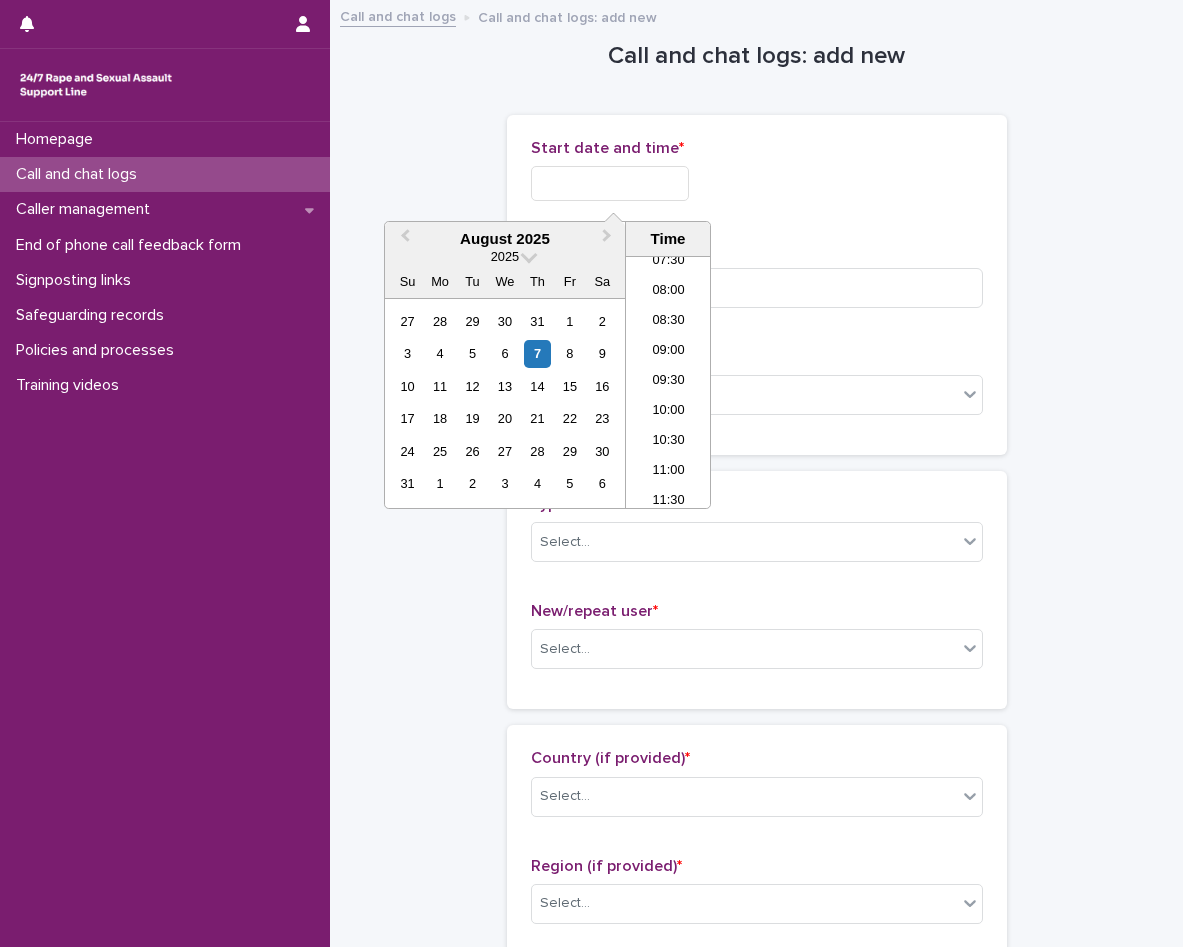 click on "3 4 5 6 7 8 9" at bounding box center (504, 354) 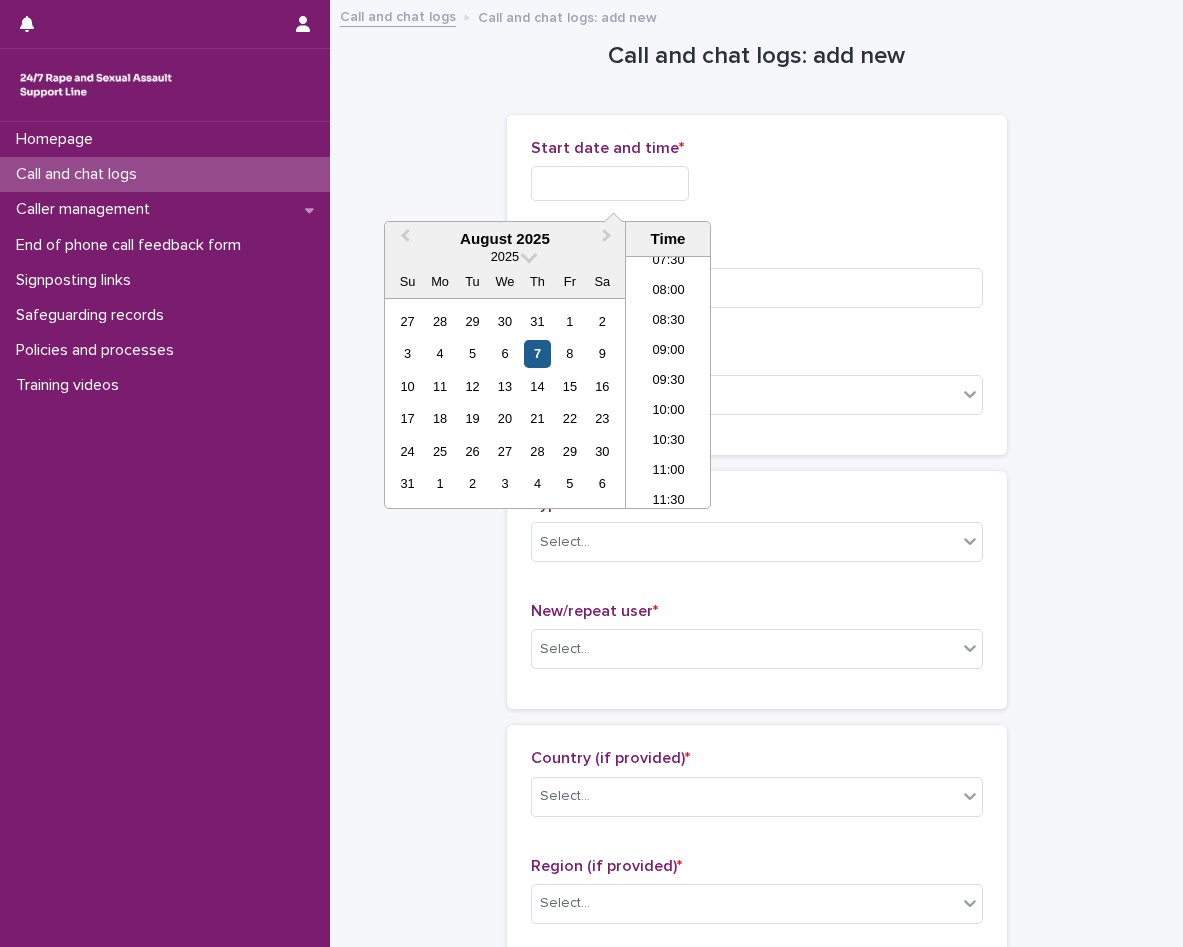 click on "7" at bounding box center (537, 353) 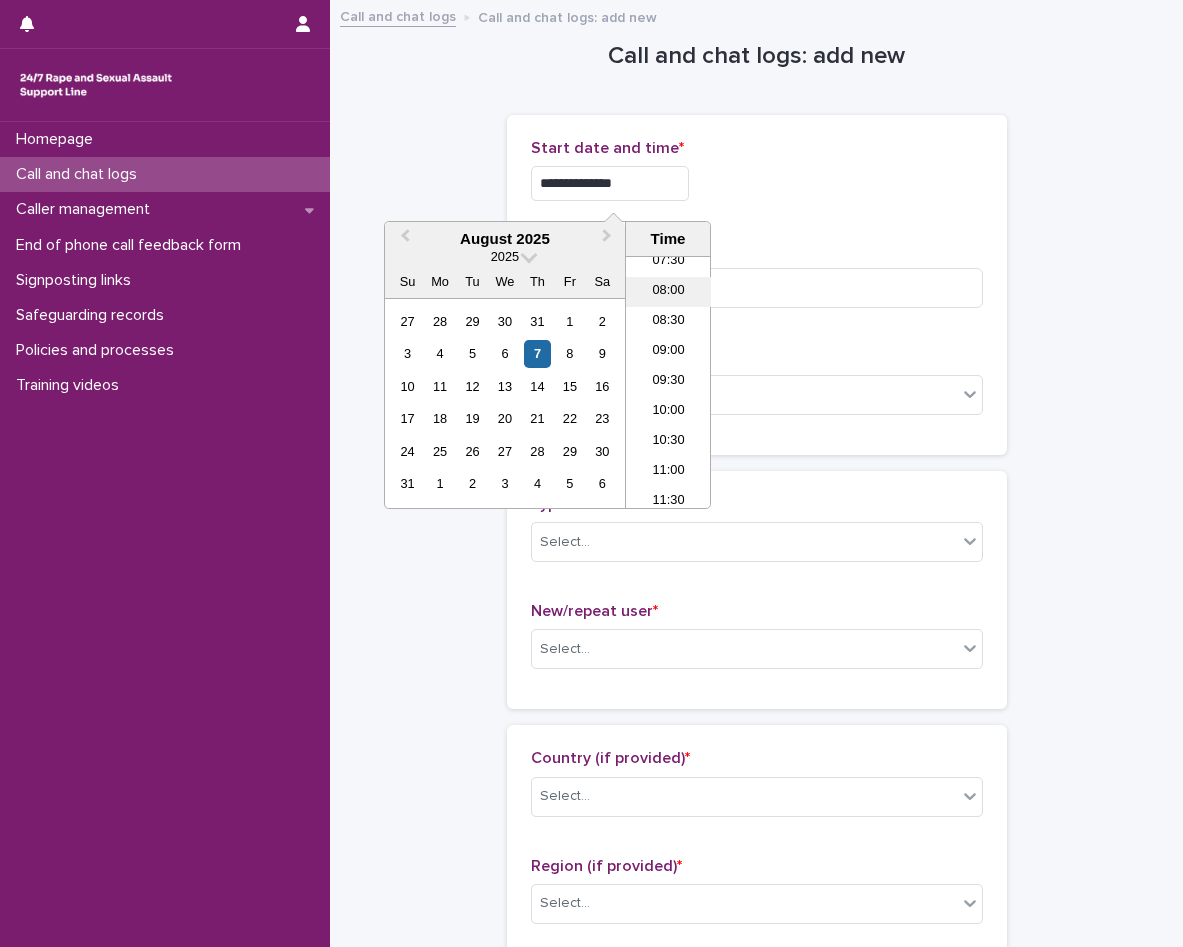 drag, startPoint x: 675, startPoint y: 270, endPoint x: 670, endPoint y: 280, distance: 11.18034 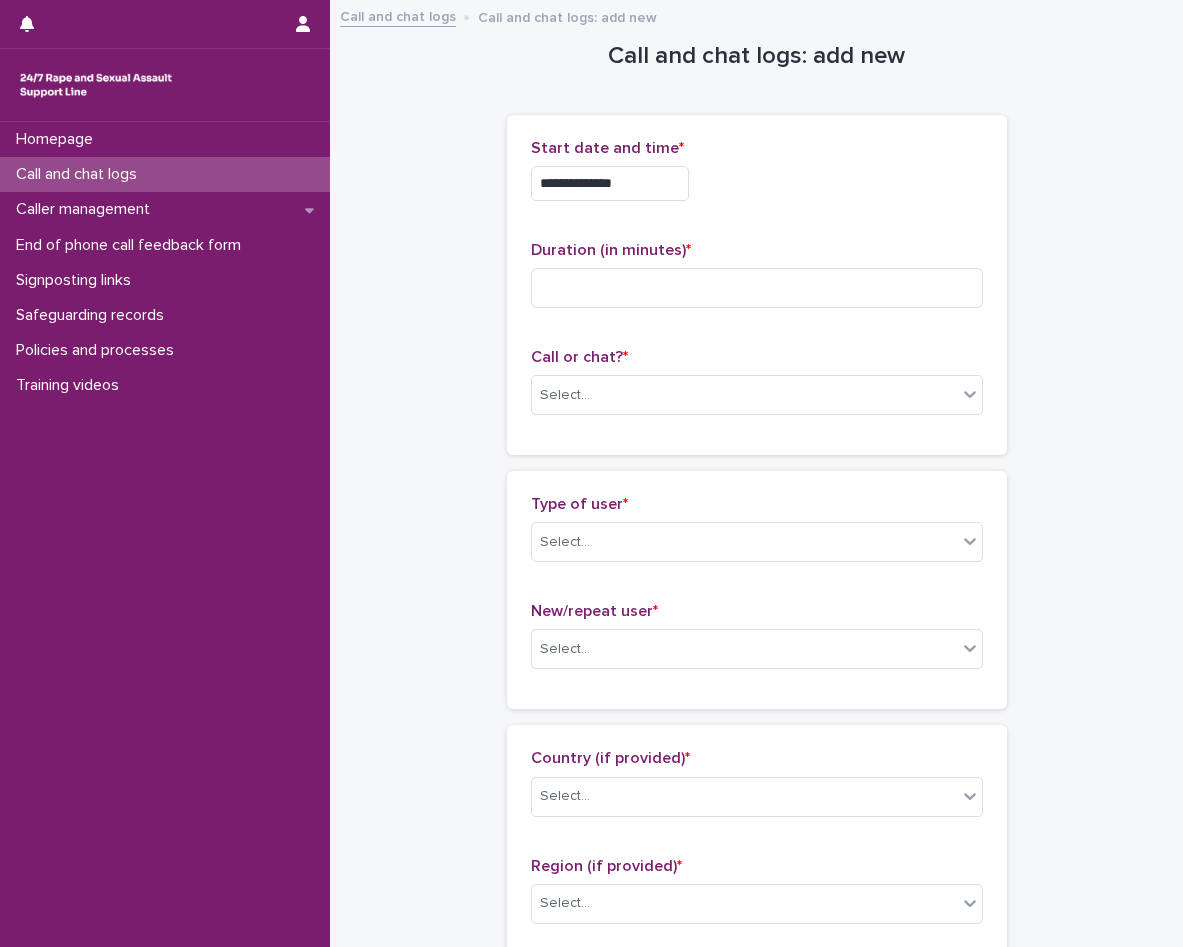 click on "**********" at bounding box center [610, 183] 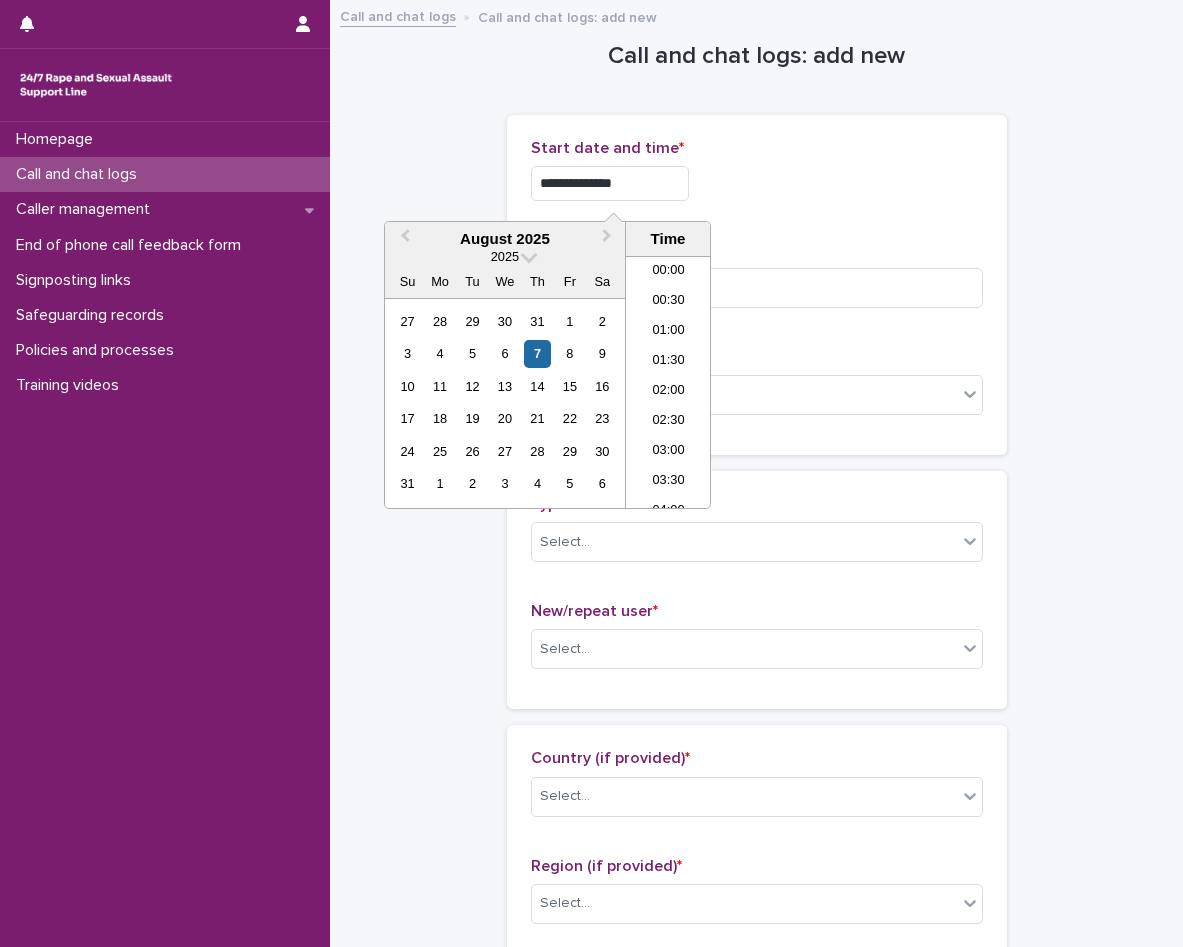 scroll, scrollTop: 370, scrollLeft: 0, axis: vertical 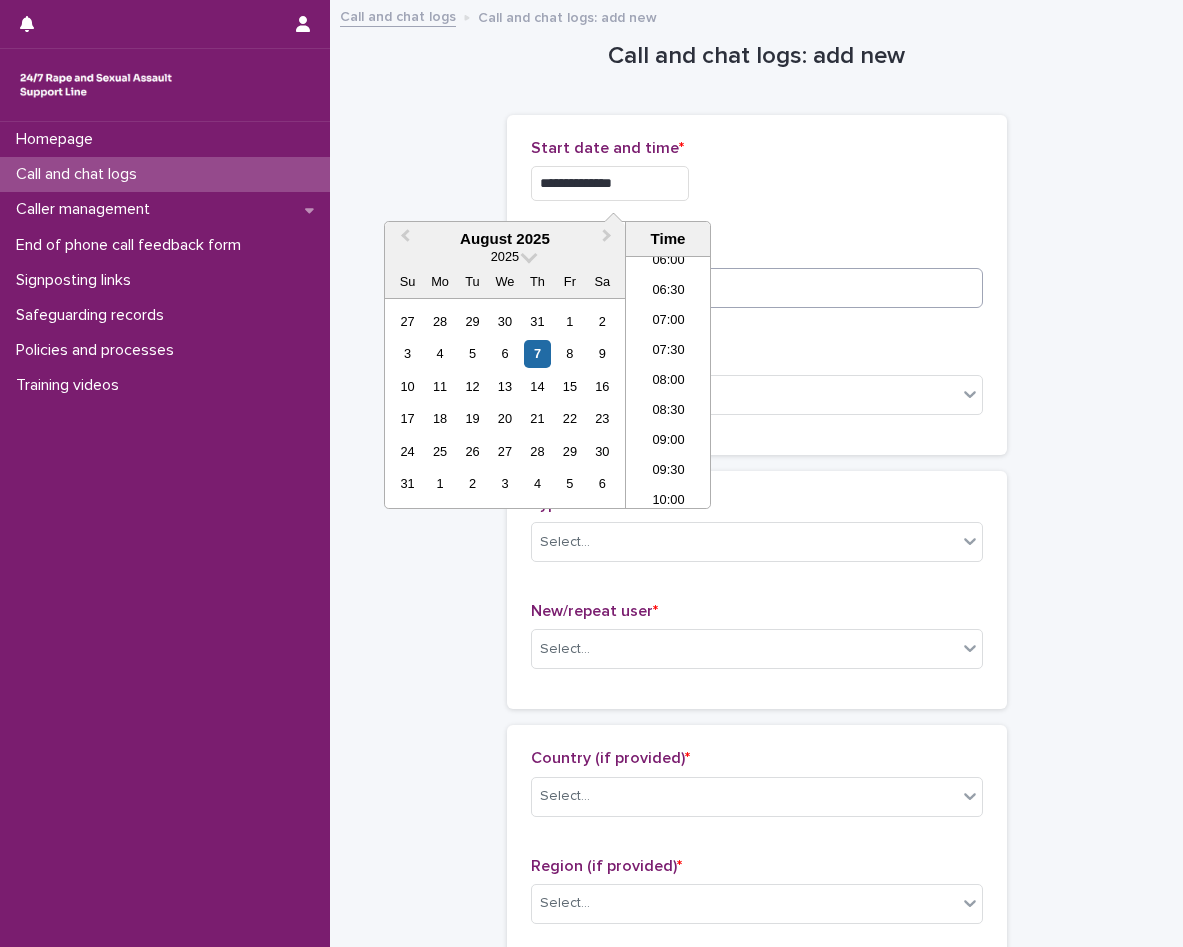 type on "**********" 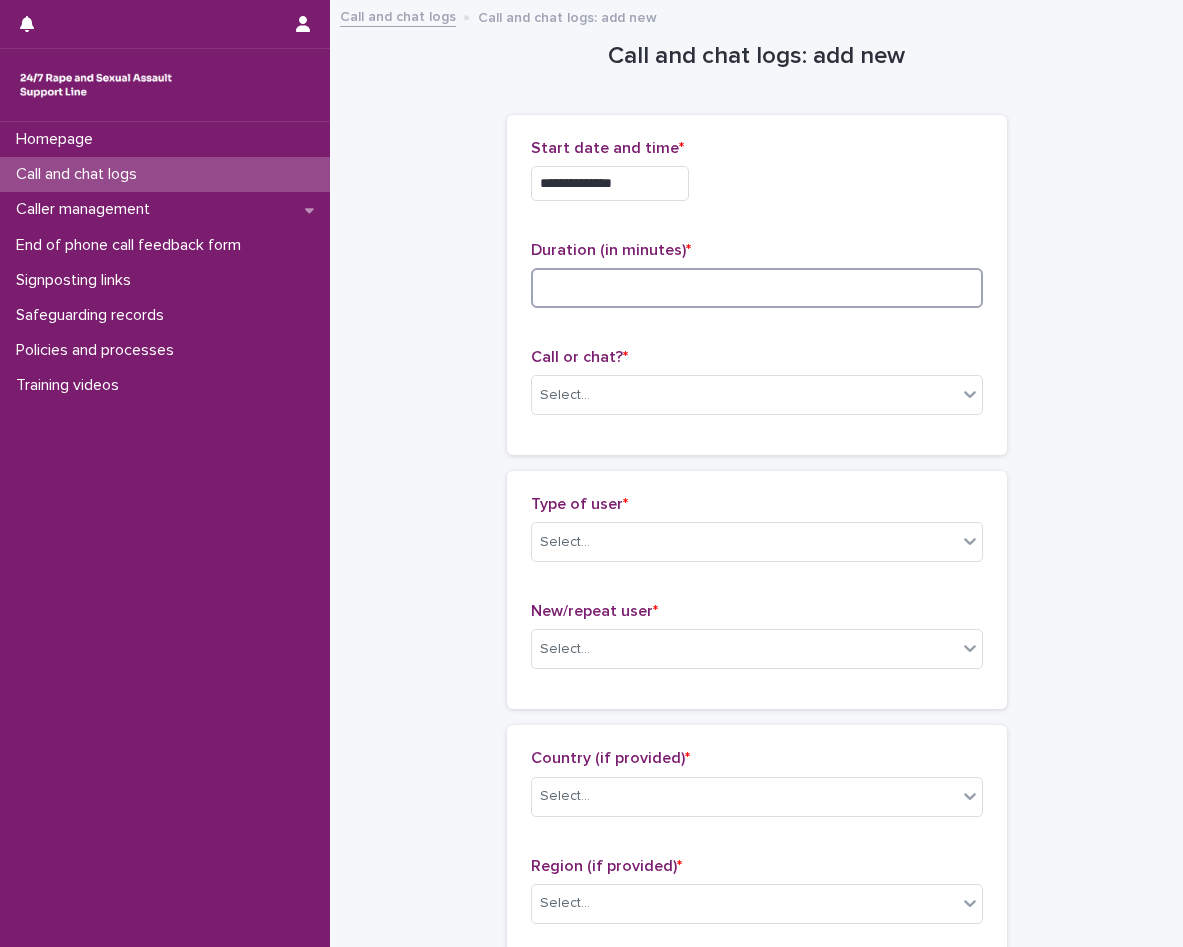 click at bounding box center [757, 288] 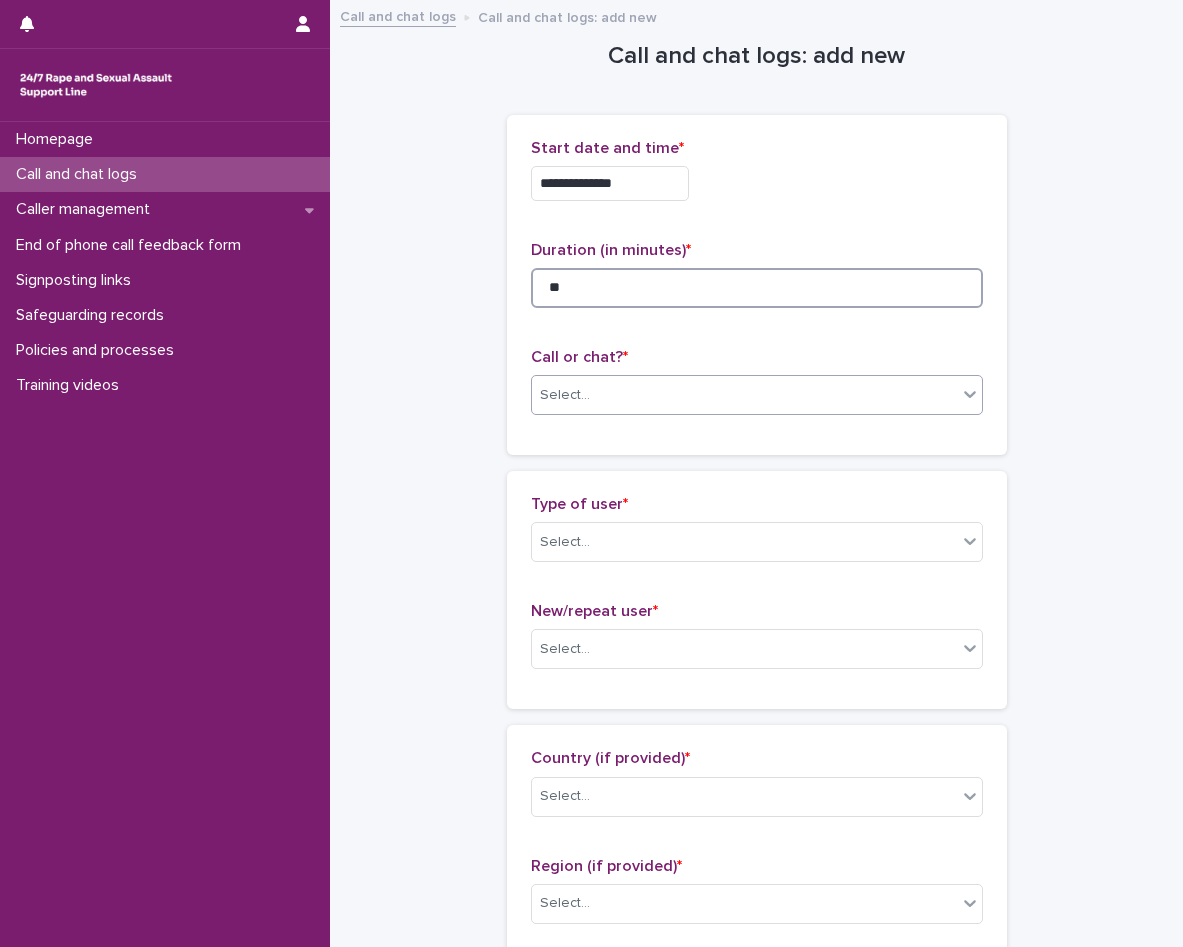 type on "**" 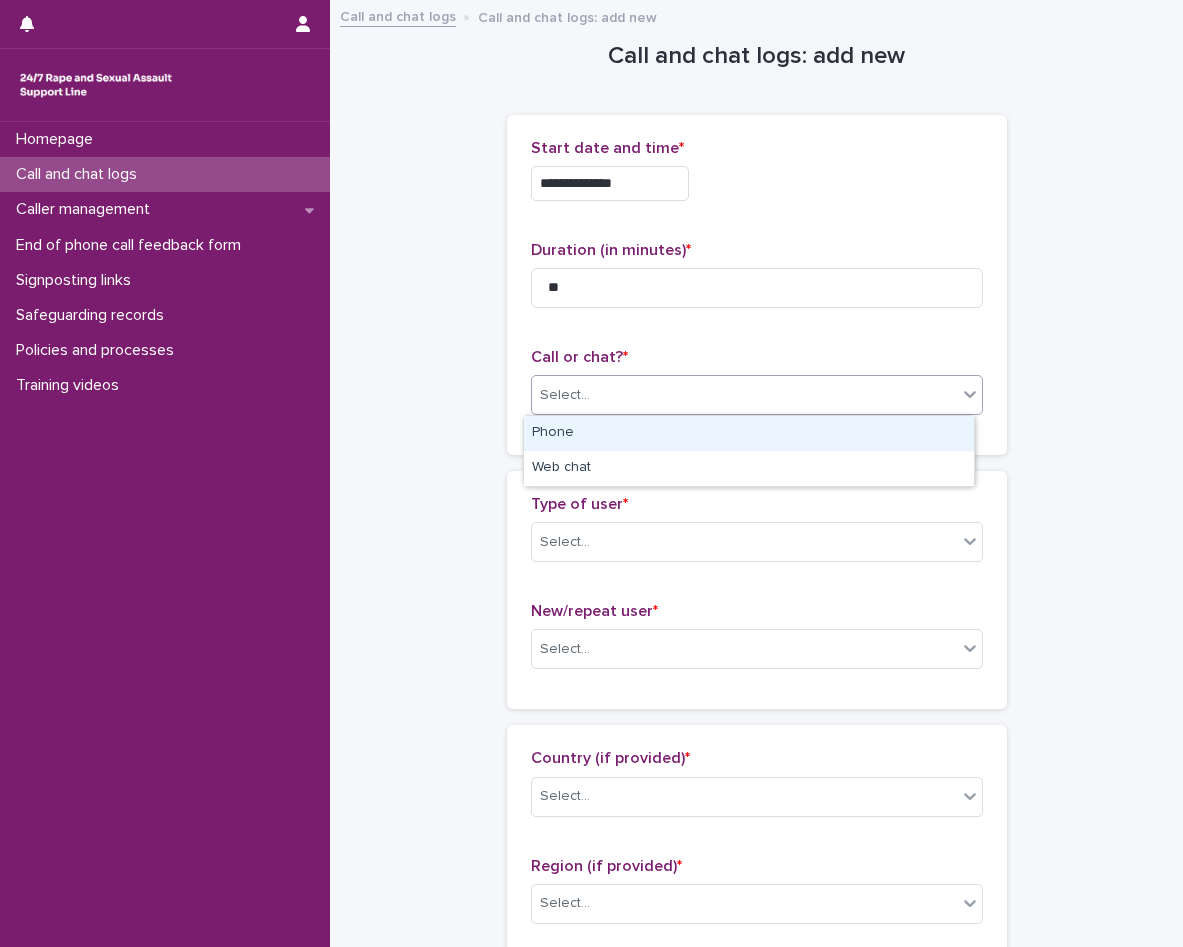 click on "Select..." at bounding box center (744, 395) 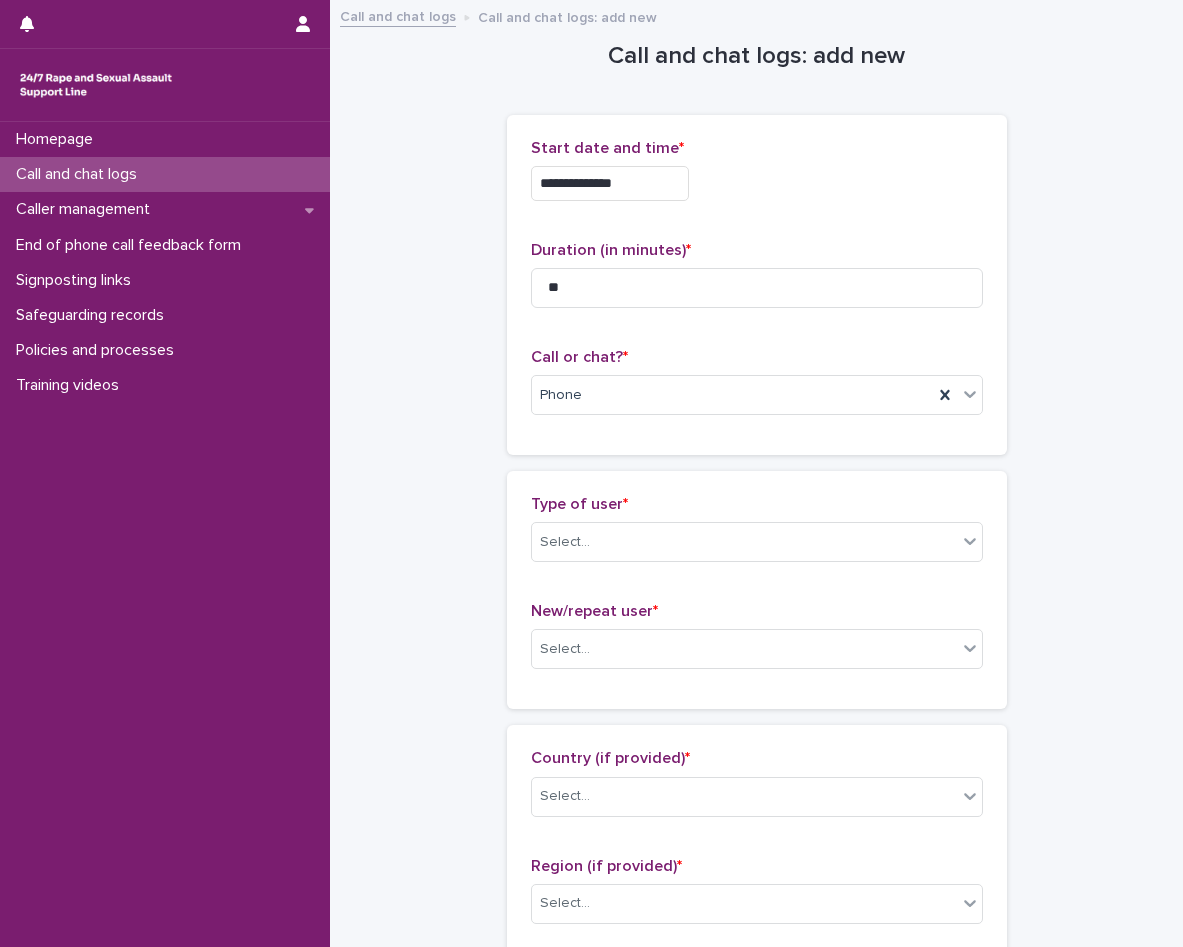 click on "Type of user *" at bounding box center [579, 504] 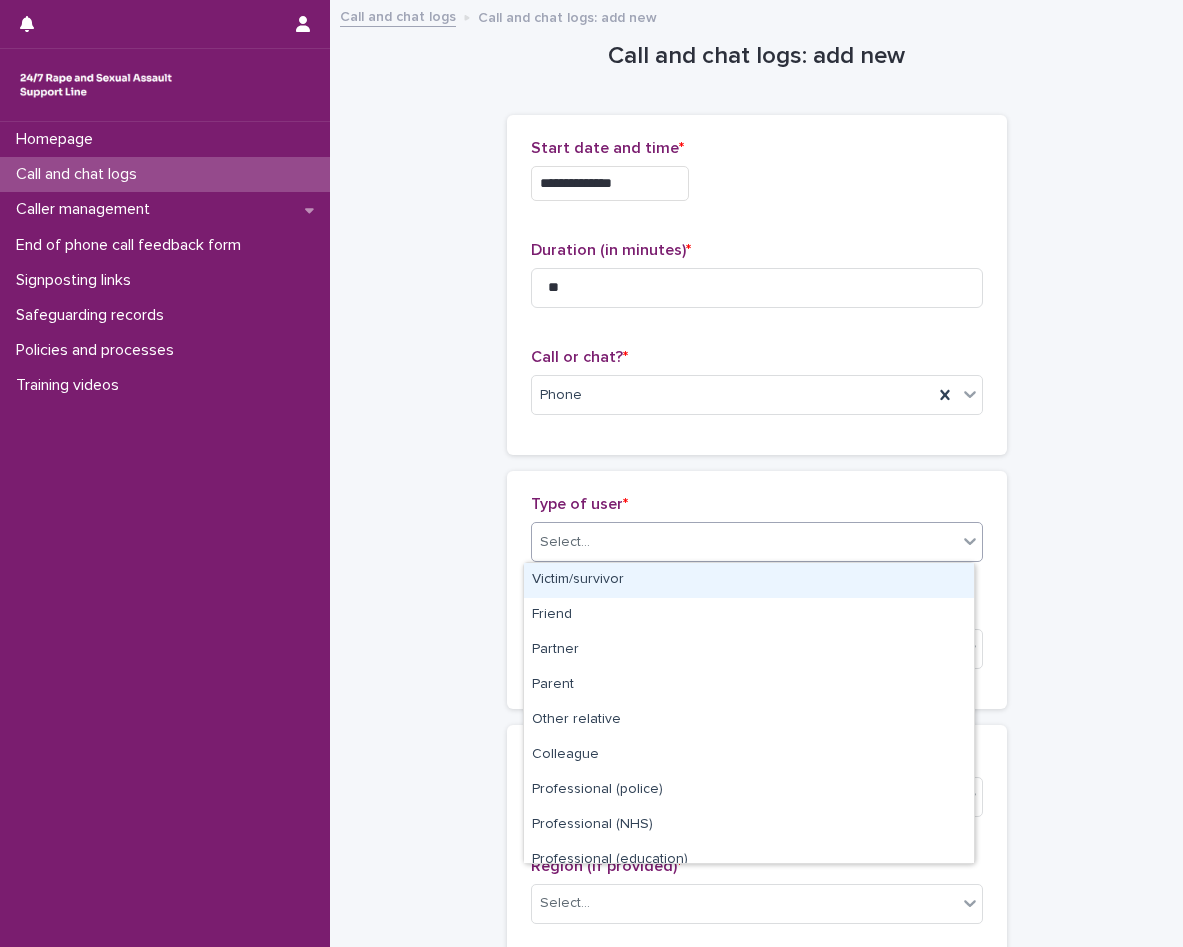 click on "Select..." at bounding box center [565, 542] 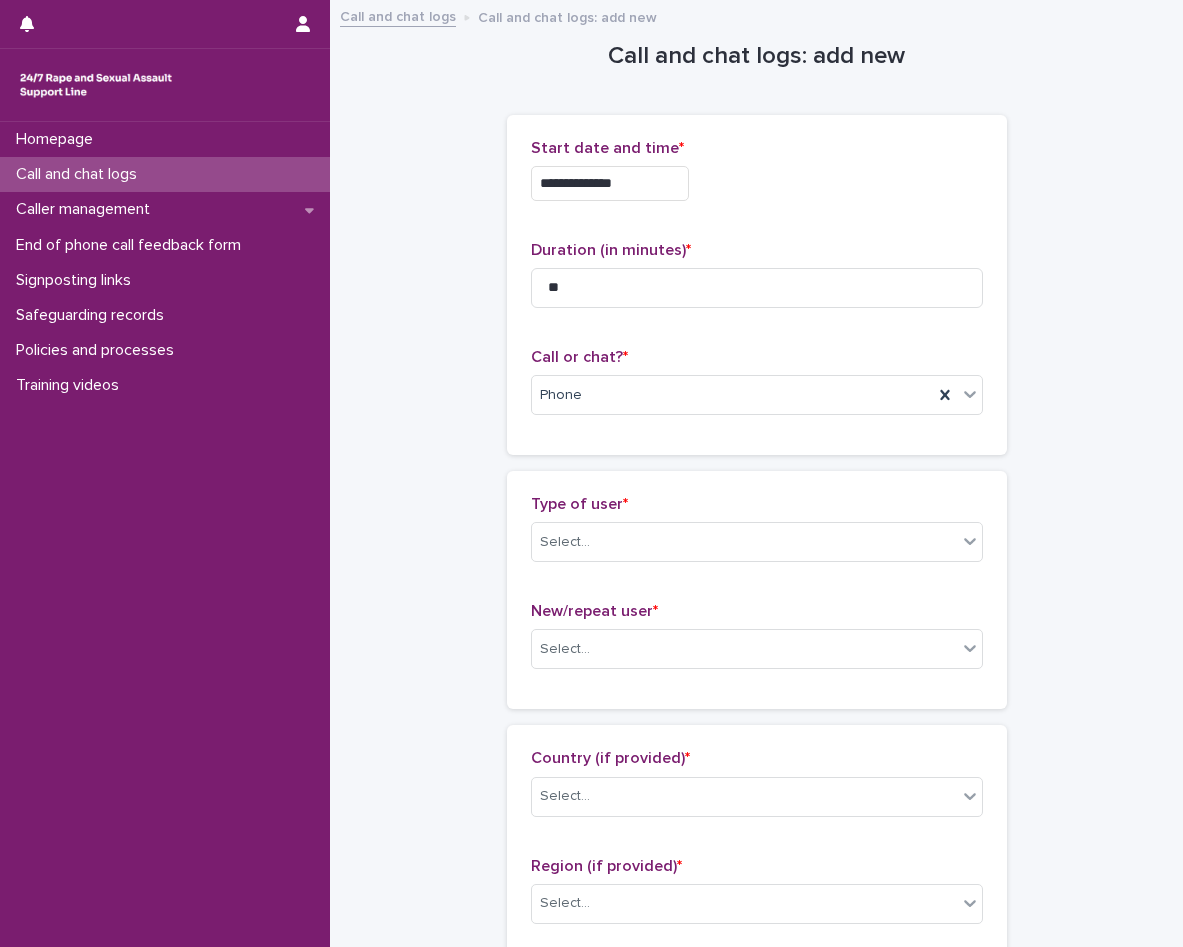 click on "**********" at bounding box center [756, 1084] 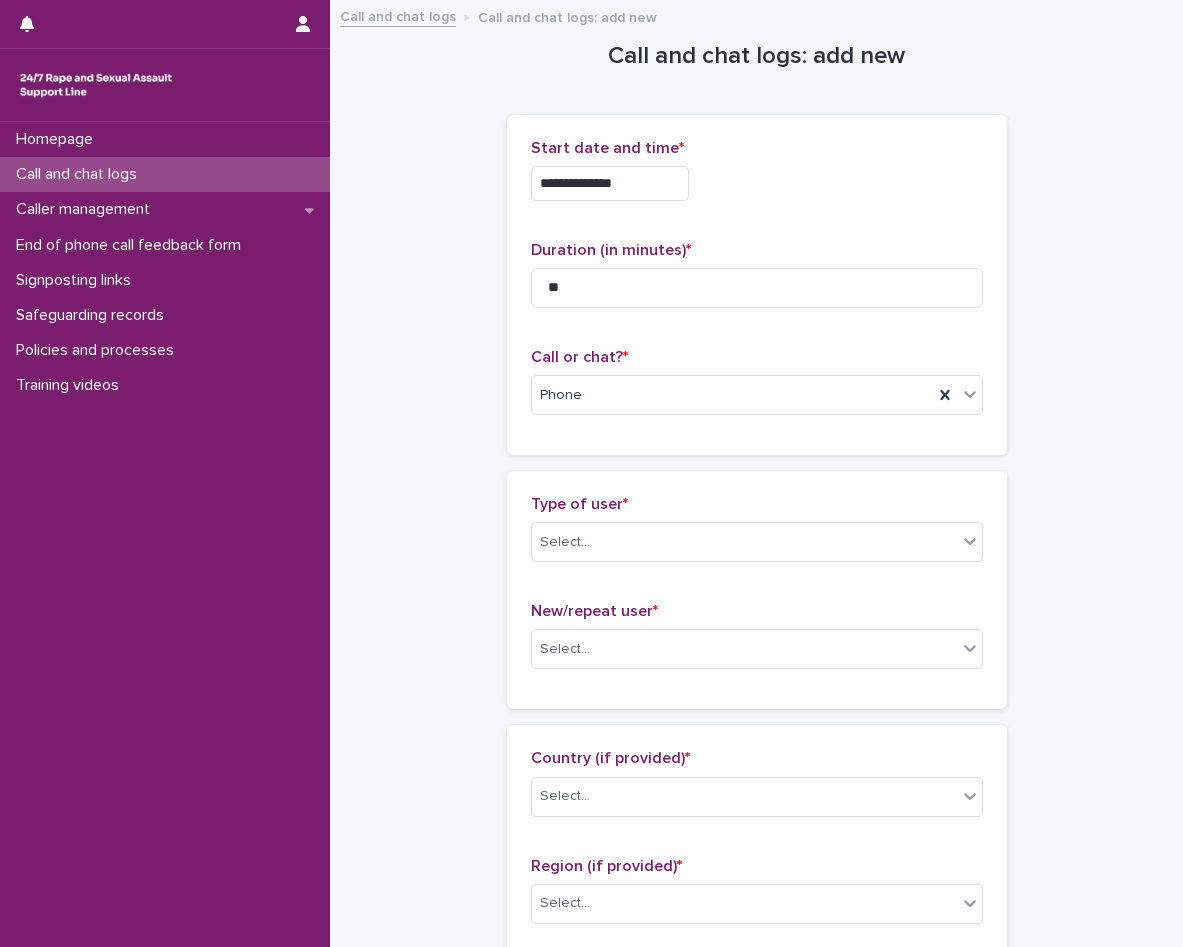 click on "Type of user * Select... New/repeat user * Select..." at bounding box center [757, 590] 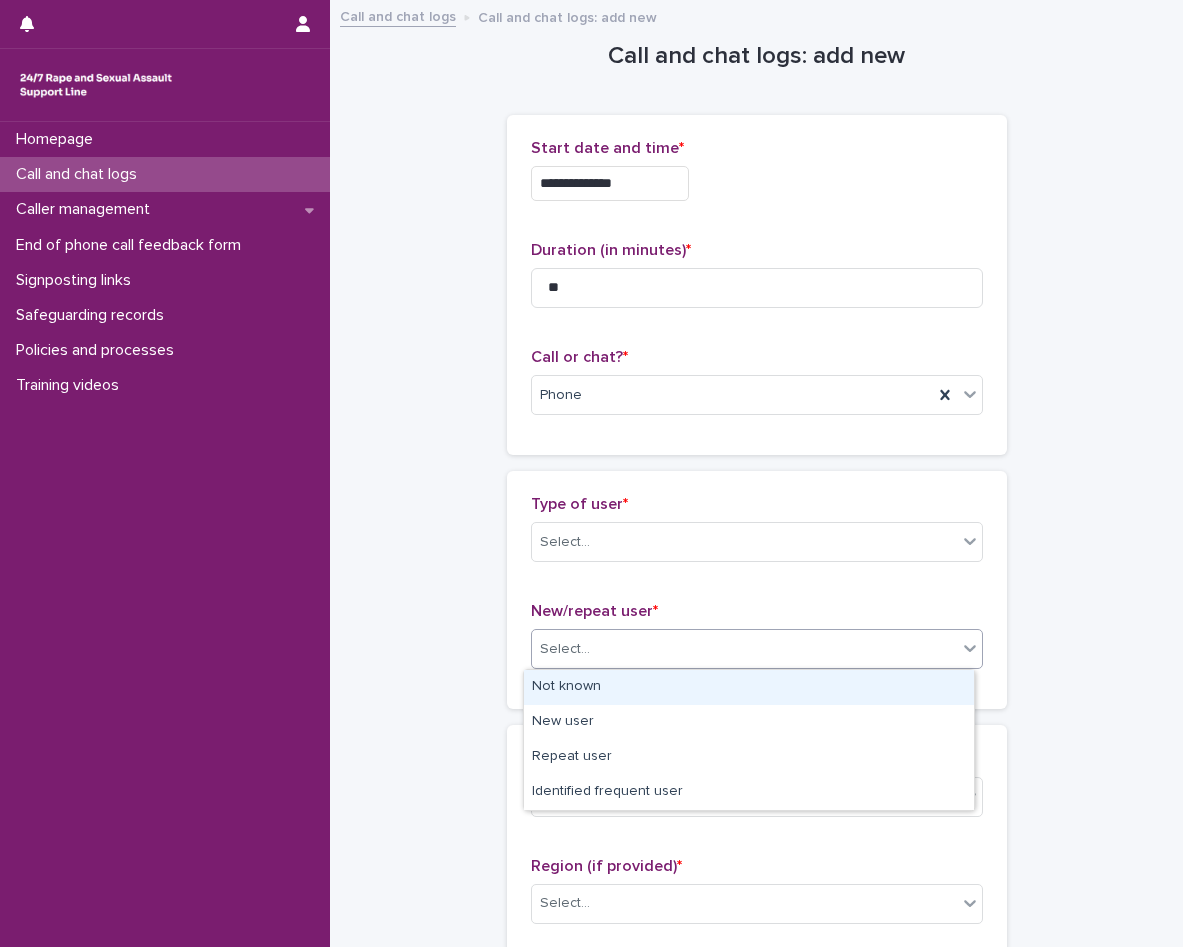 click on "Select..." at bounding box center [565, 649] 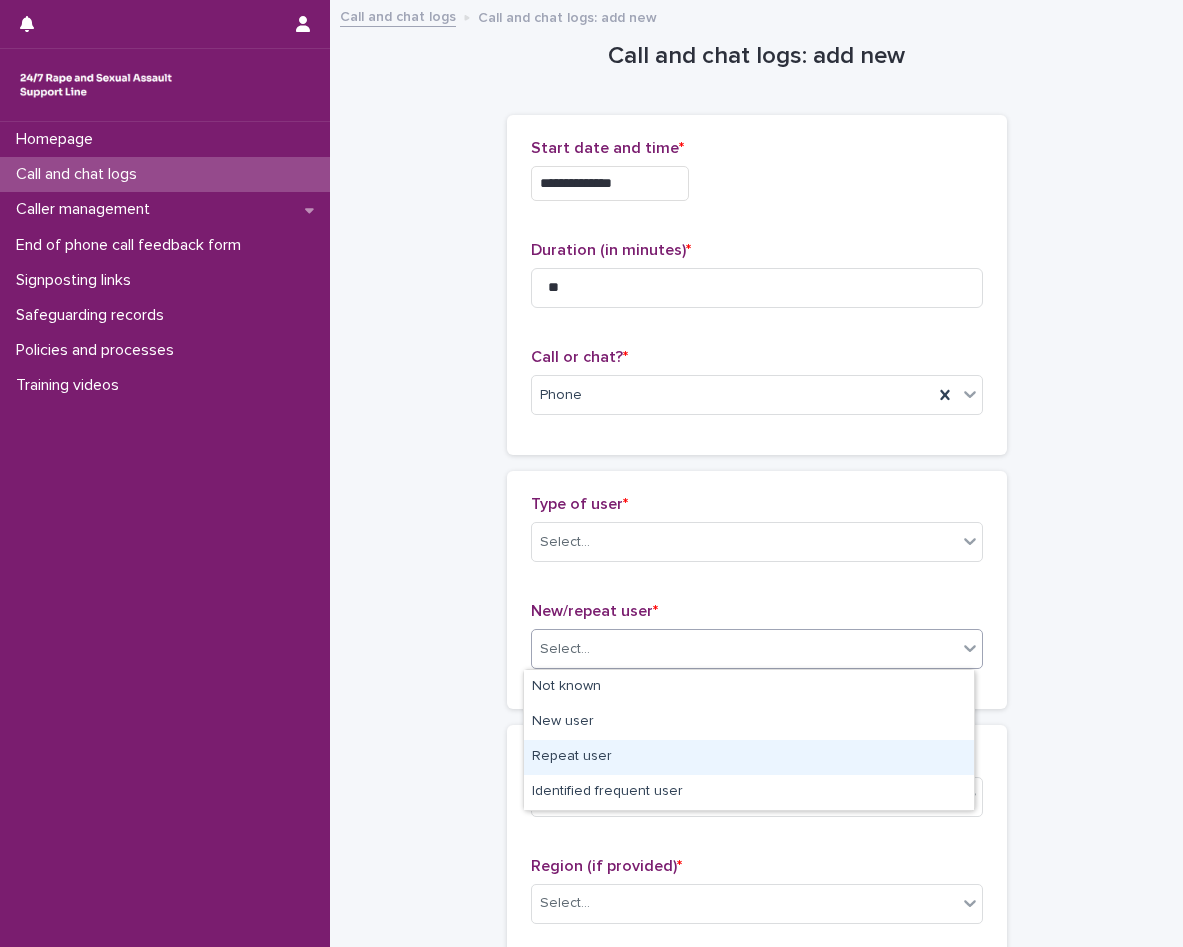 click on "Repeat user" at bounding box center (749, 757) 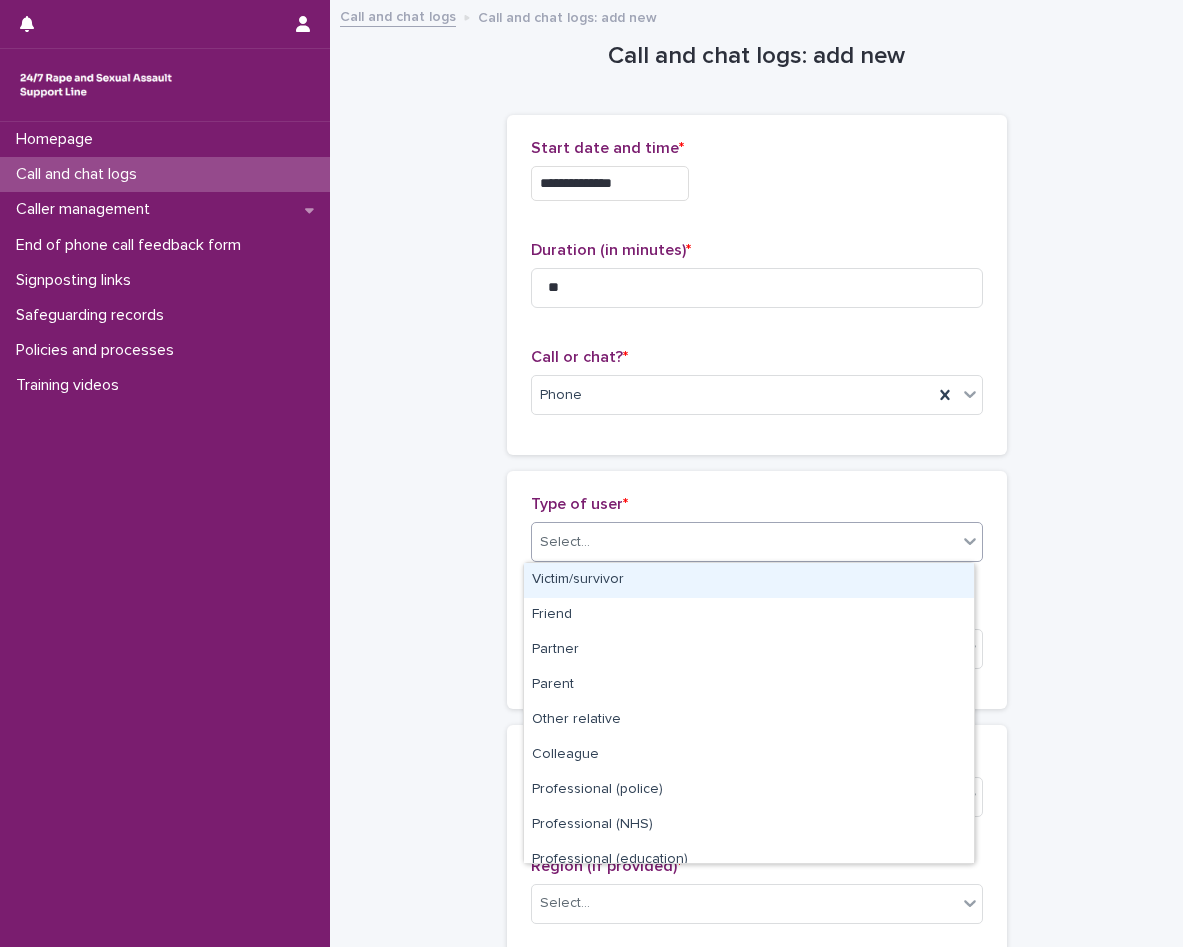 click on "Select..." at bounding box center (744, 542) 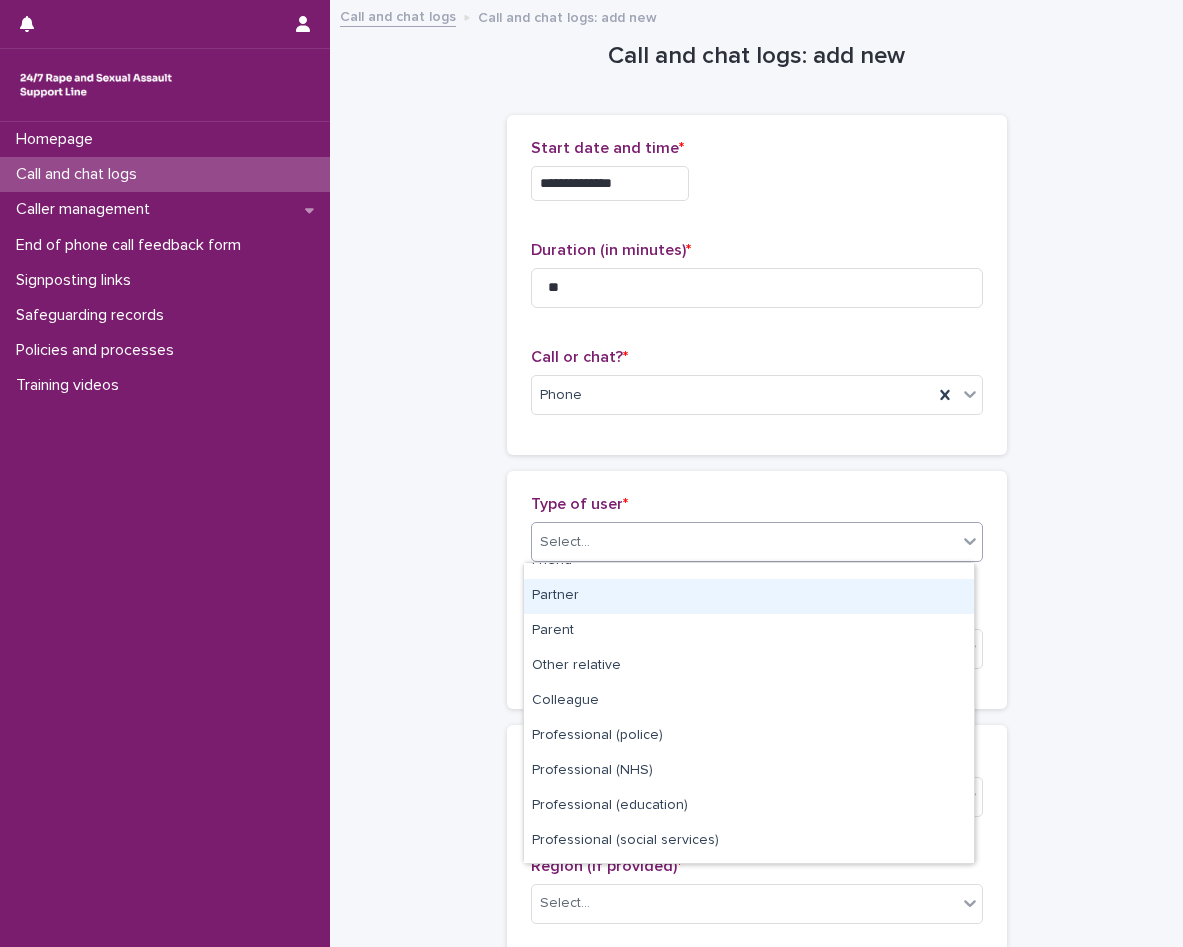 scroll, scrollTop: 100, scrollLeft: 0, axis: vertical 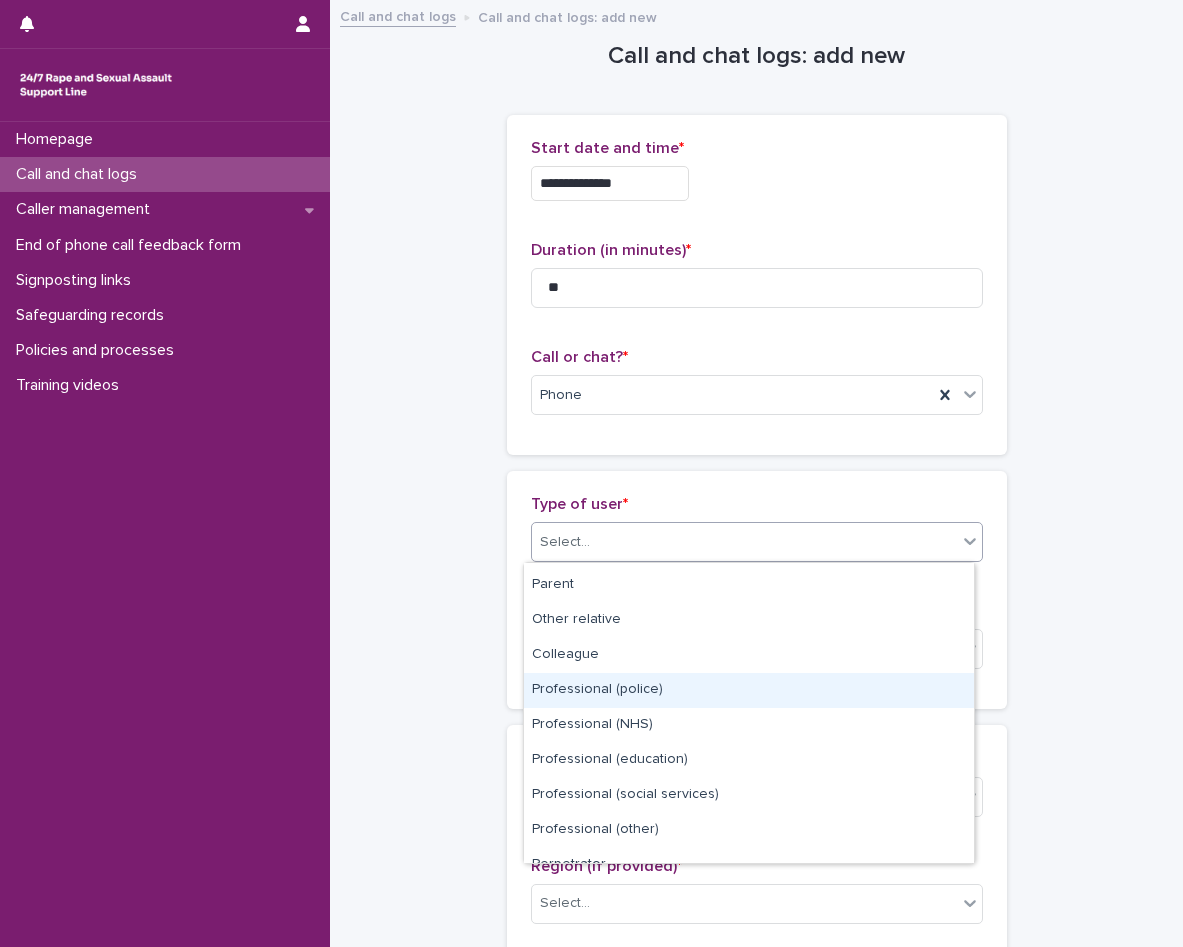 drag, startPoint x: 563, startPoint y: 670, endPoint x: 556, endPoint y: 684, distance: 15.652476 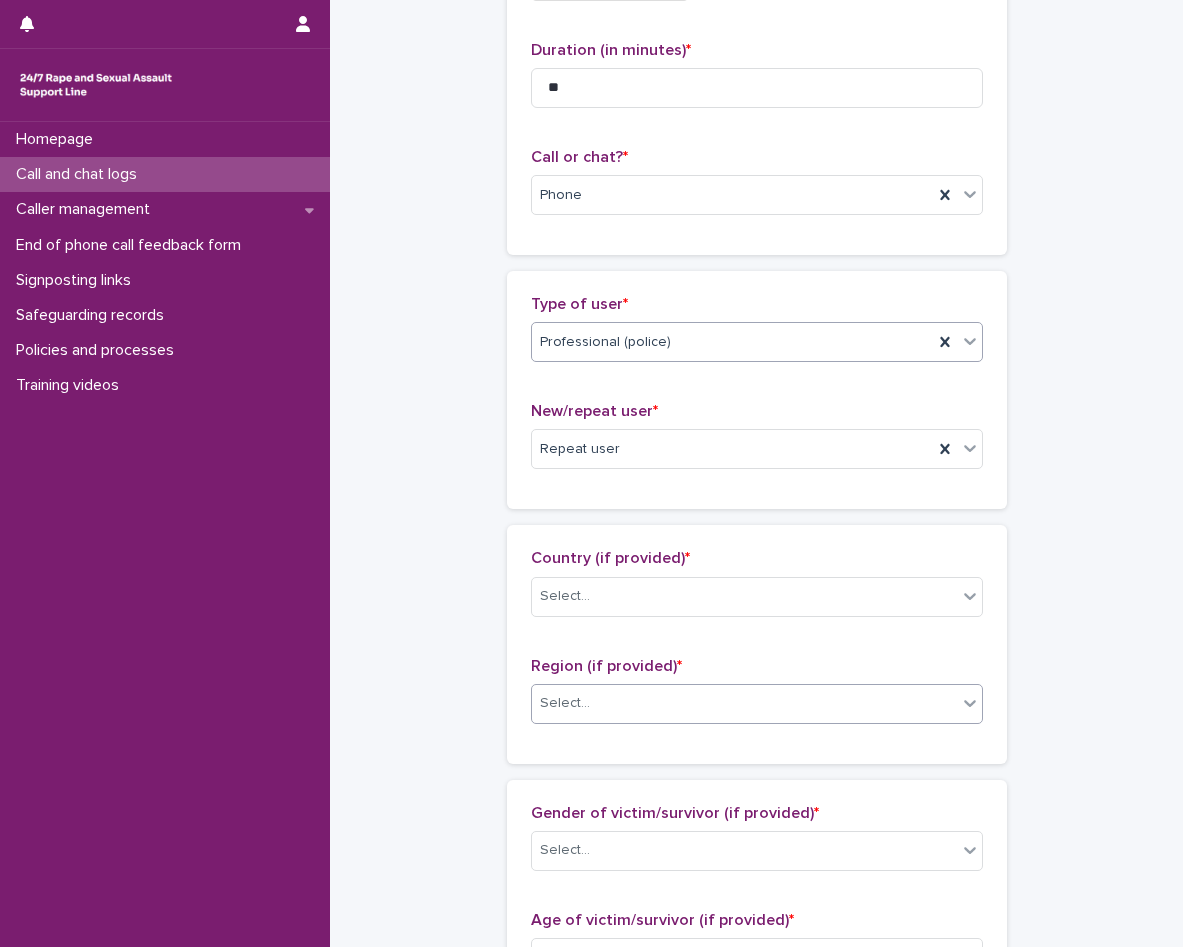 scroll, scrollTop: 100, scrollLeft: 0, axis: vertical 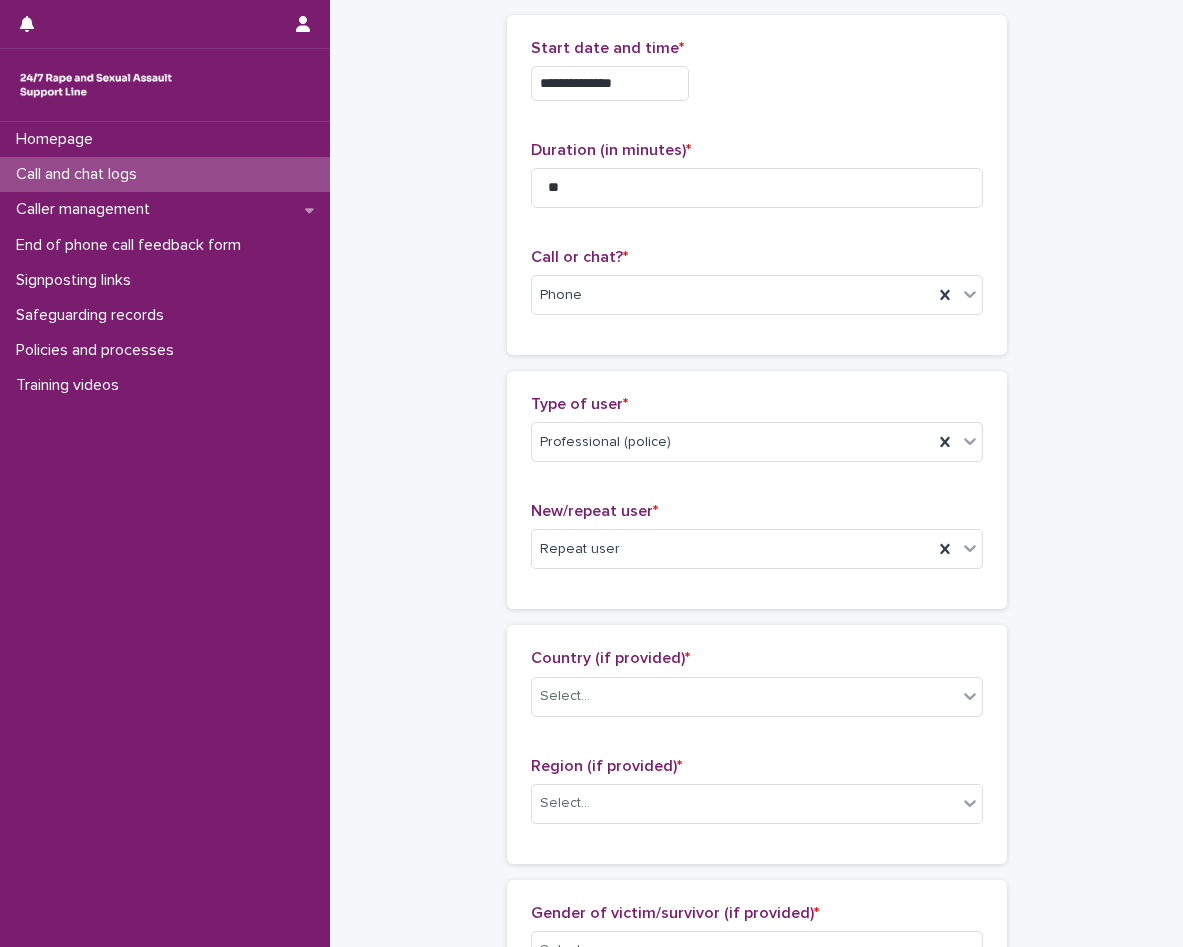 click on "Country (if provided) * Select..." at bounding box center [757, 690] 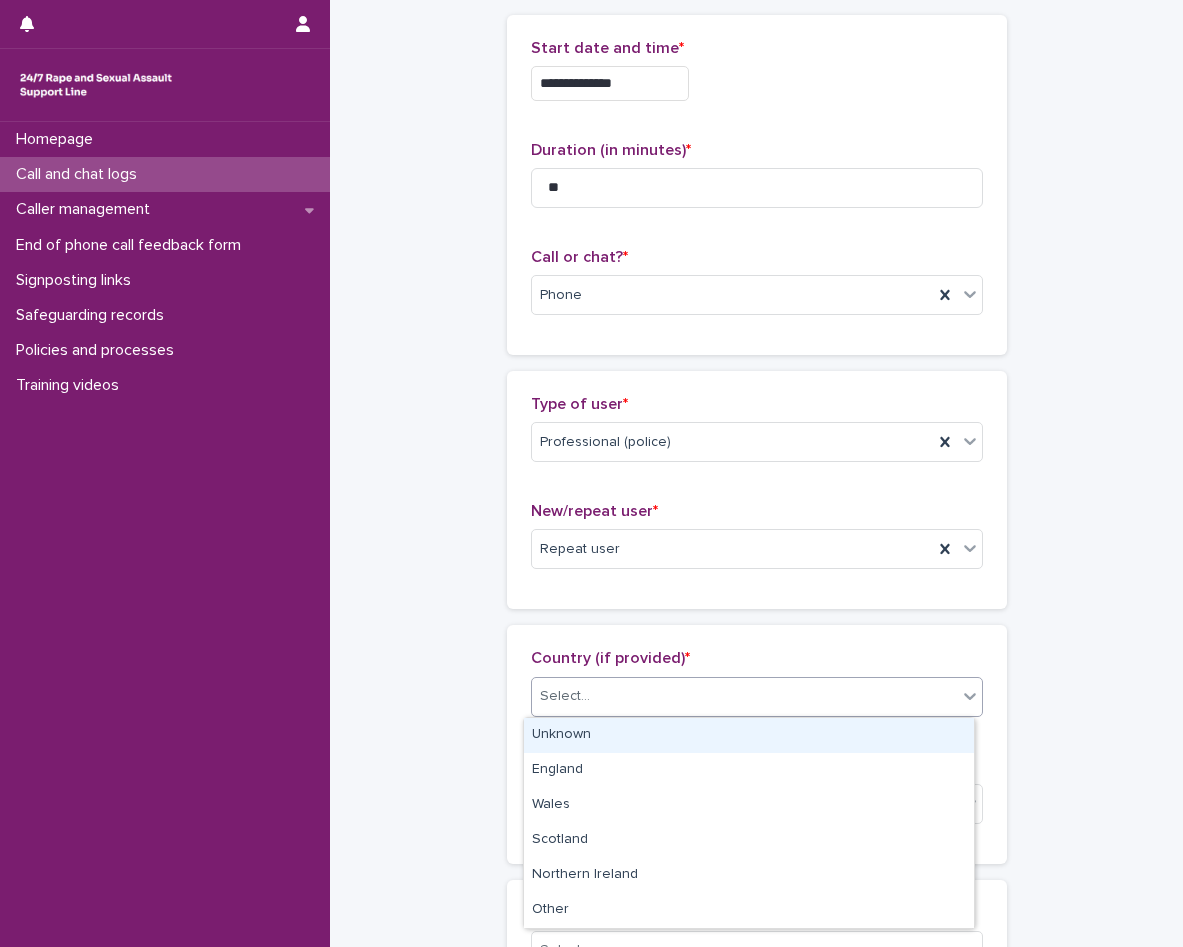 click on "Select..." at bounding box center (744, 696) 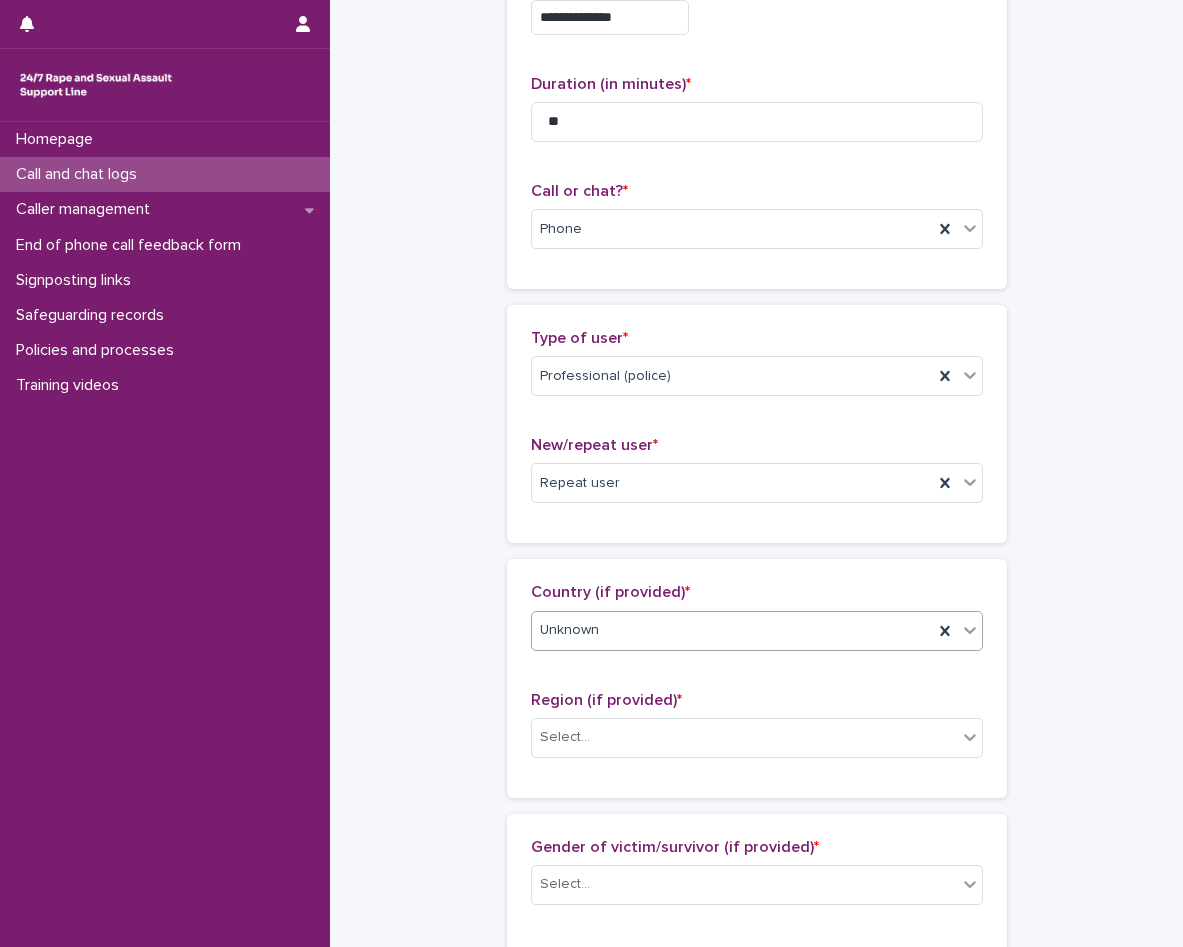 scroll, scrollTop: 300, scrollLeft: 0, axis: vertical 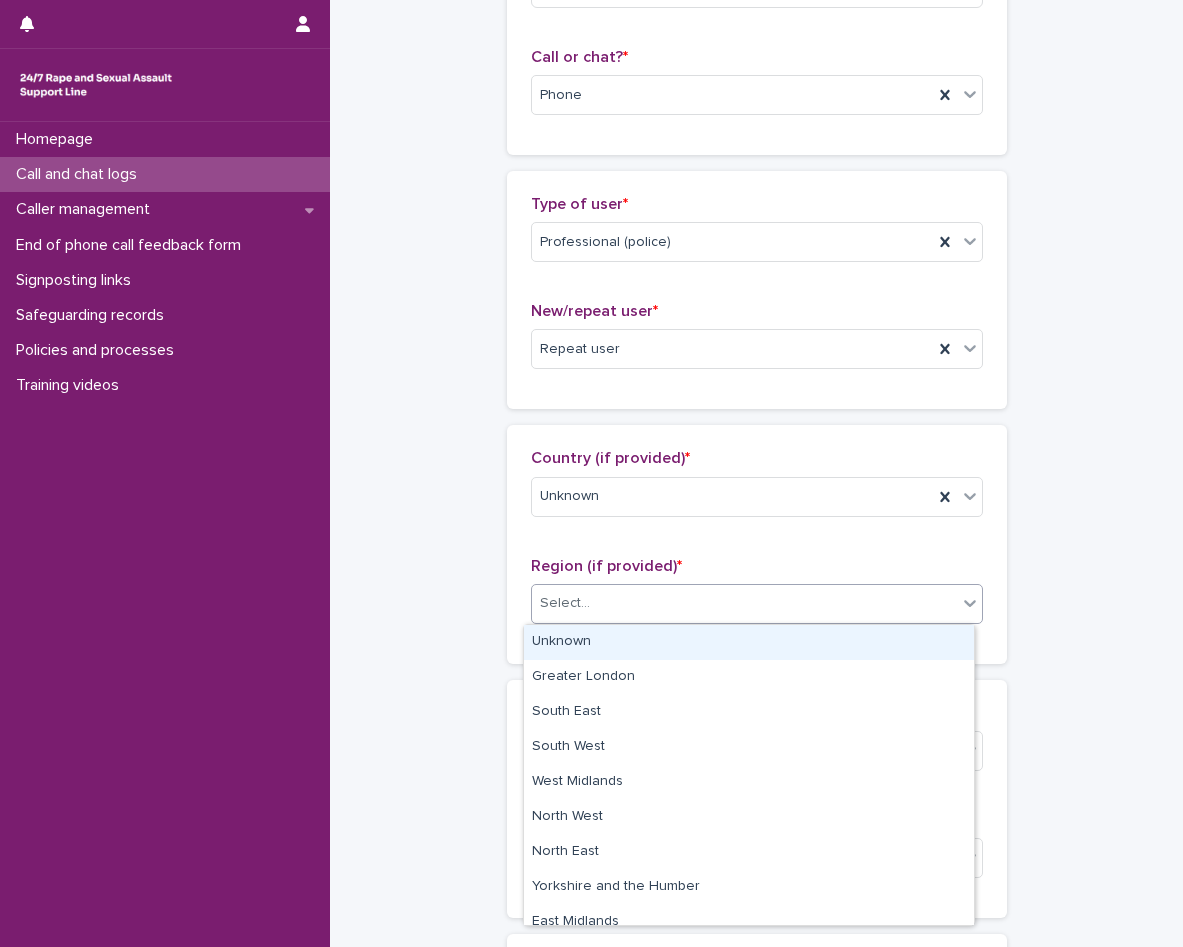 click on "Select..." at bounding box center (744, 603) 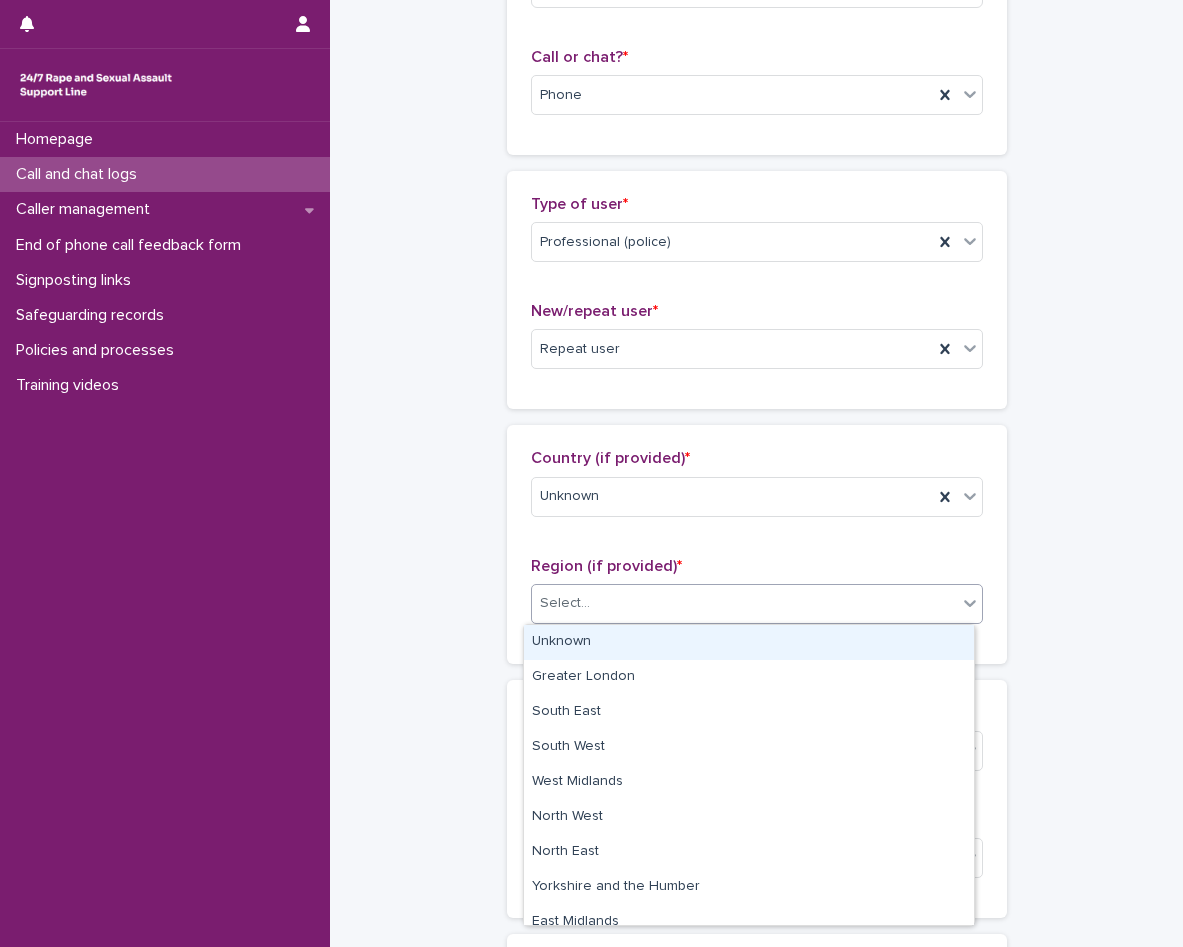 click on "Unknown" at bounding box center (749, 642) 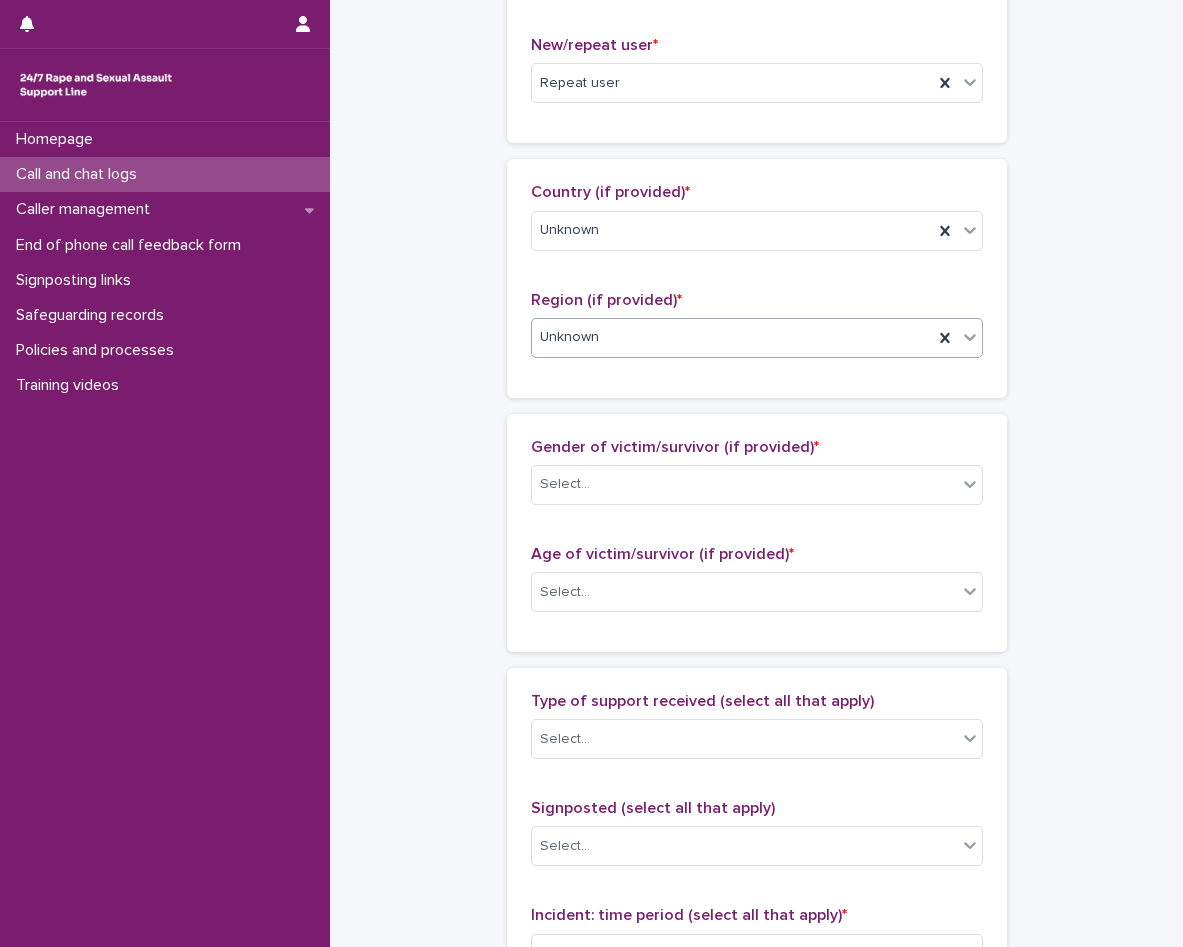 scroll, scrollTop: 600, scrollLeft: 0, axis: vertical 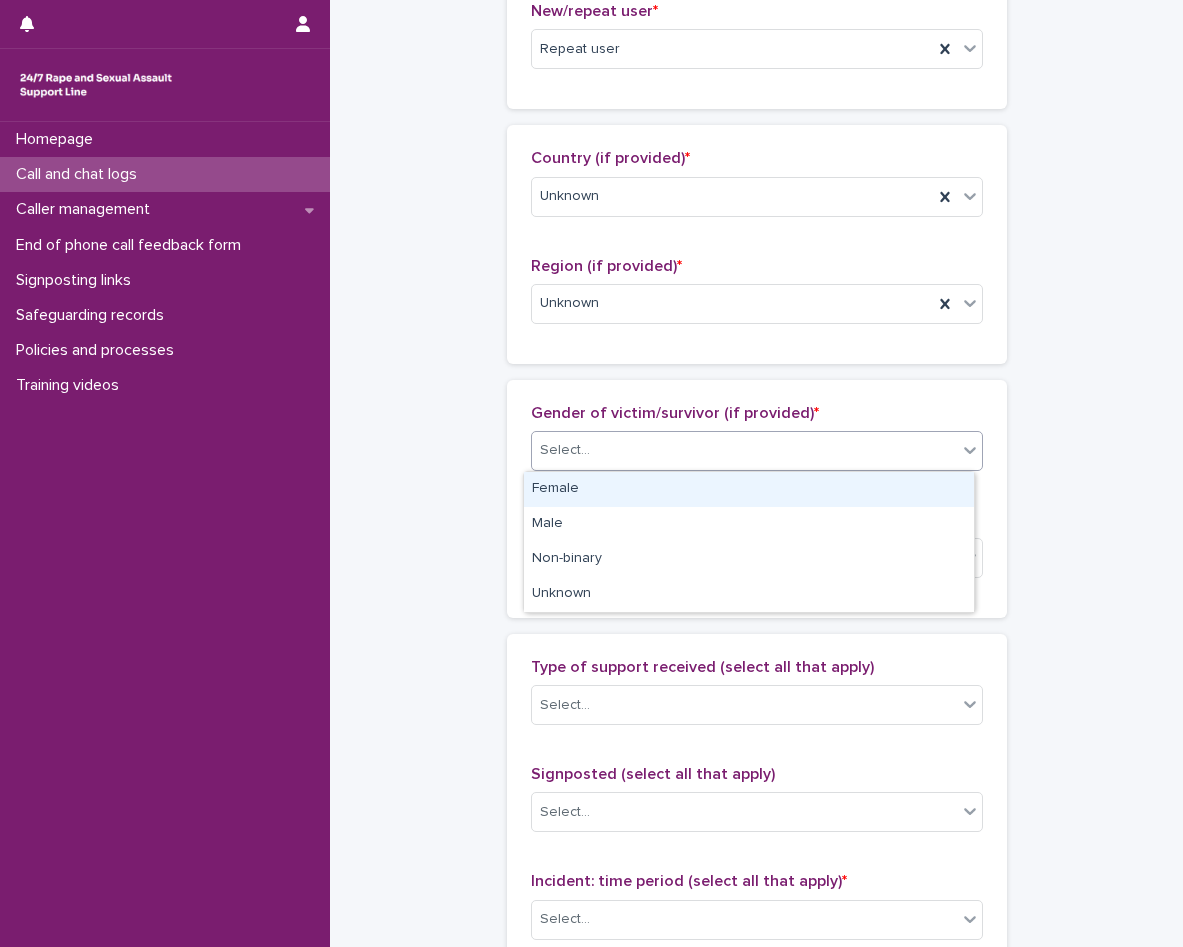 click on "**********" at bounding box center (591, 473) 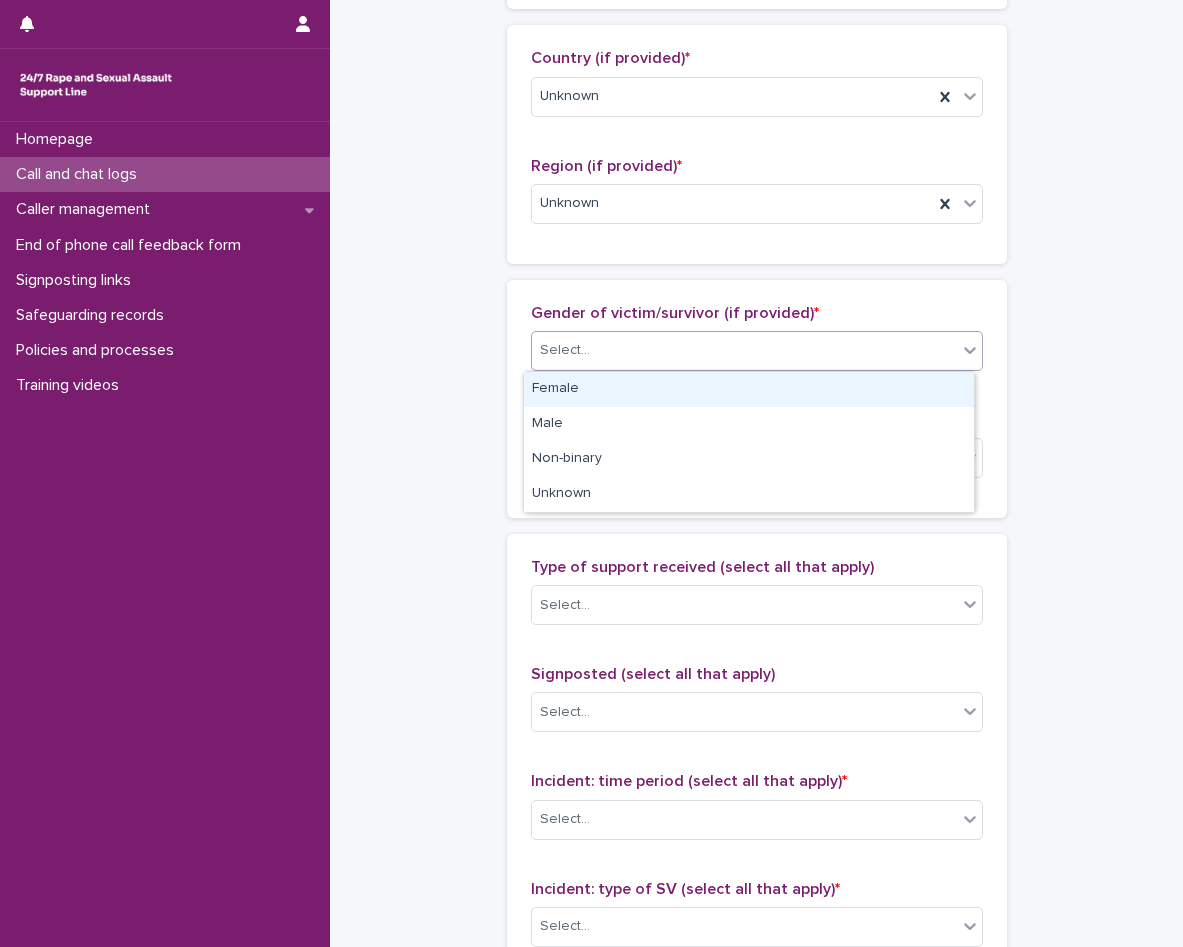 click on "Female" at bounding box center (749, 389) 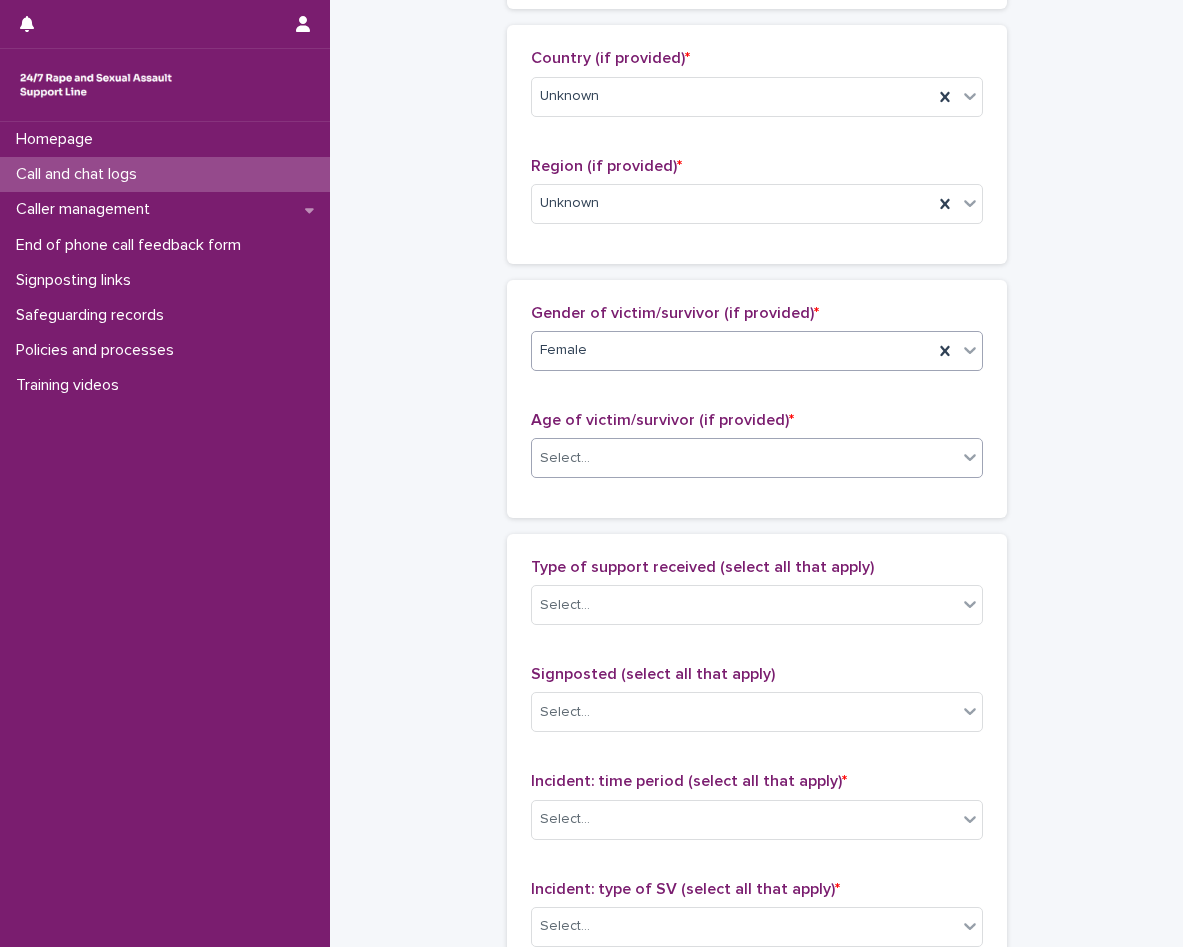 click on "Select..." at bounding box center (744, 458) 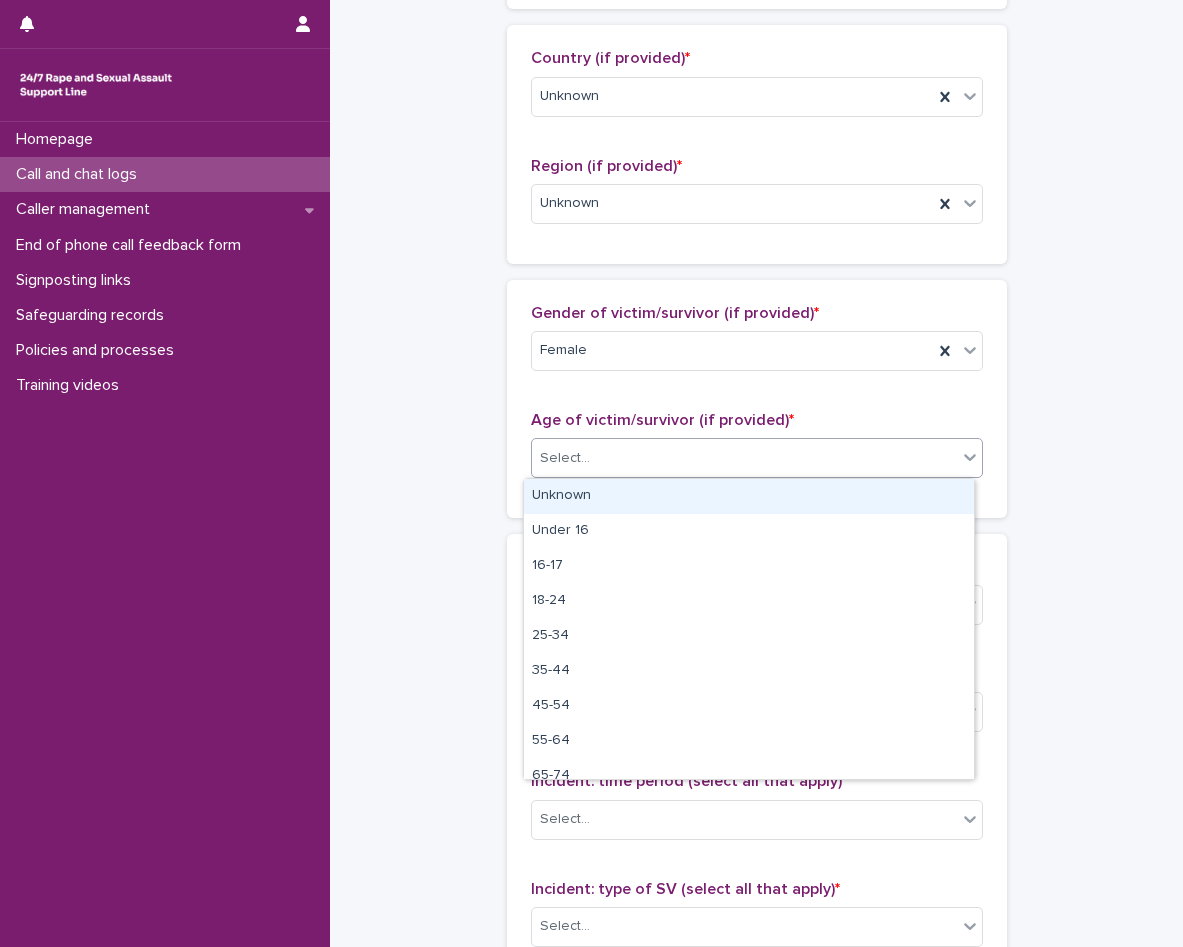 click on "Unknown" at bounding box center [749, 496] 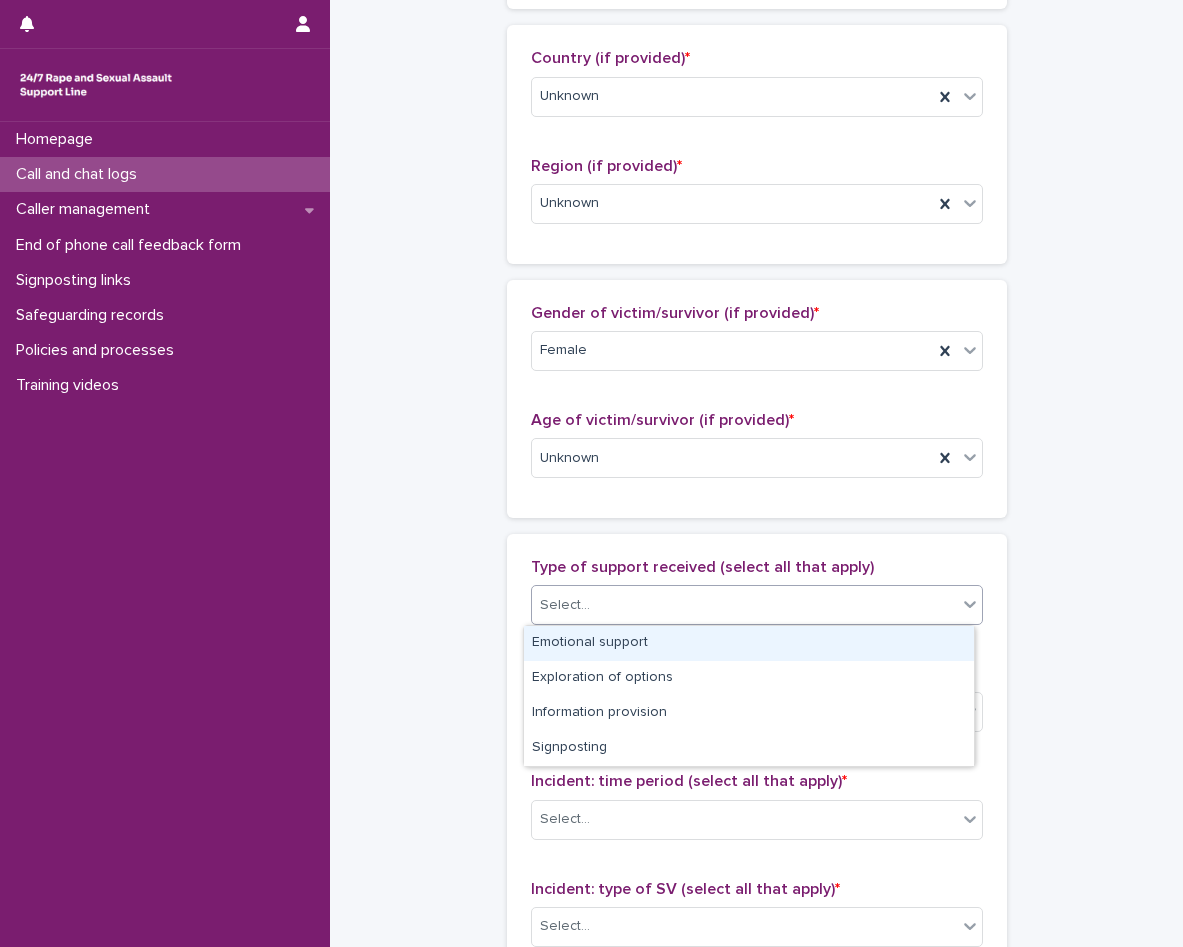 click on "Select..." at bounding box center [565, 605] 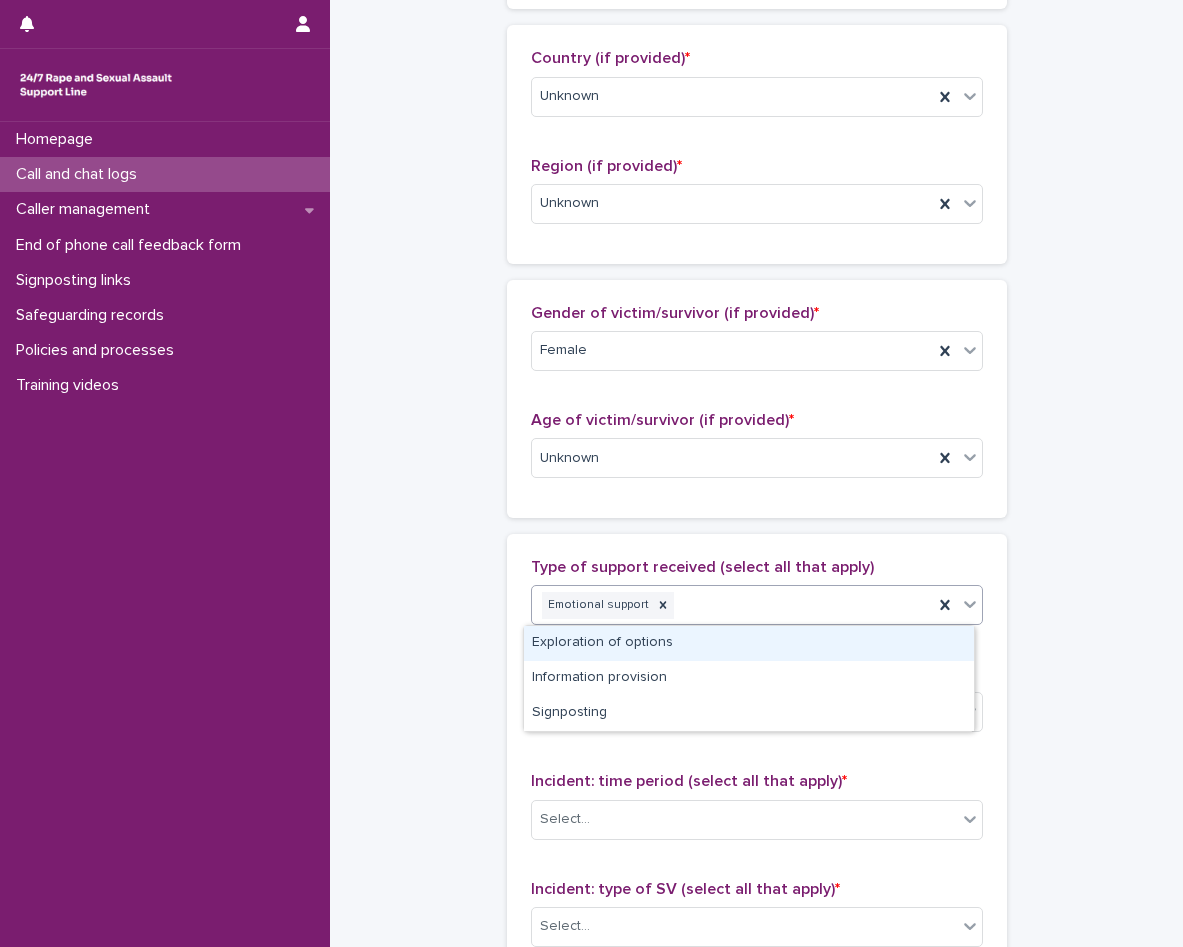 click 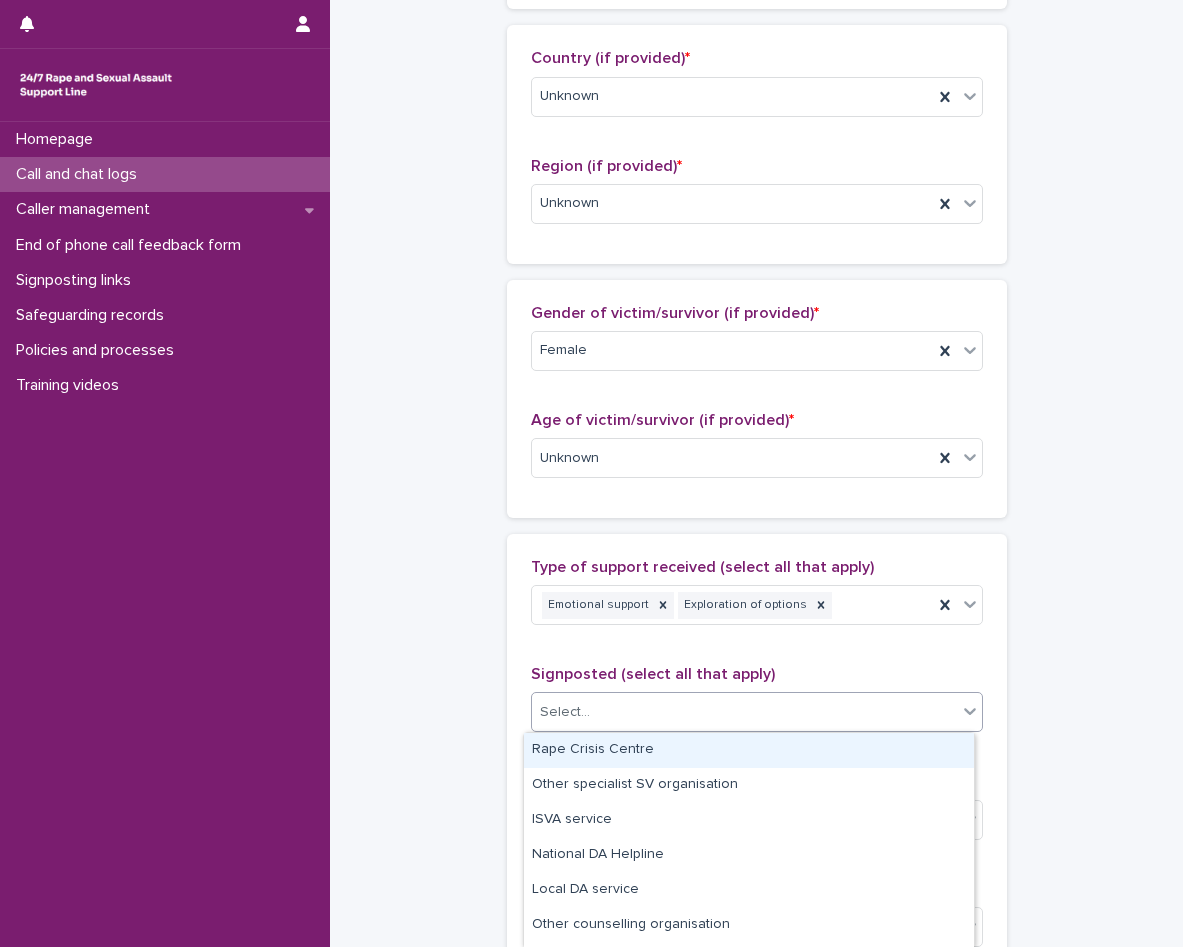 click on "Select..." at bounding box center (744, 712) 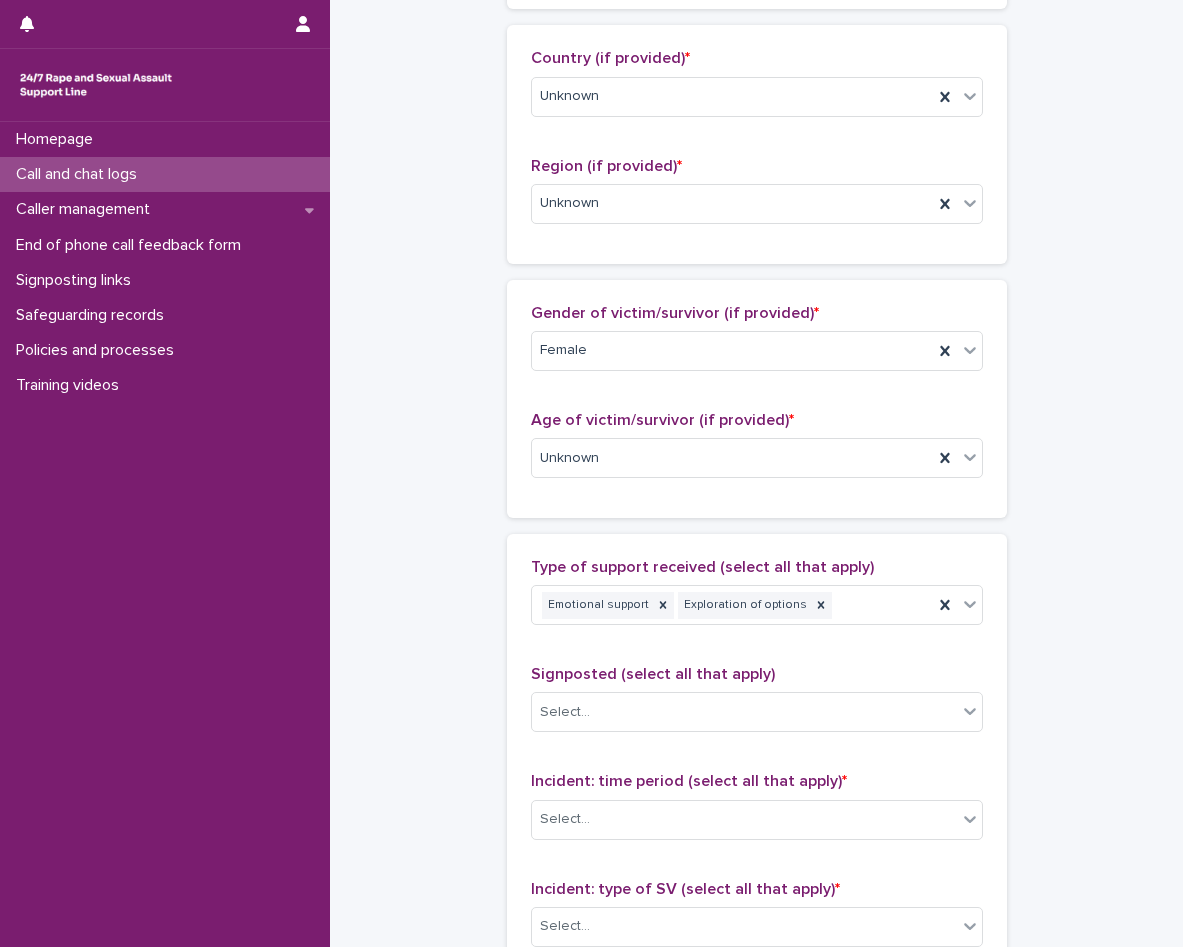 click on "**********" at bounding box center [756, 384] 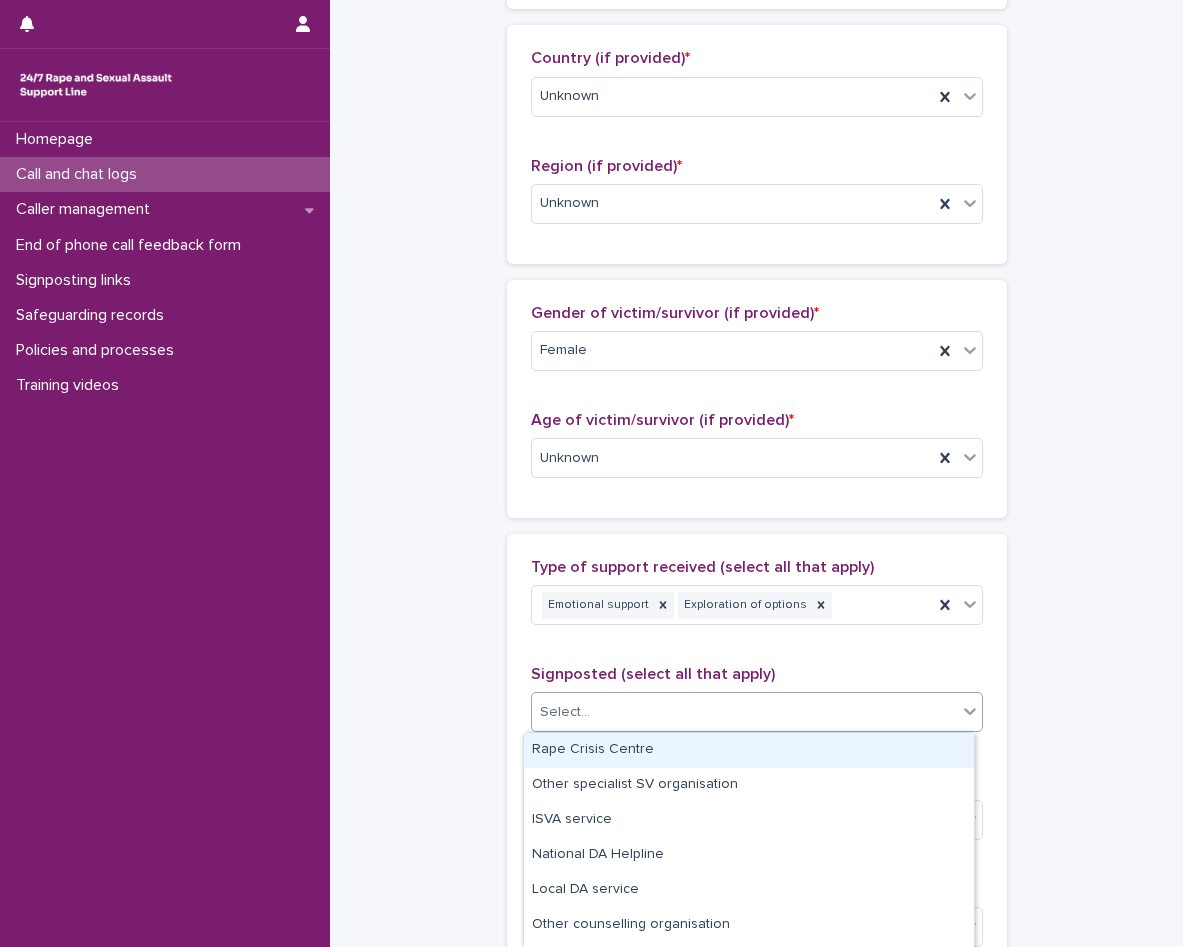 click on "Select..." at bounding box center [744, 712] 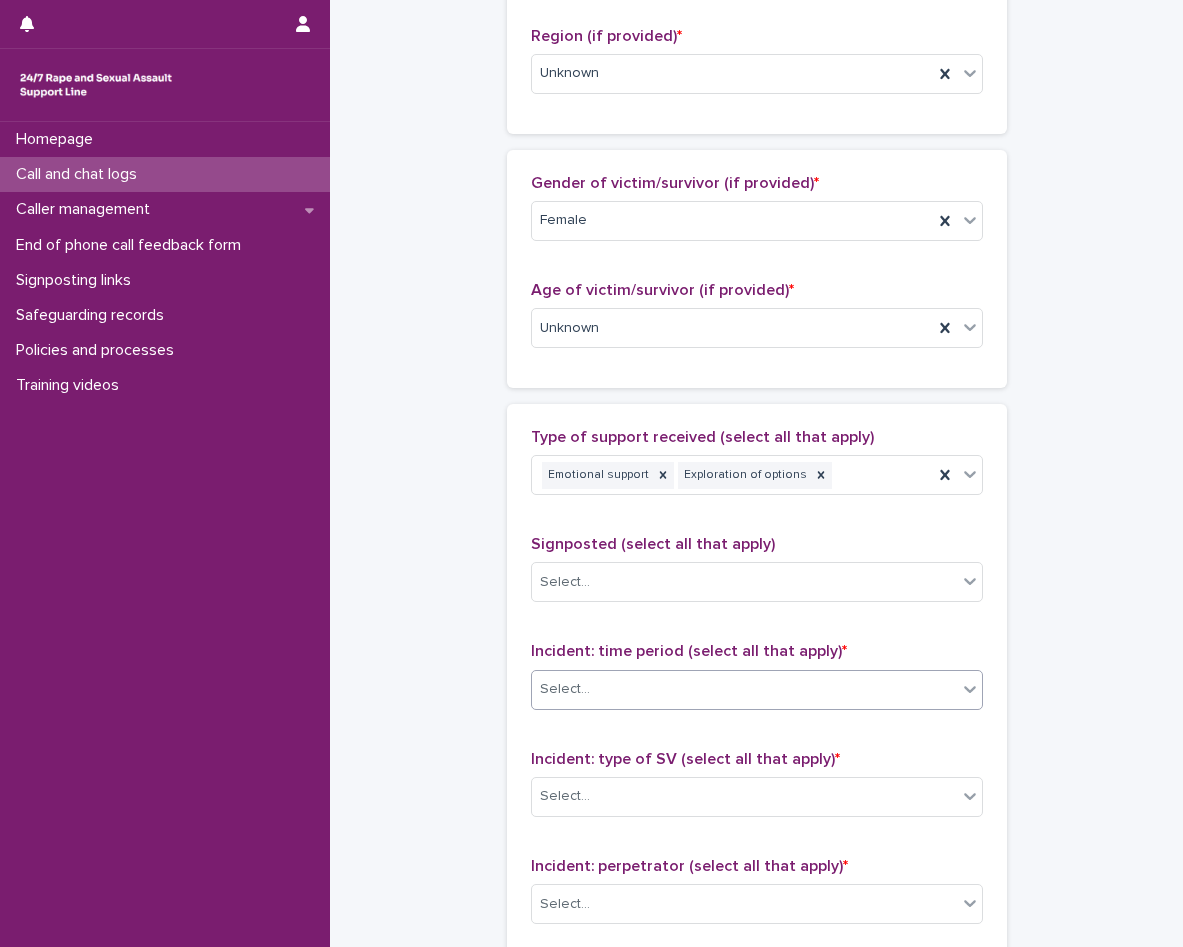 scroll, scrollTop: 900, scrollLeft: 0, axis: vertical 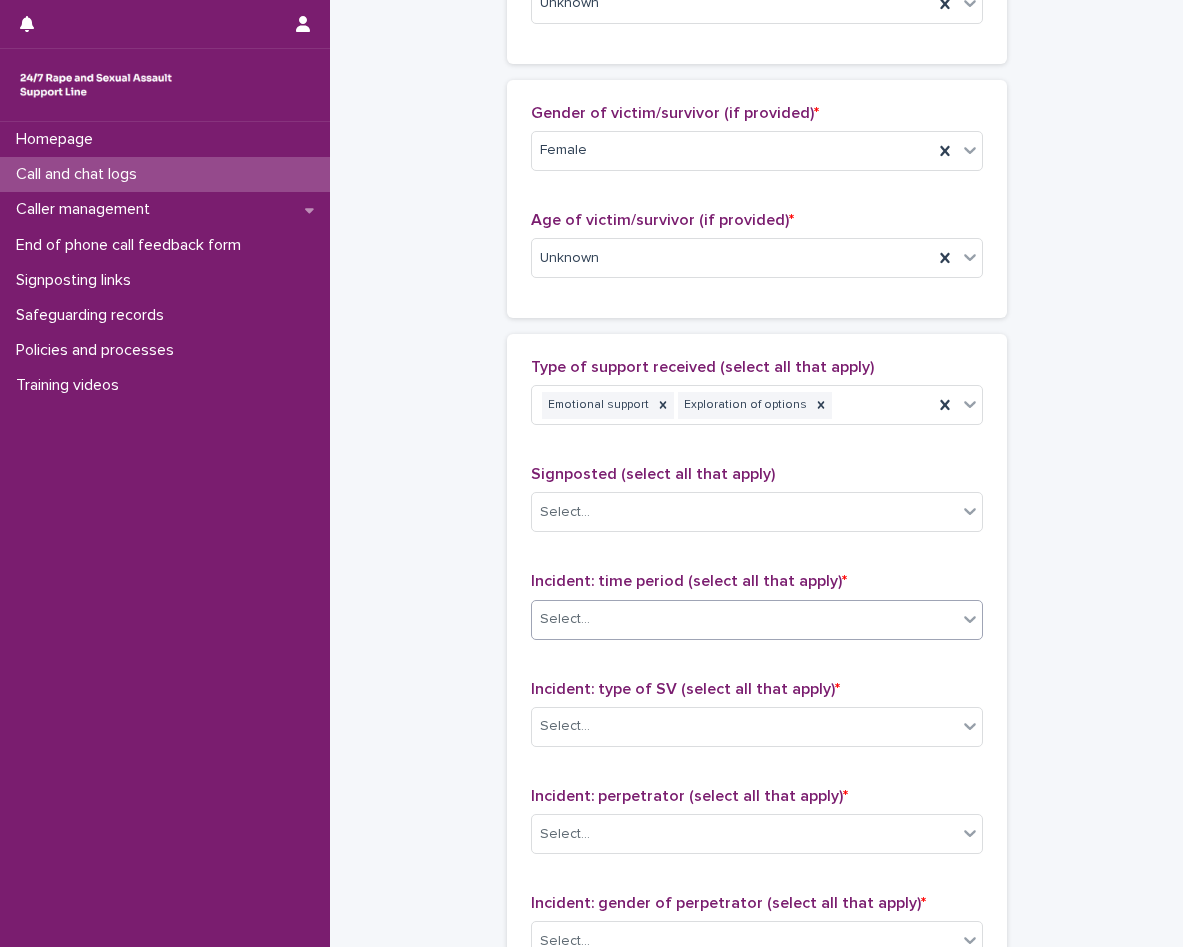 click on "Select..." at bounding box center (744, 619) 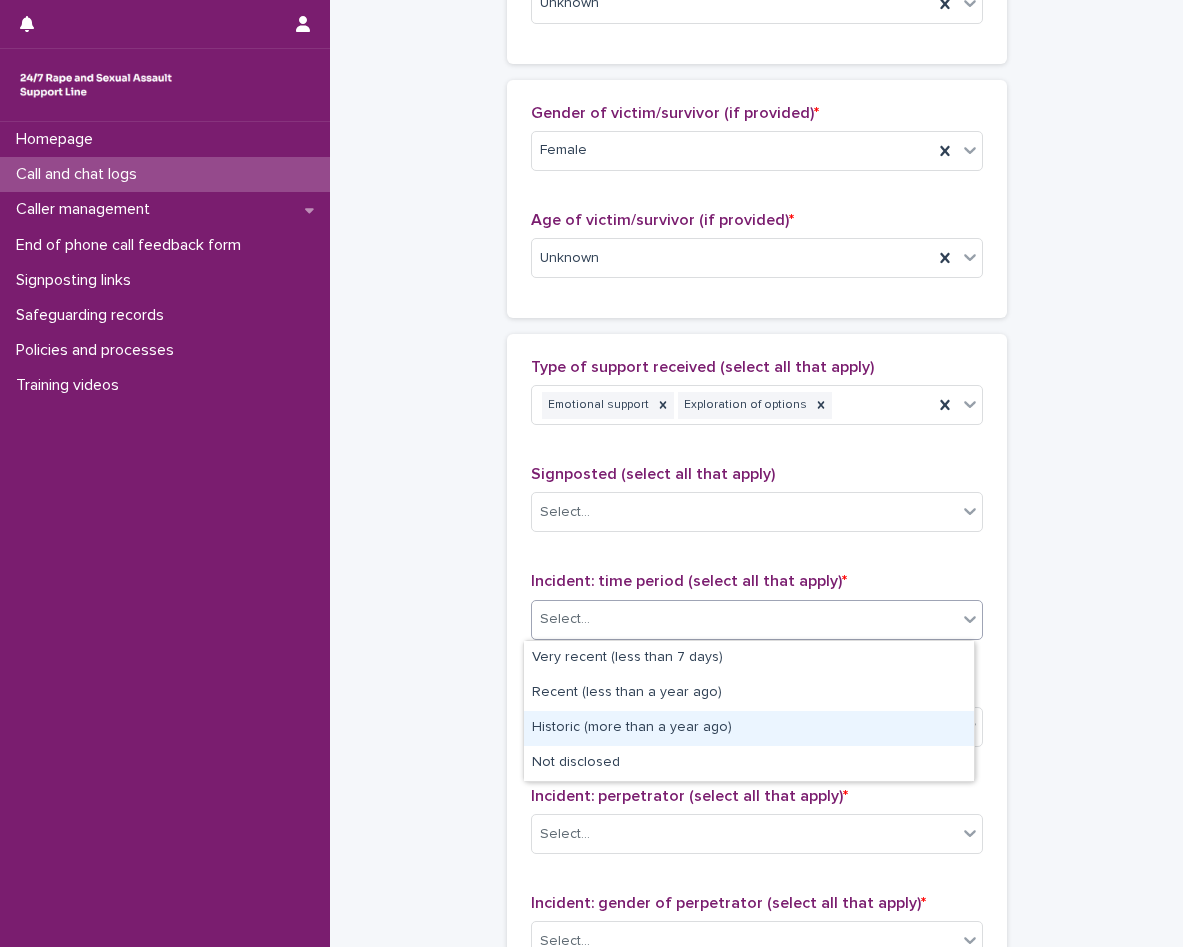 click on "Historic (more than a year ago)" at bounding box center (749, 728) 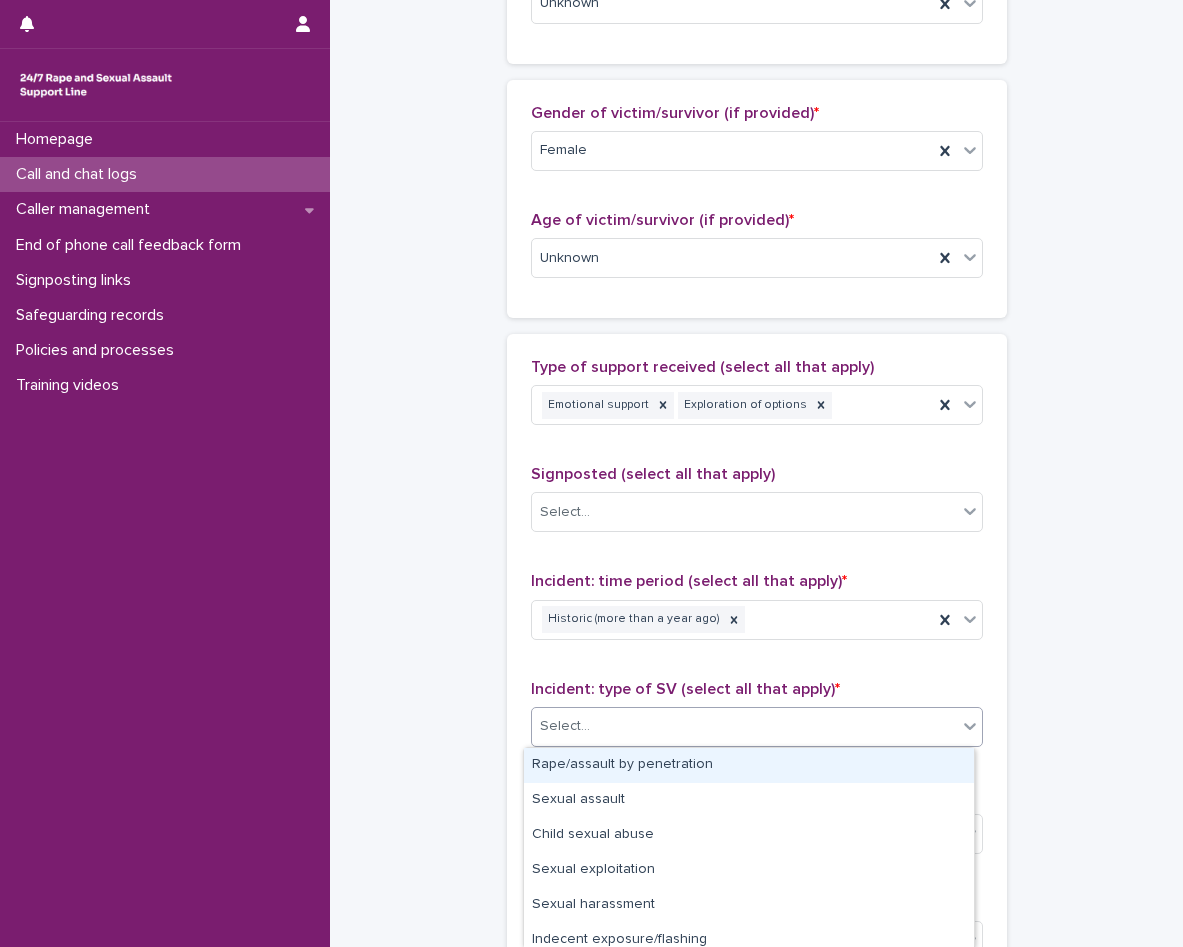 click on "Select..." at bounding box center (744, 726) 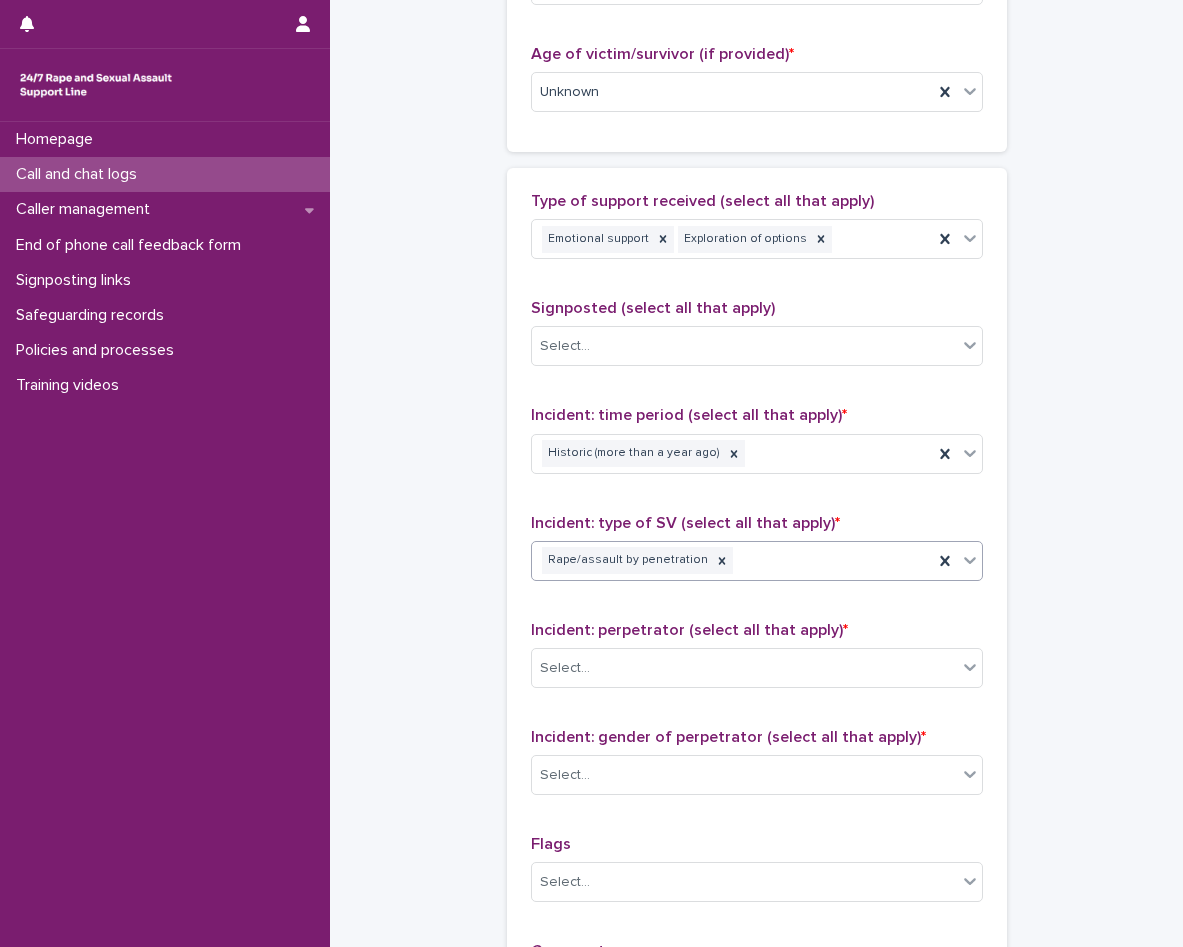 scroll, scrollTop: 1100, scrollLeft: 0, axis: vertical 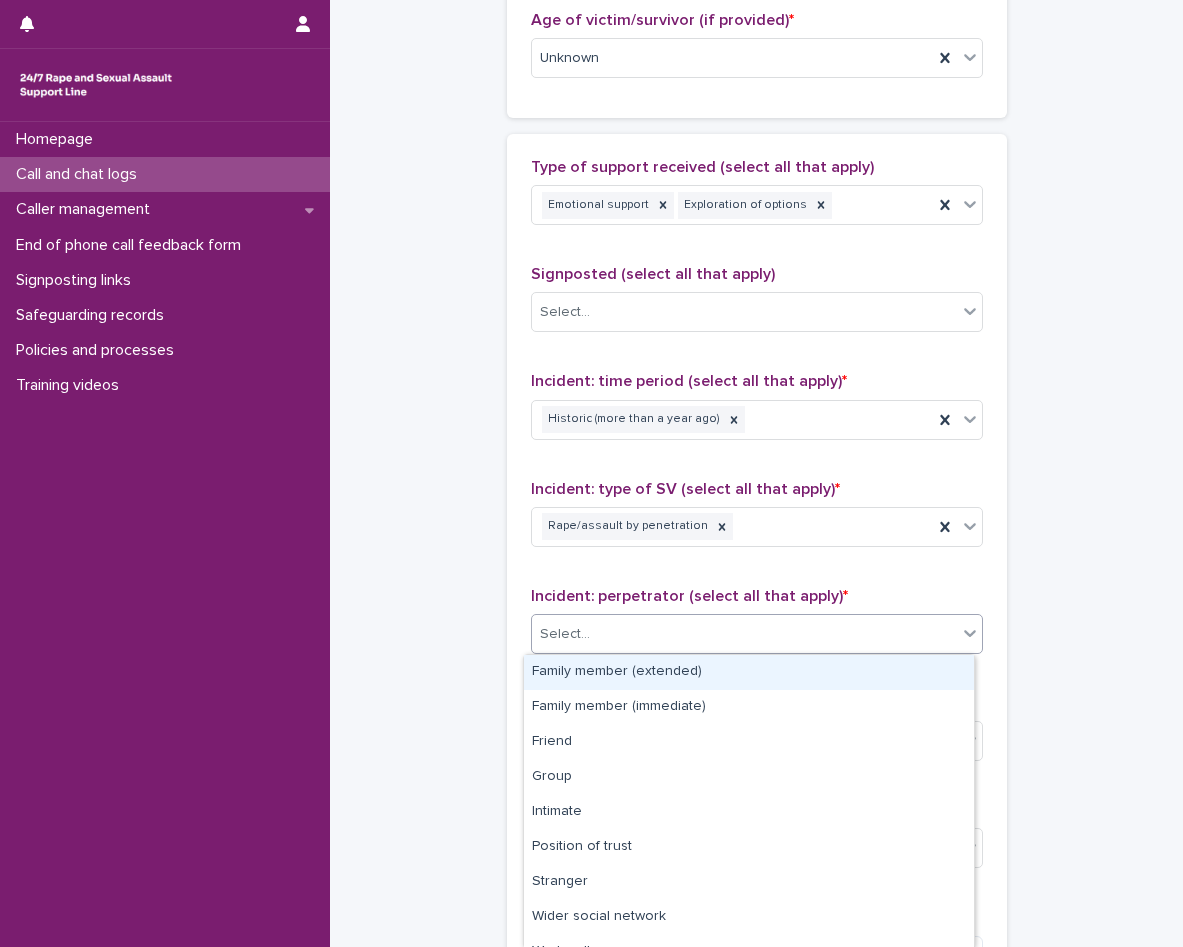 click on "Select..." at bounding box center [744, 634] 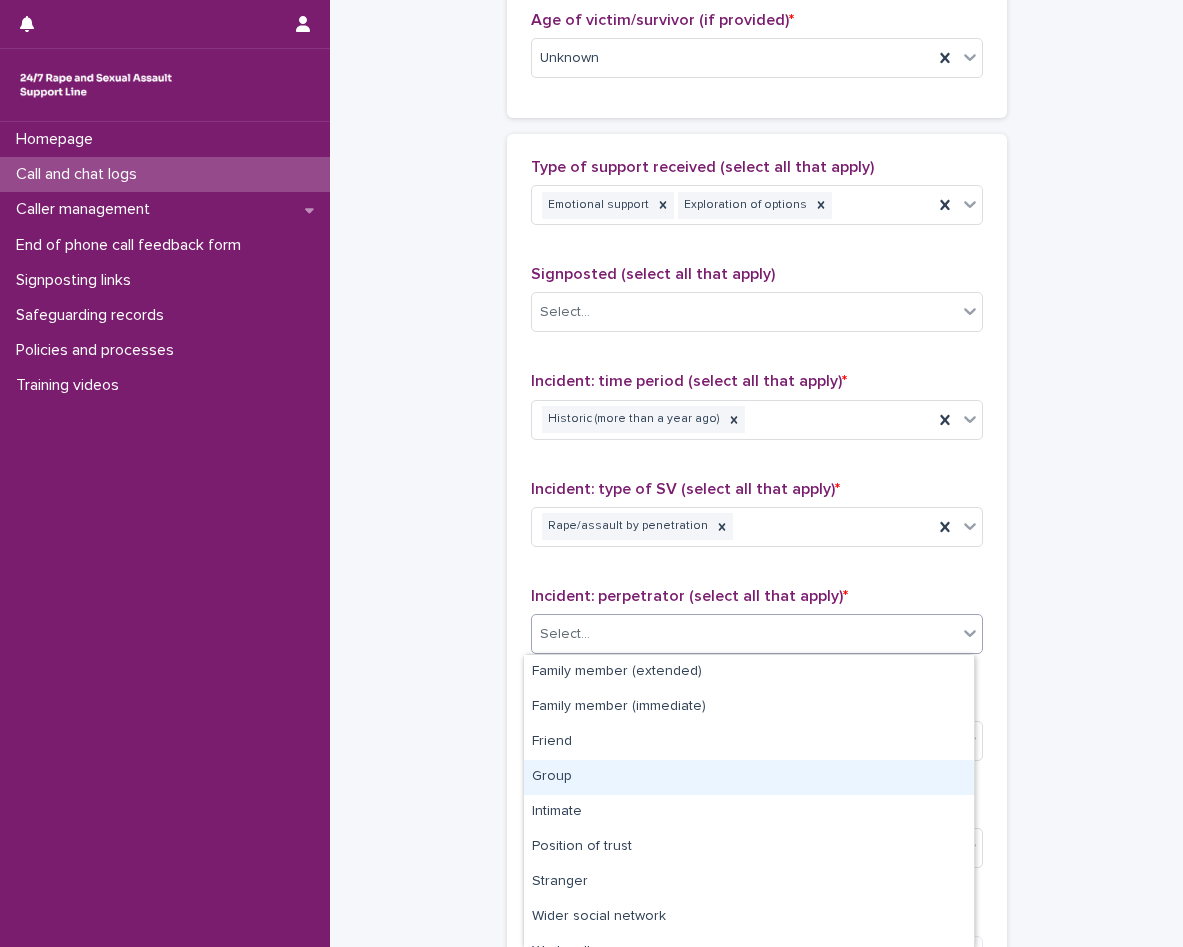 scroll, scrollTop: 92, scrollLeft: 0, axis: vertical 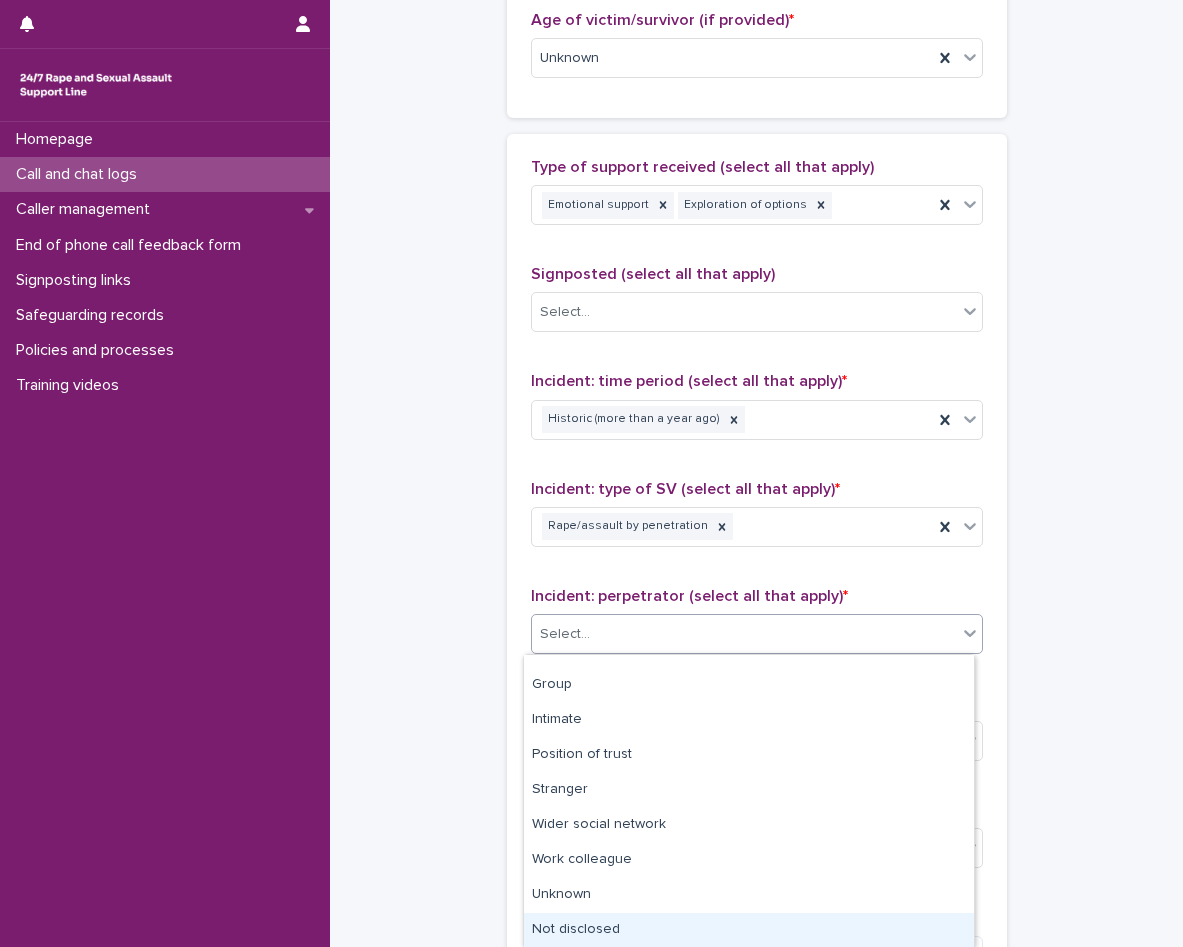 click on "Not disclosed" at bounding box center [749, 930] 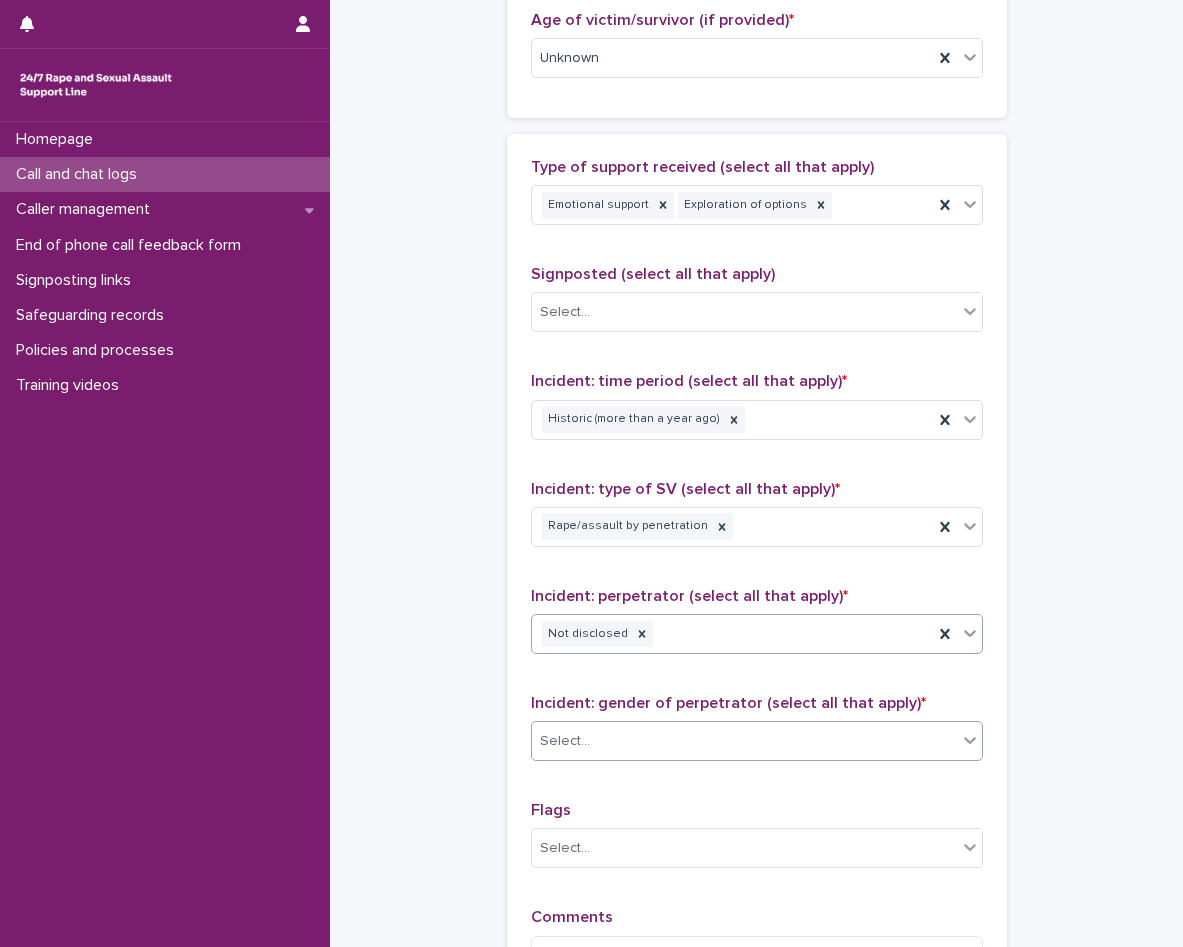click on "Select..." at bounding box center (744, 741) 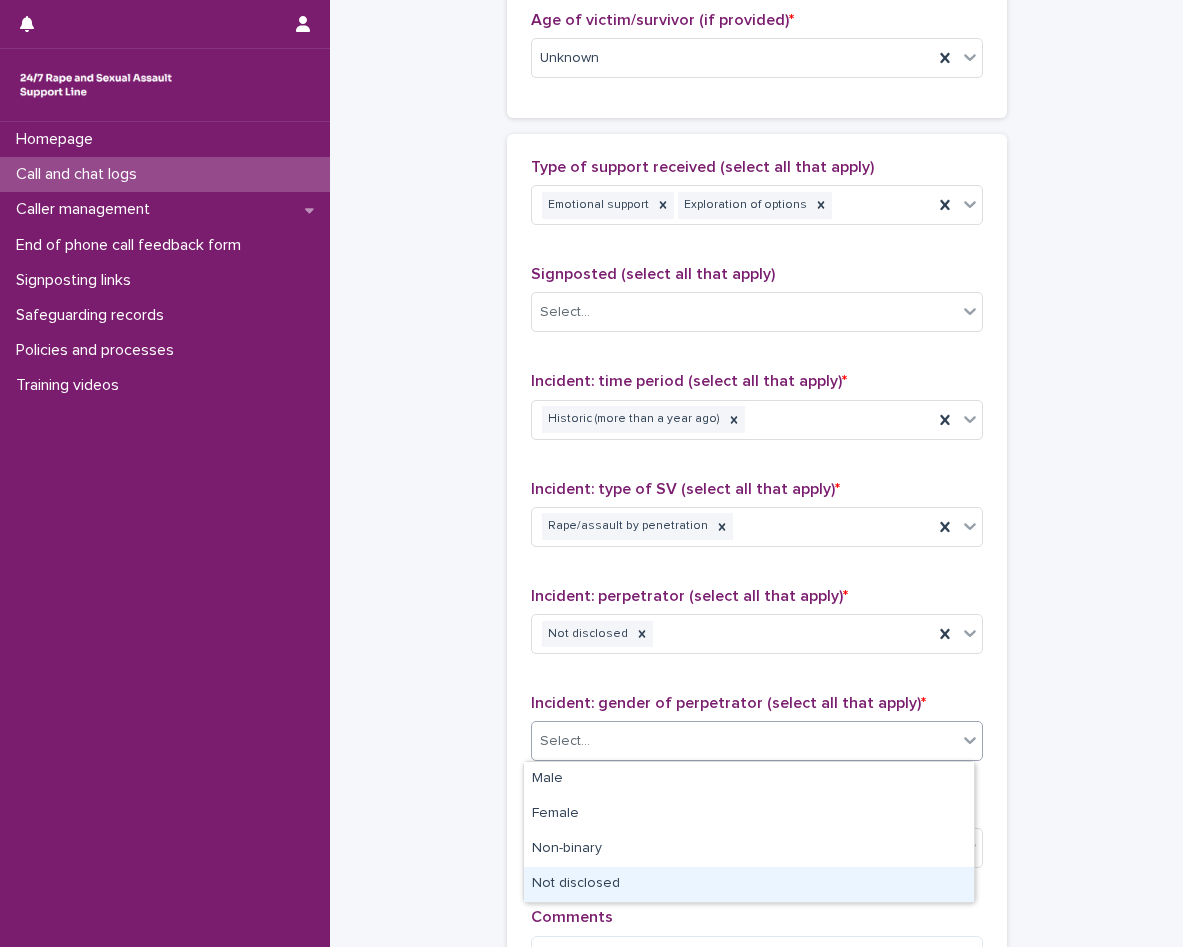 click on "Not disclosed" at bounding box center [749, 884] 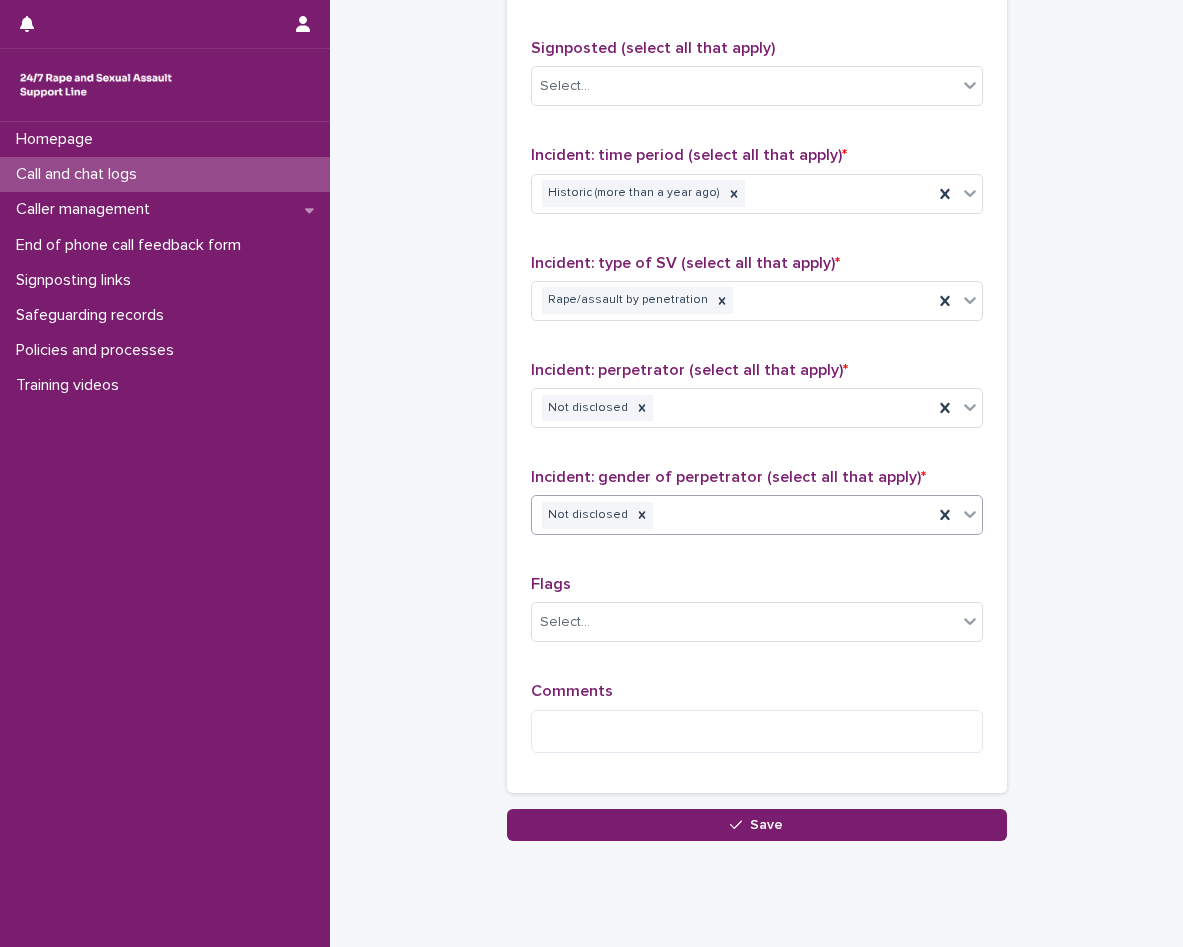 scroll, scrollTop: 1376, scrollLeft: 0, axis: vertical 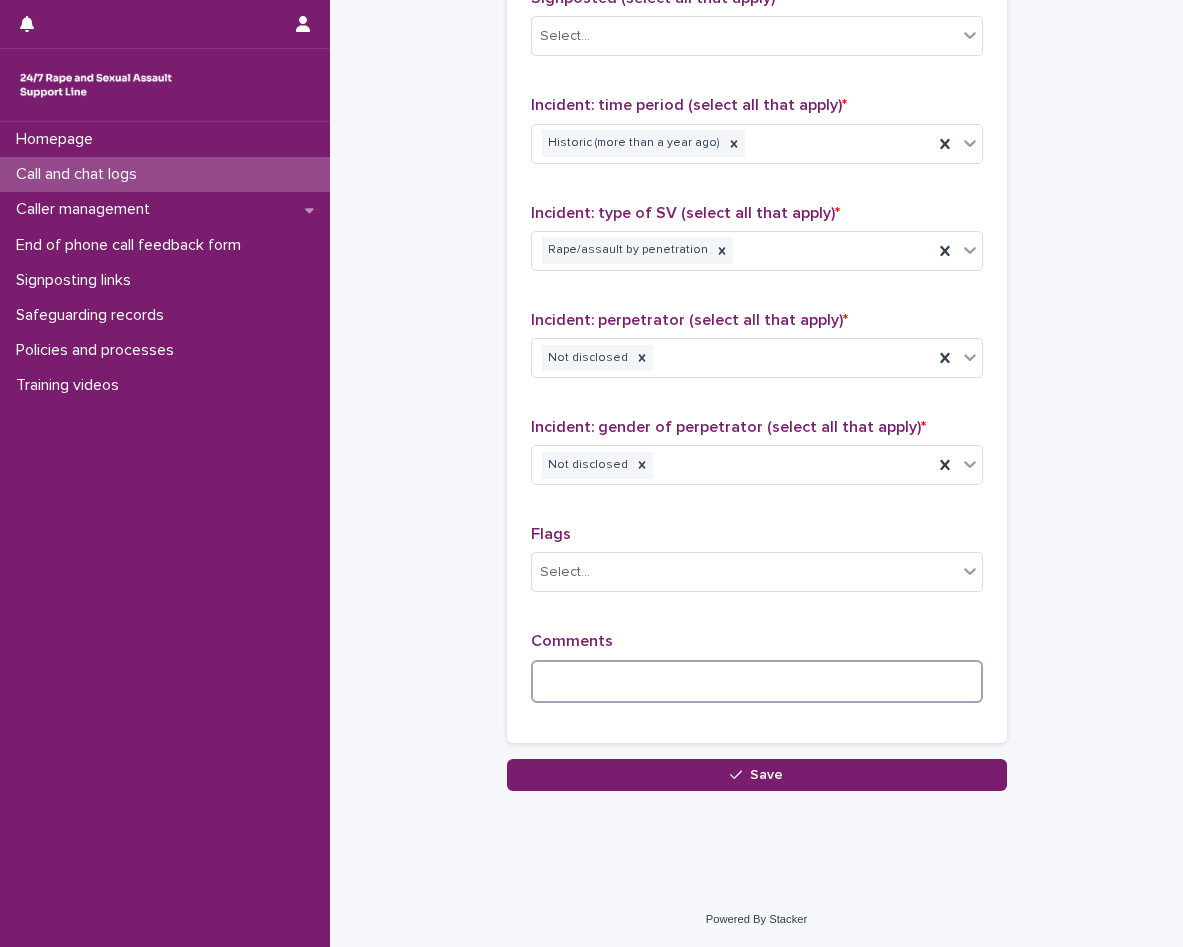 click at bounding box center (757, 681) 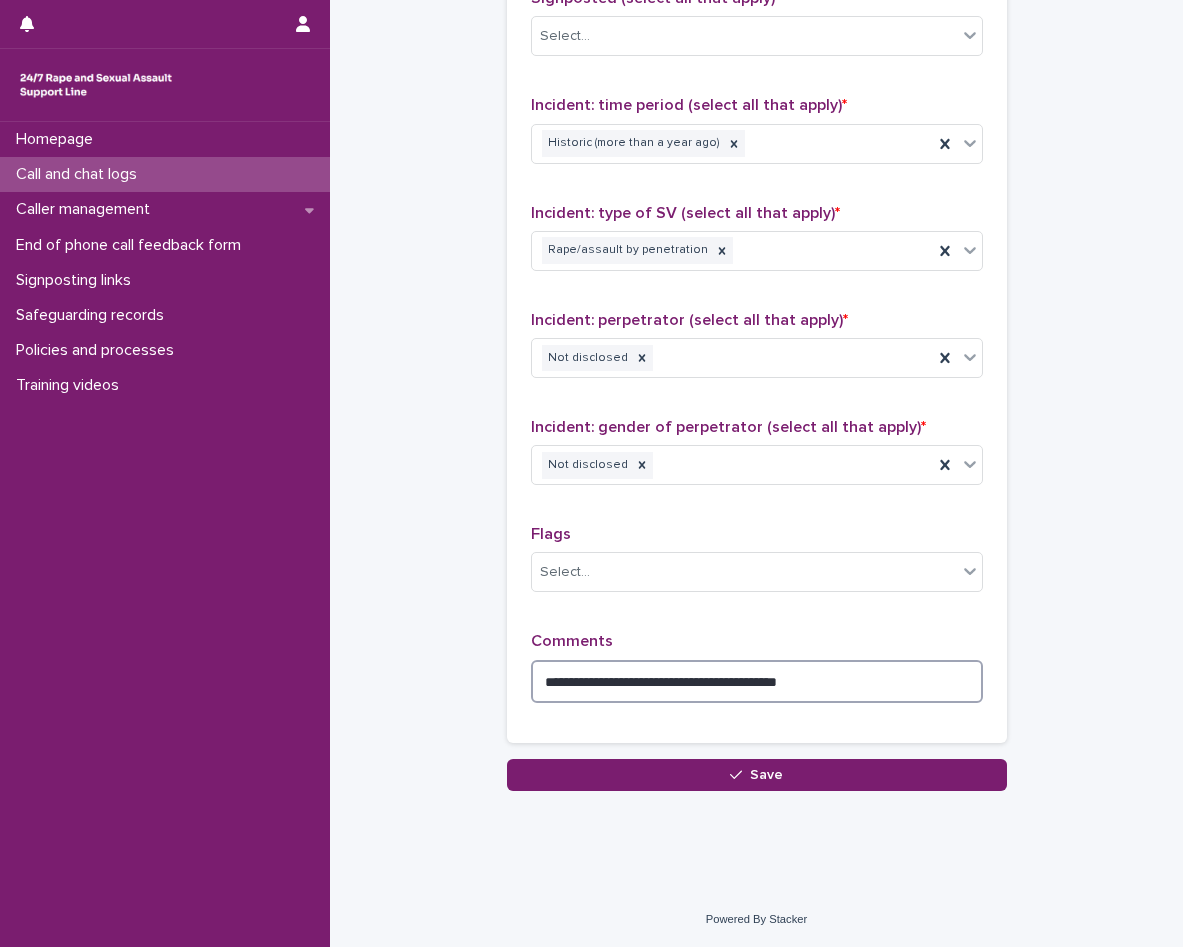 click on "**********" at bounding box center [757, 681] 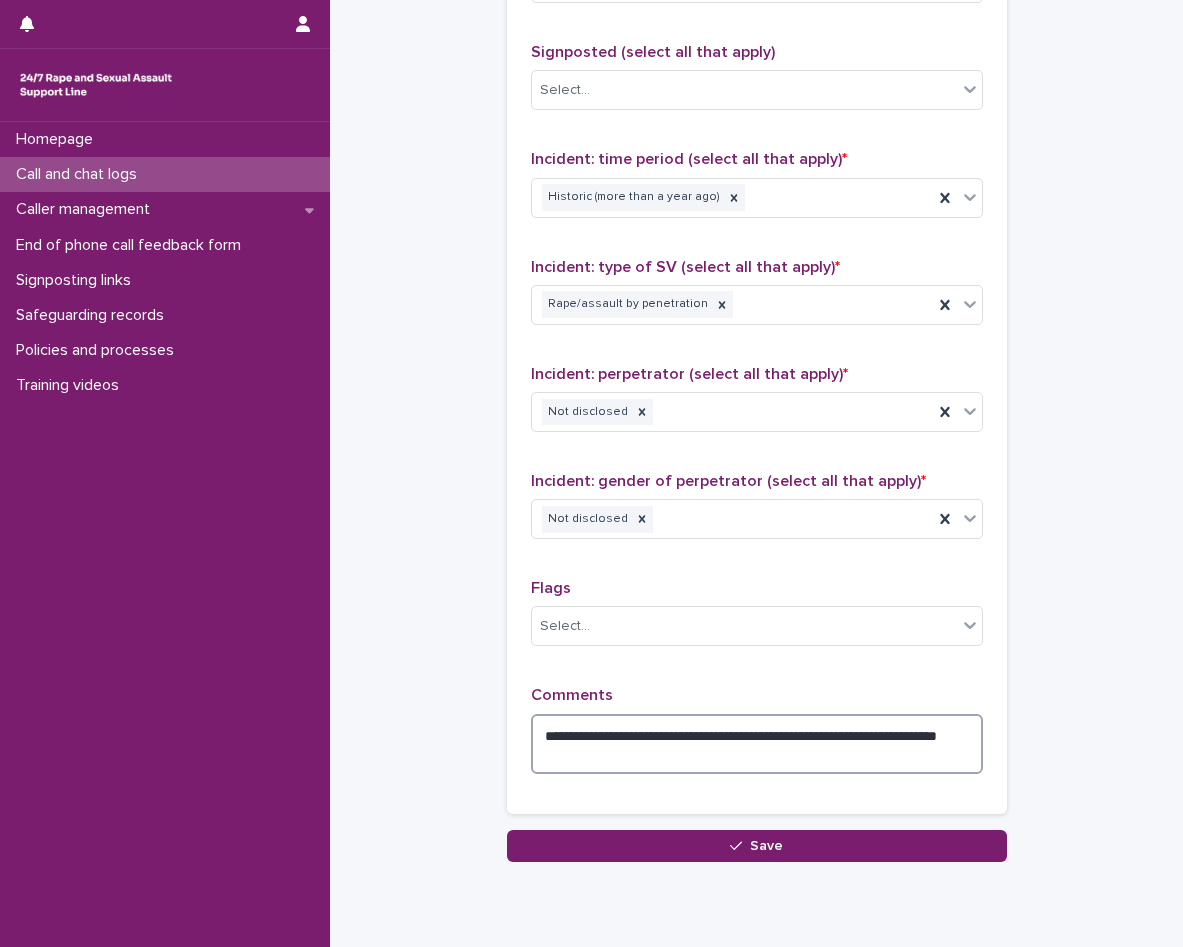 scroll, scrollTop: 1276, scrollLeft: 0, axis: vertical 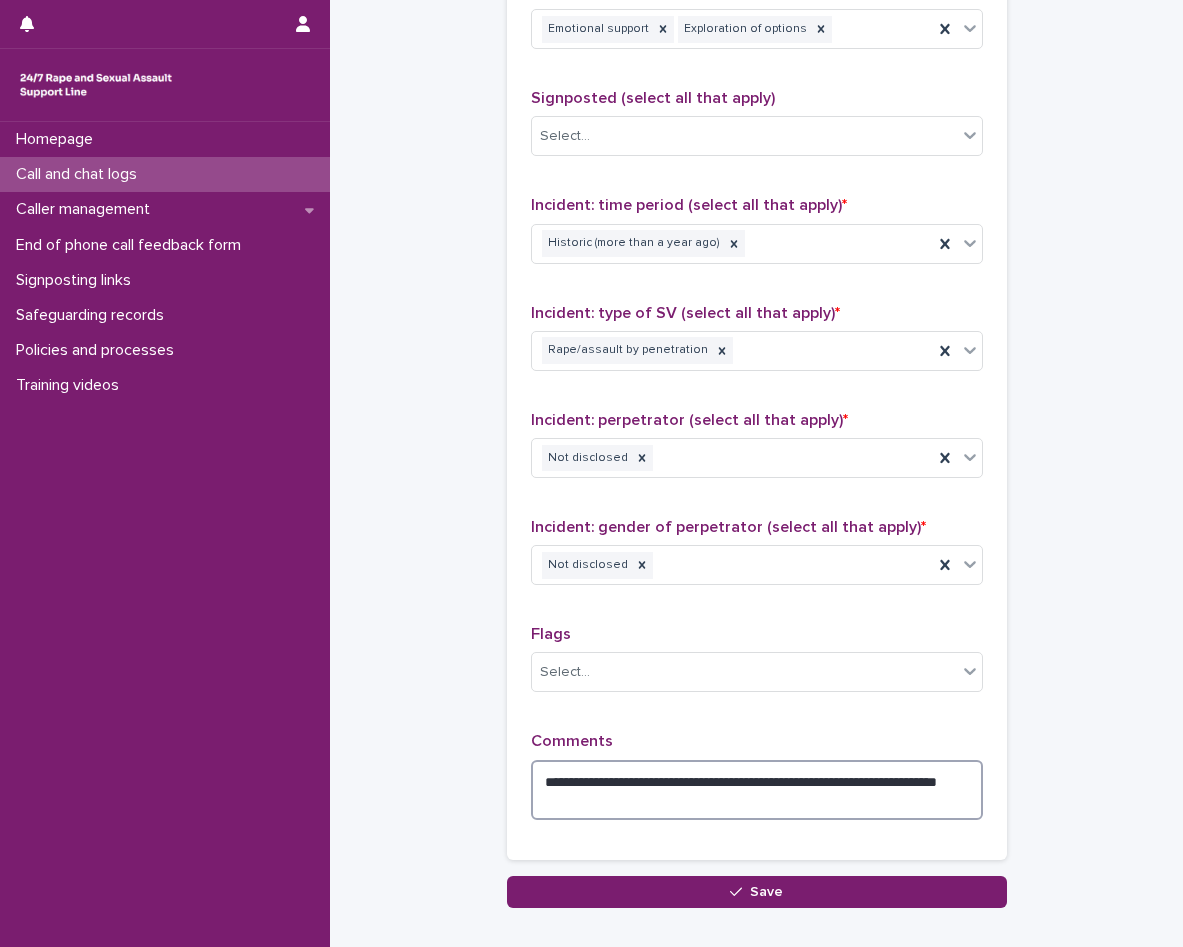 click on "**********" at bounding box center (757, 790) 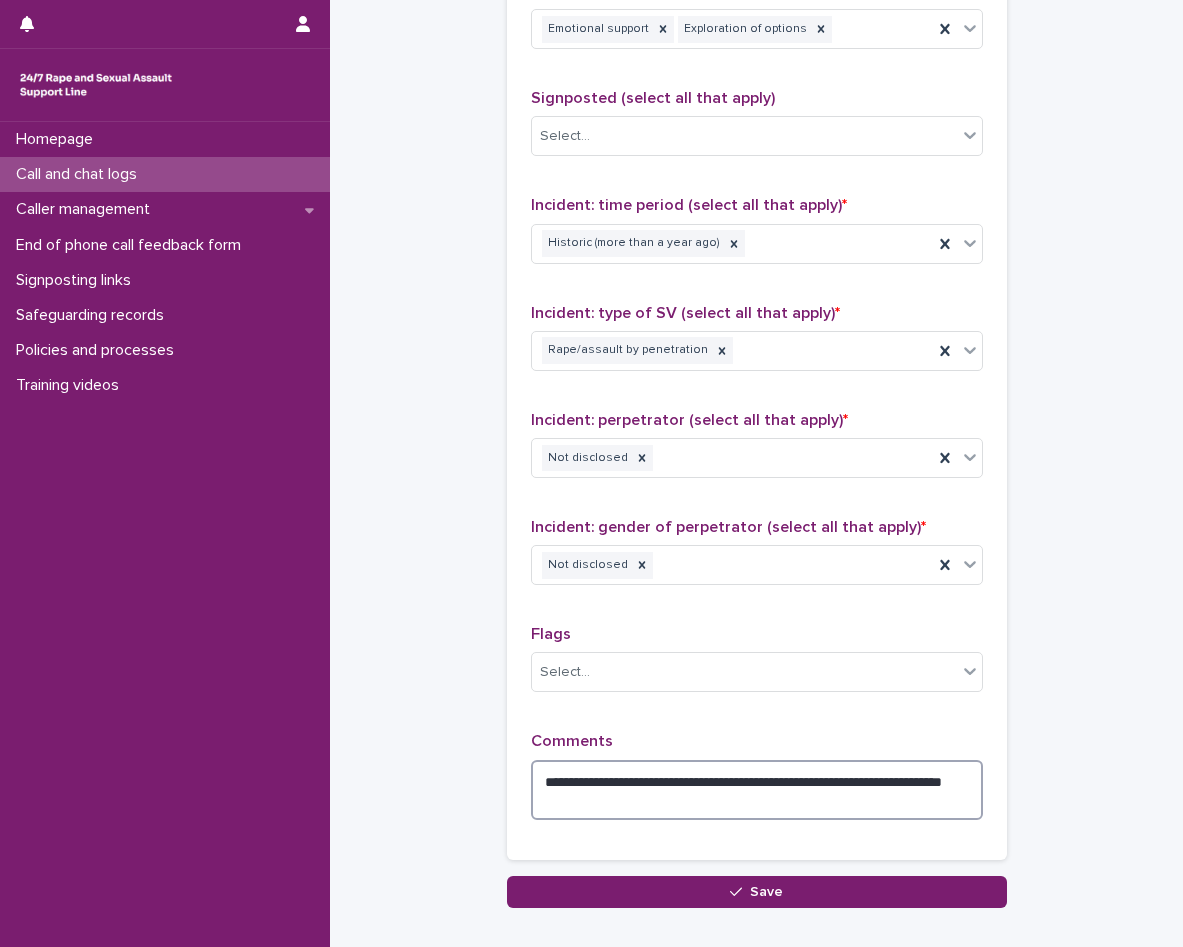 click on "**********" at bounding box center [757, 790] 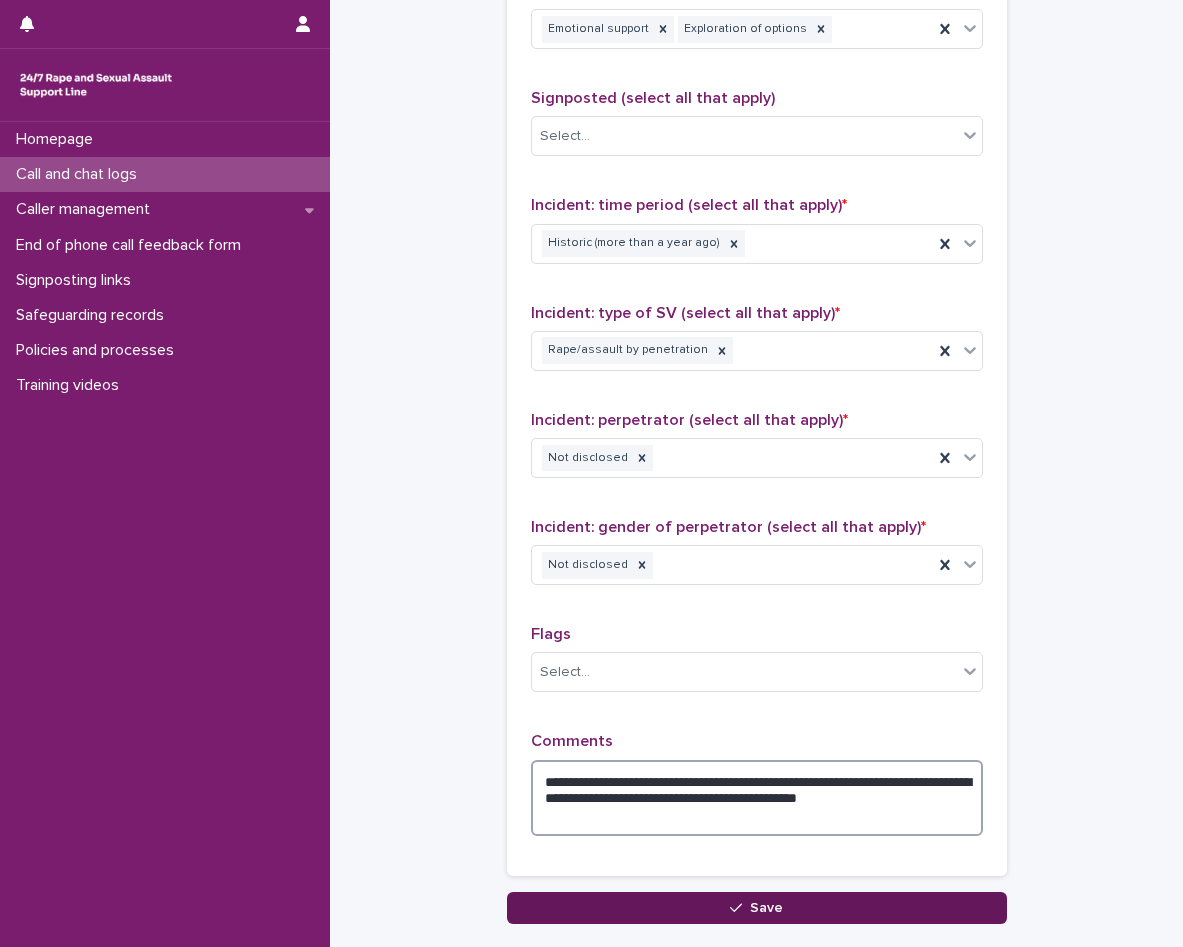 type on "**********" 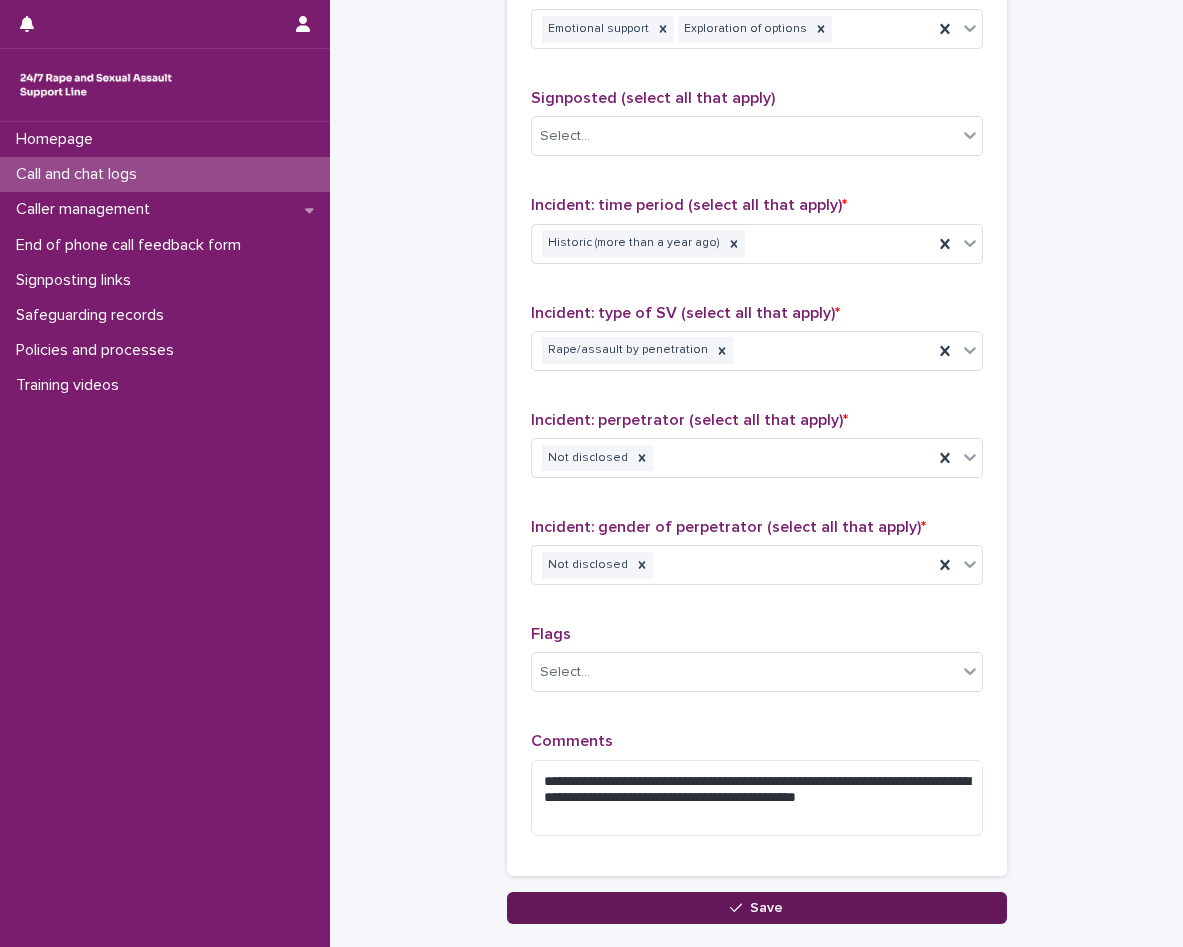click on "Save" at bounding box center [757, 908] 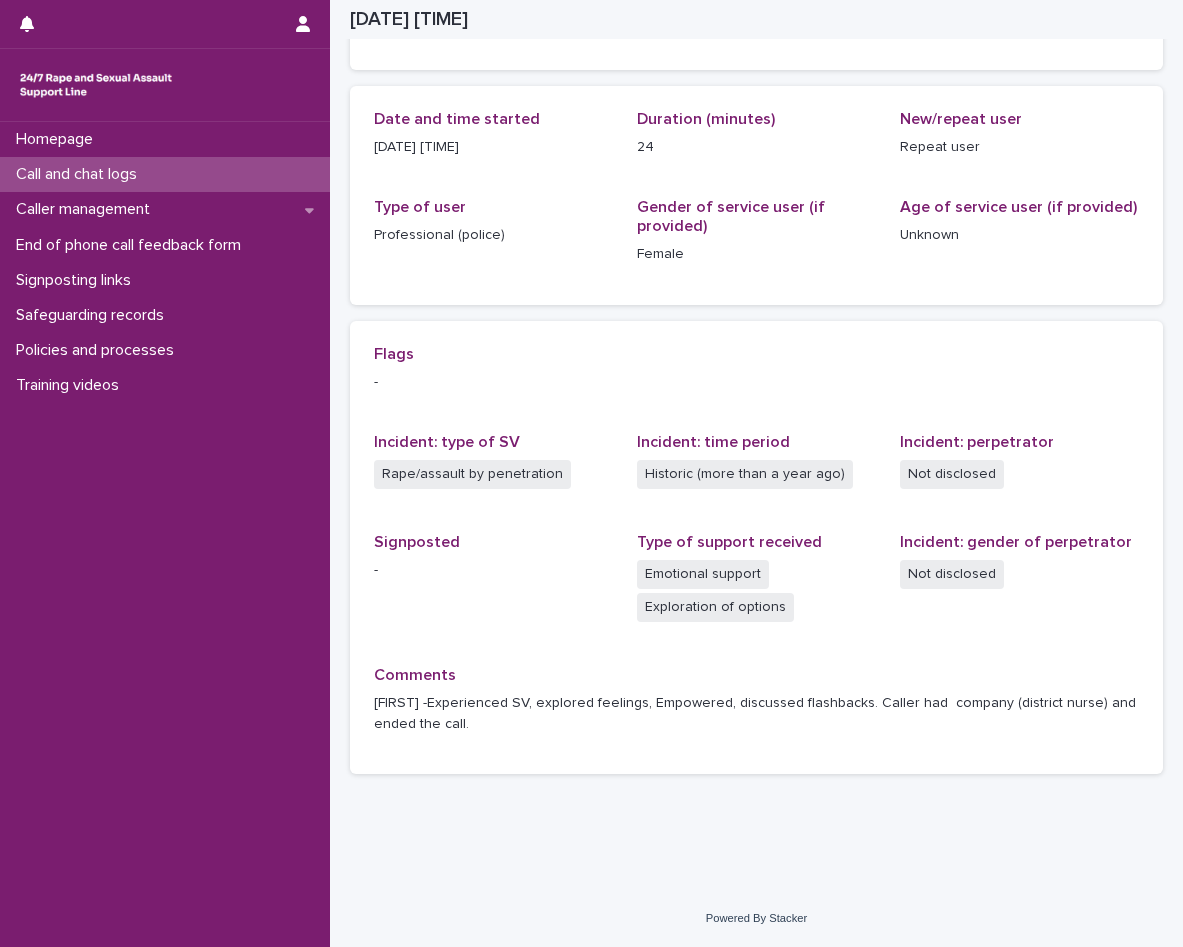 scroll, scrollTop: 188, scrollLeft: 0, axis: vertical 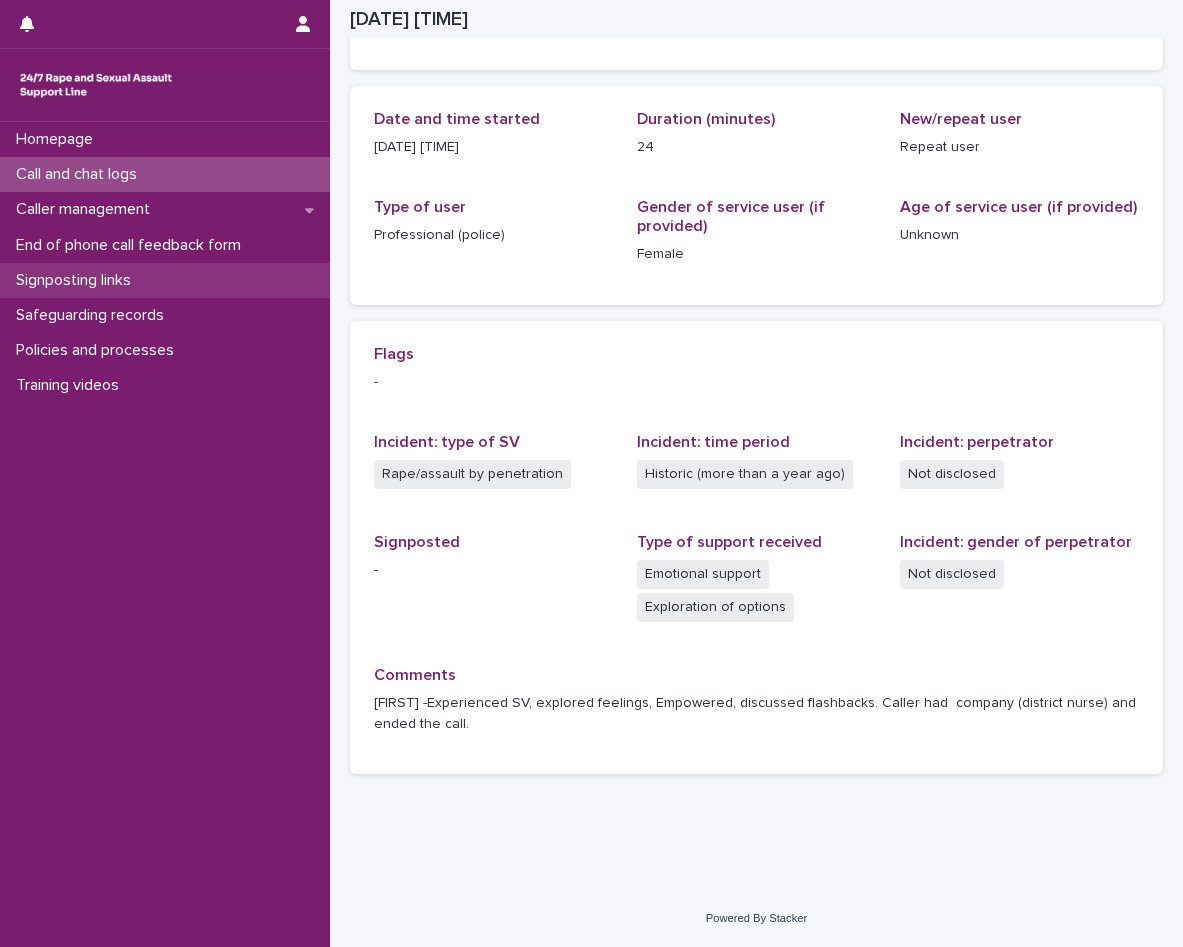 click on "Signposting links" at bounding box center [165, 280] 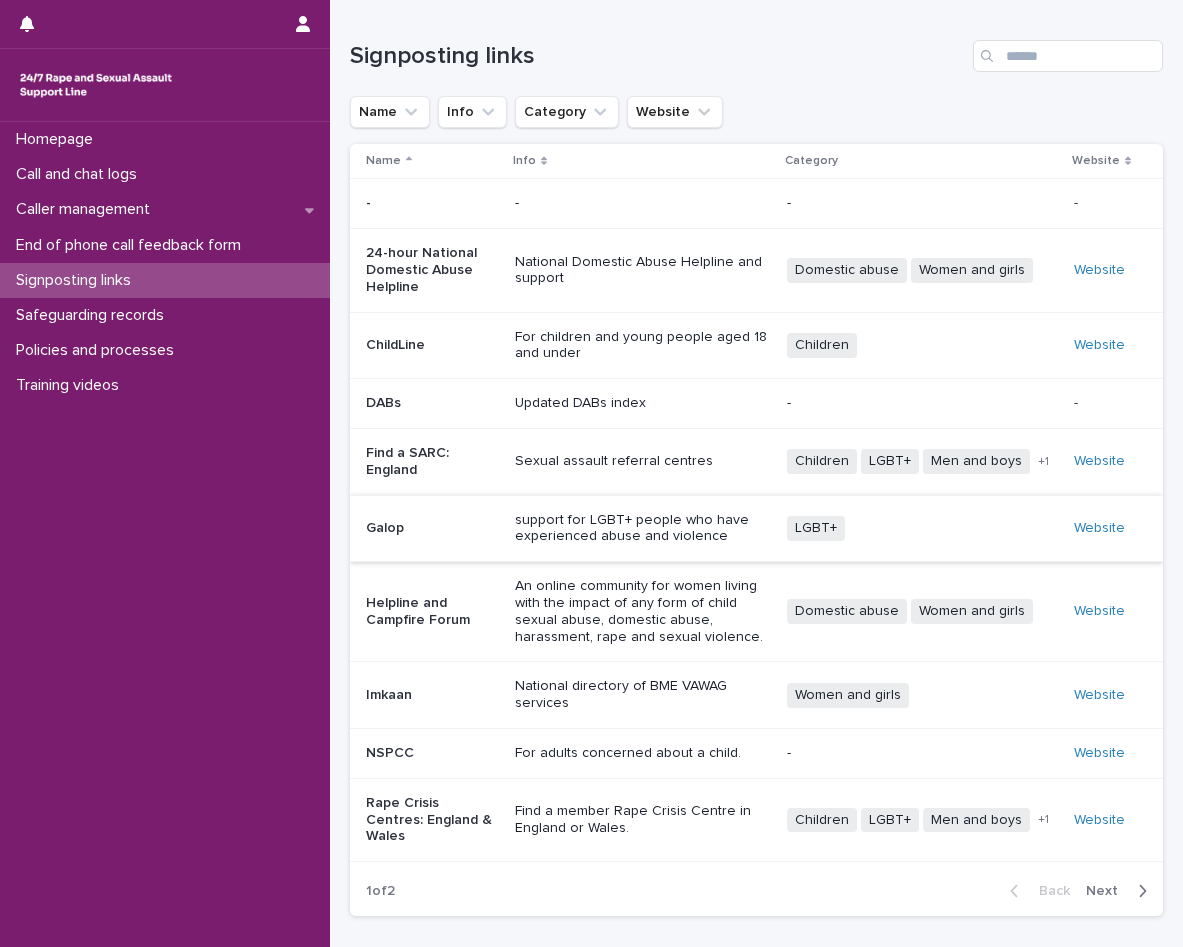 scroll, scrollTop: 100, scrollLeft: 0, axis: vertical 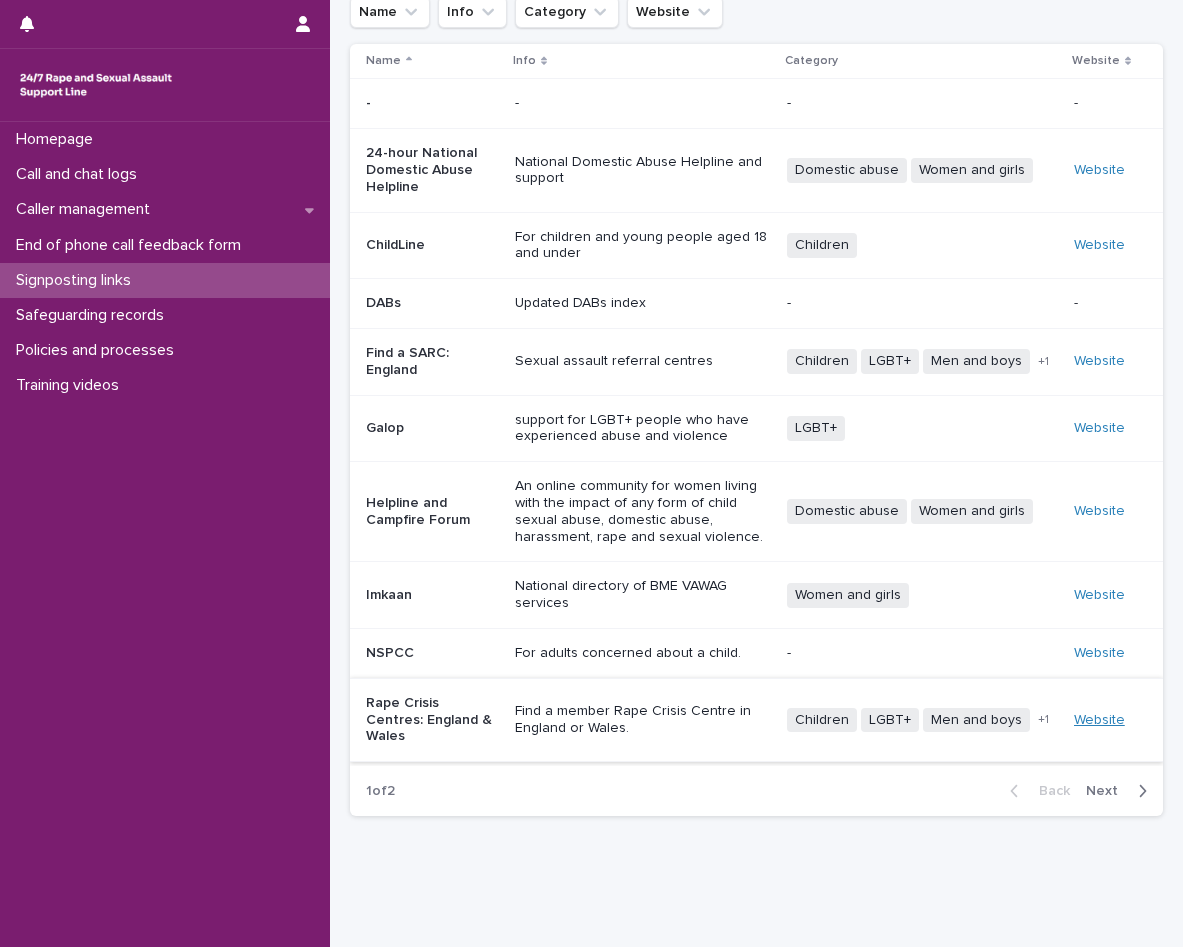 click on "Website" at bounding box center (1099, 720) 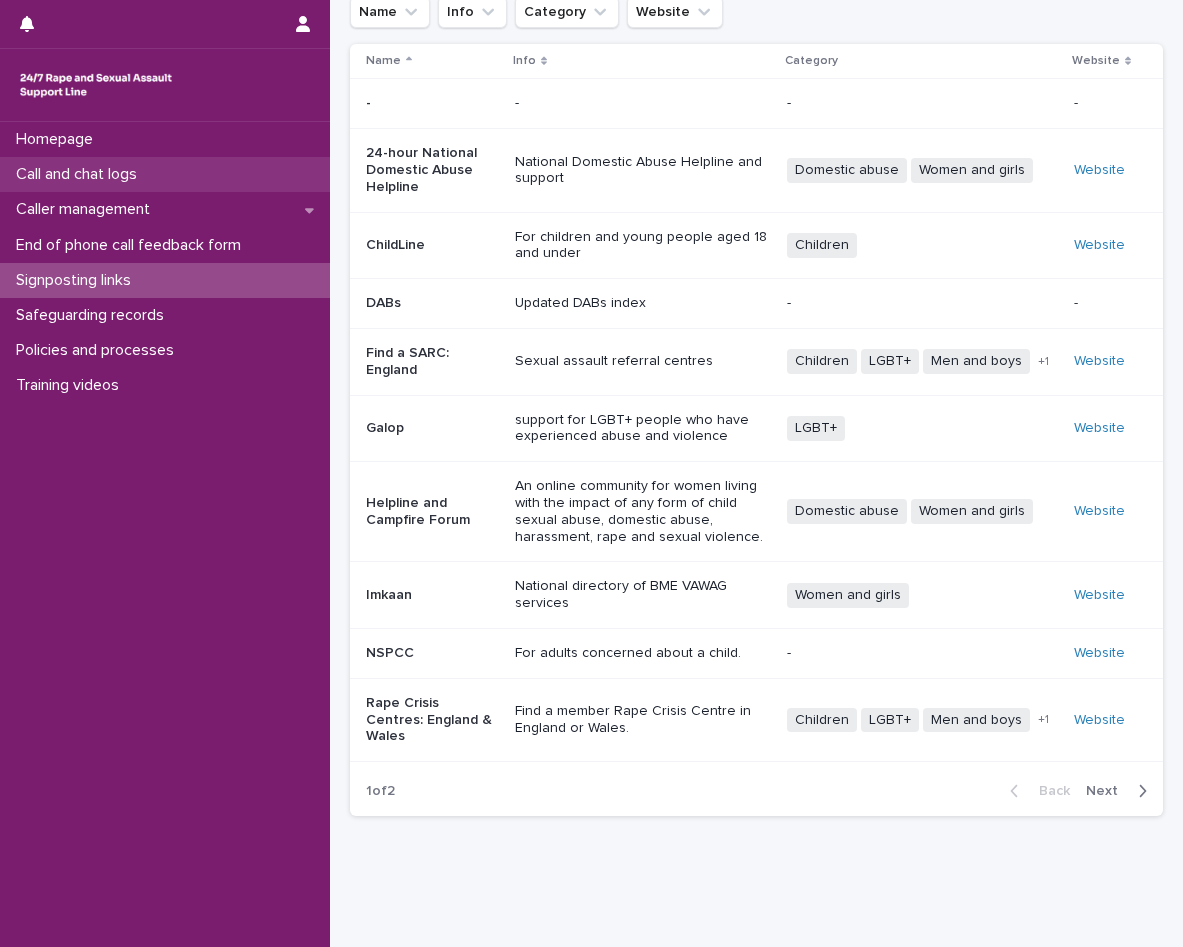 click on "Call and chat logs" at bounding box center [80, 174] 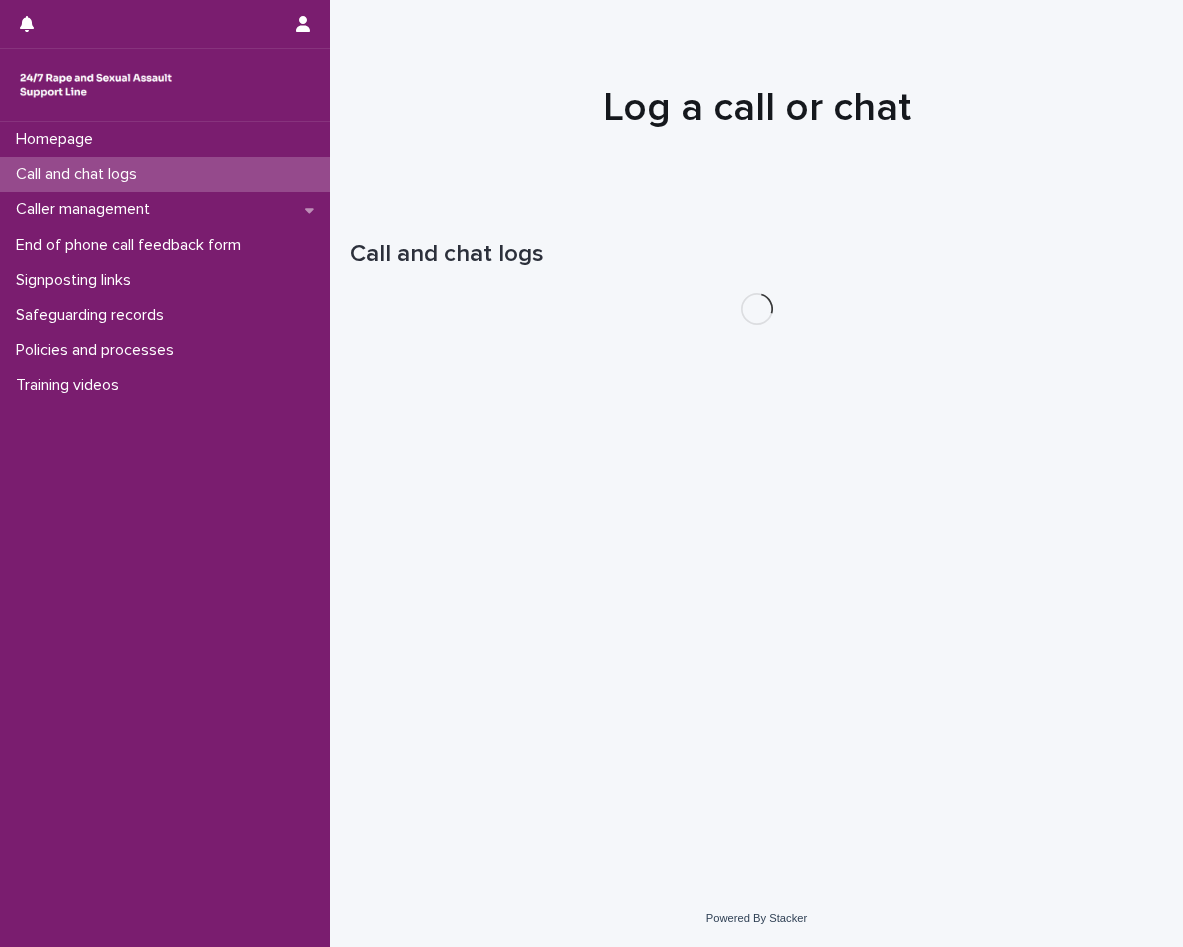 scroll, scrollTop: 0, scrollLeft: 0, axis: both 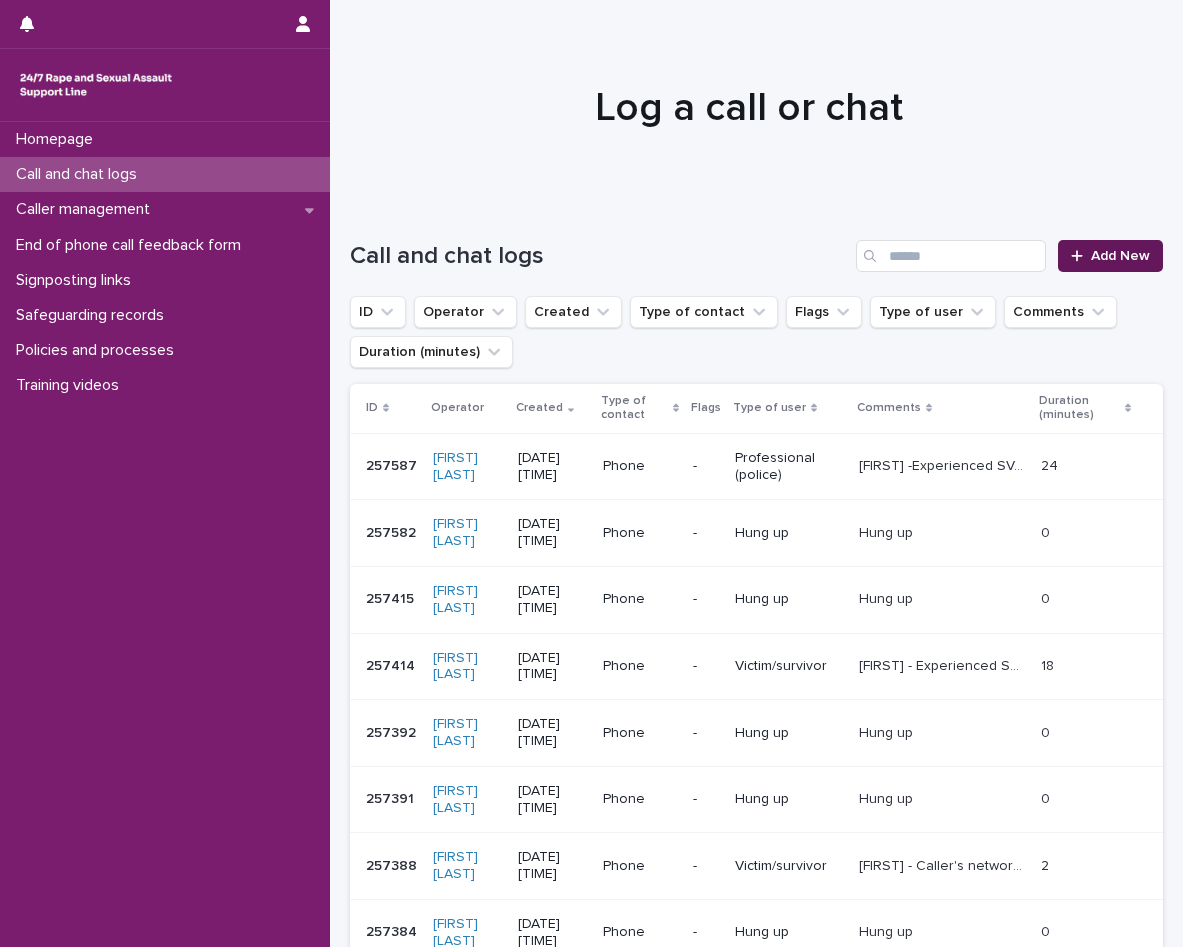 click on "Add New" at bounding box center [1110, 256] 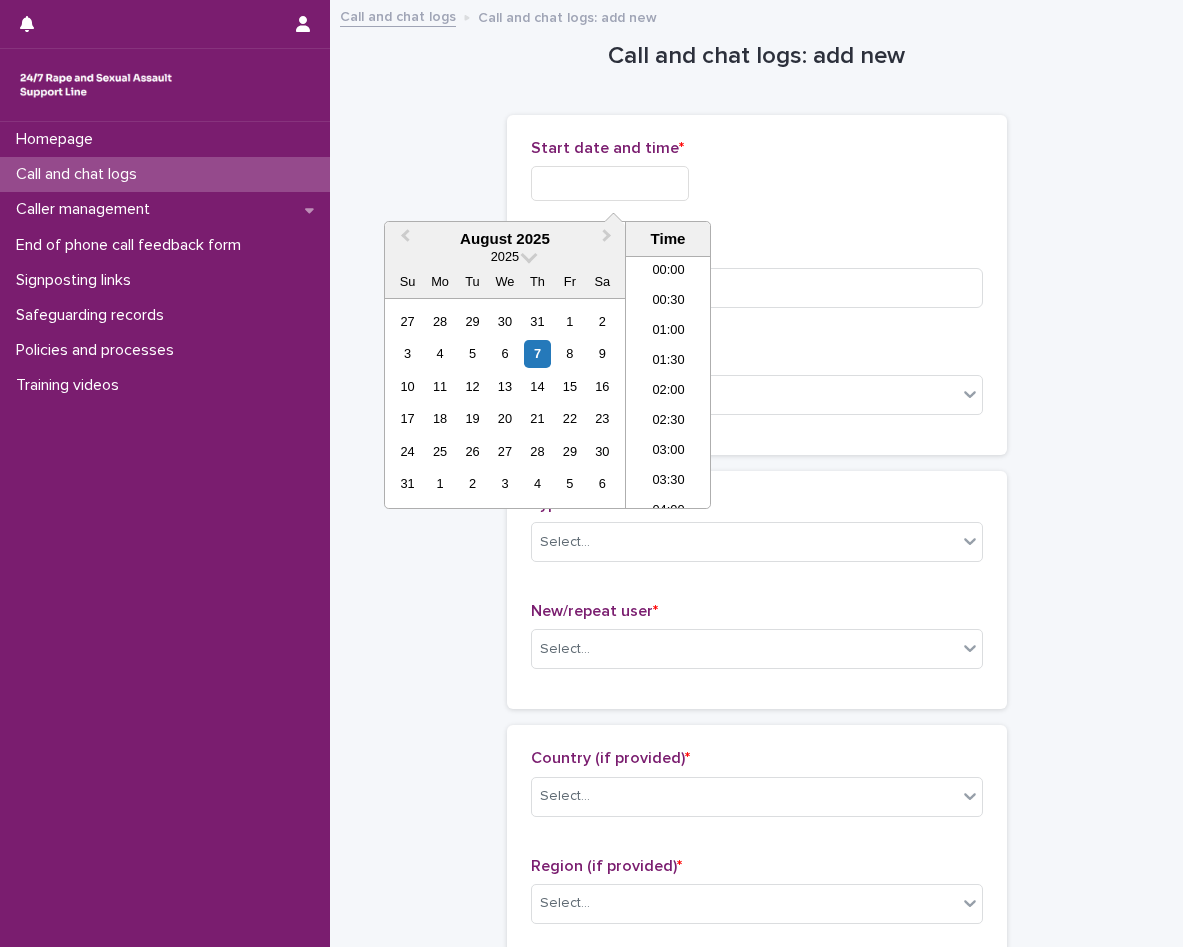 click at bounding box center (610, 183) 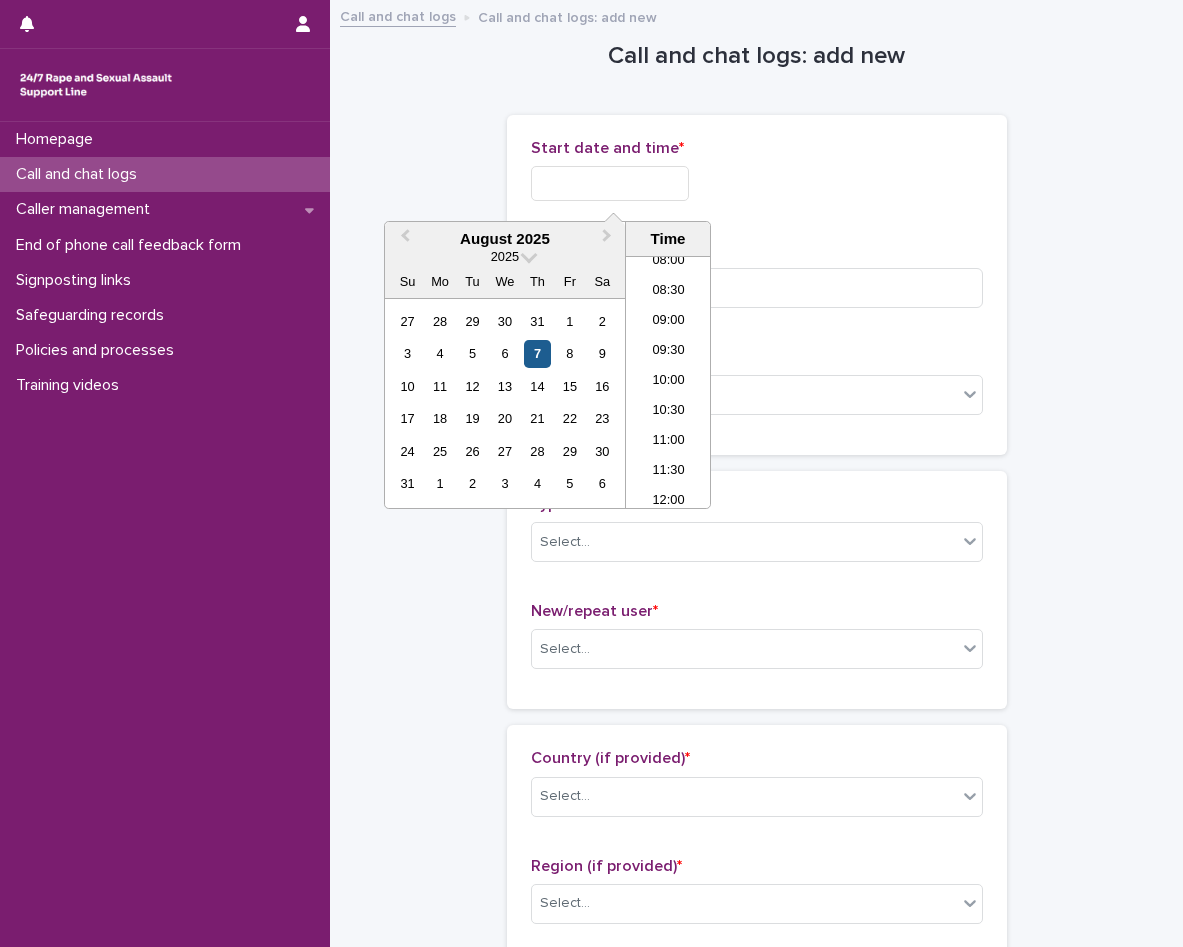 click on "7" at bounding box center [537, 353] 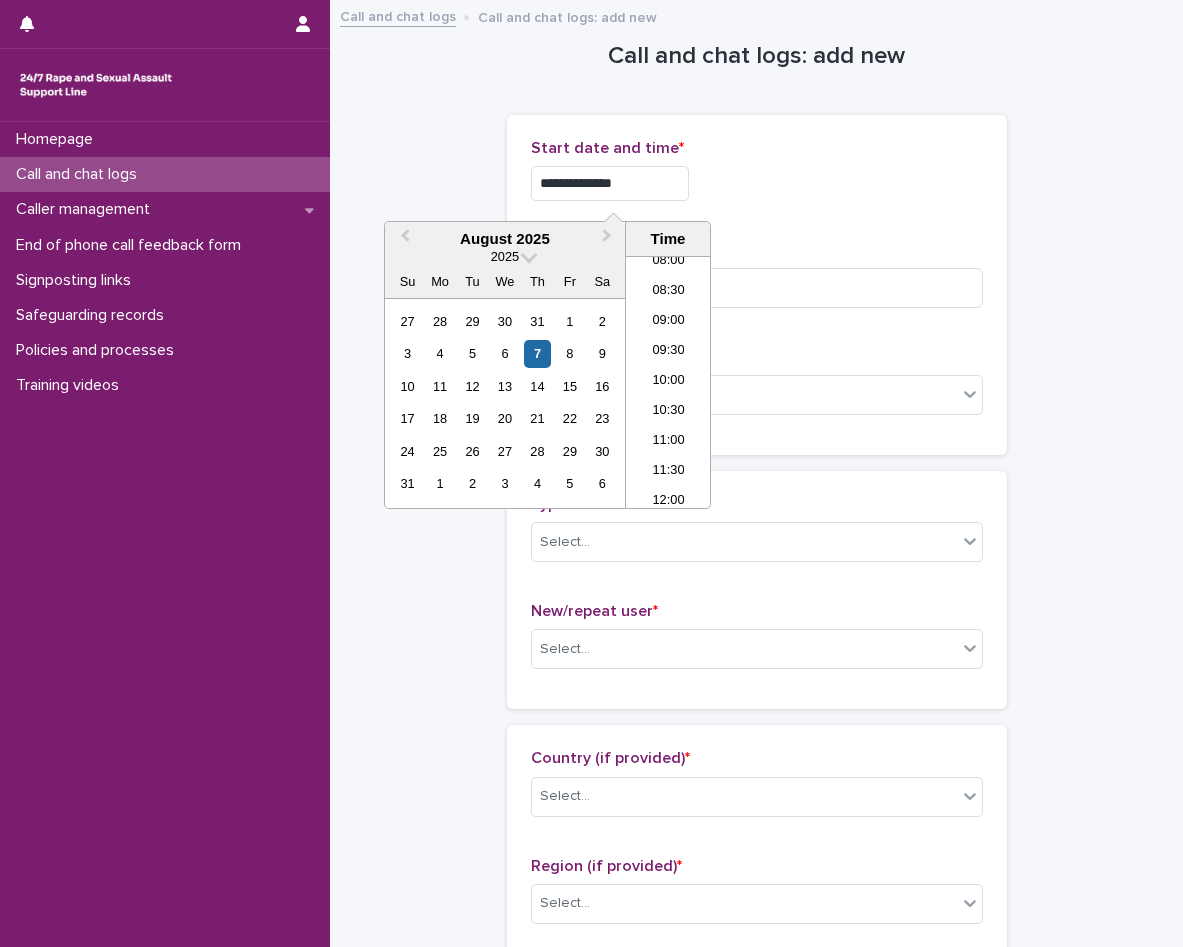 drag, startPoint x: 674, startPoint y: 384, endPoint x: 681, endPoint y: 354, distance: 30.805843 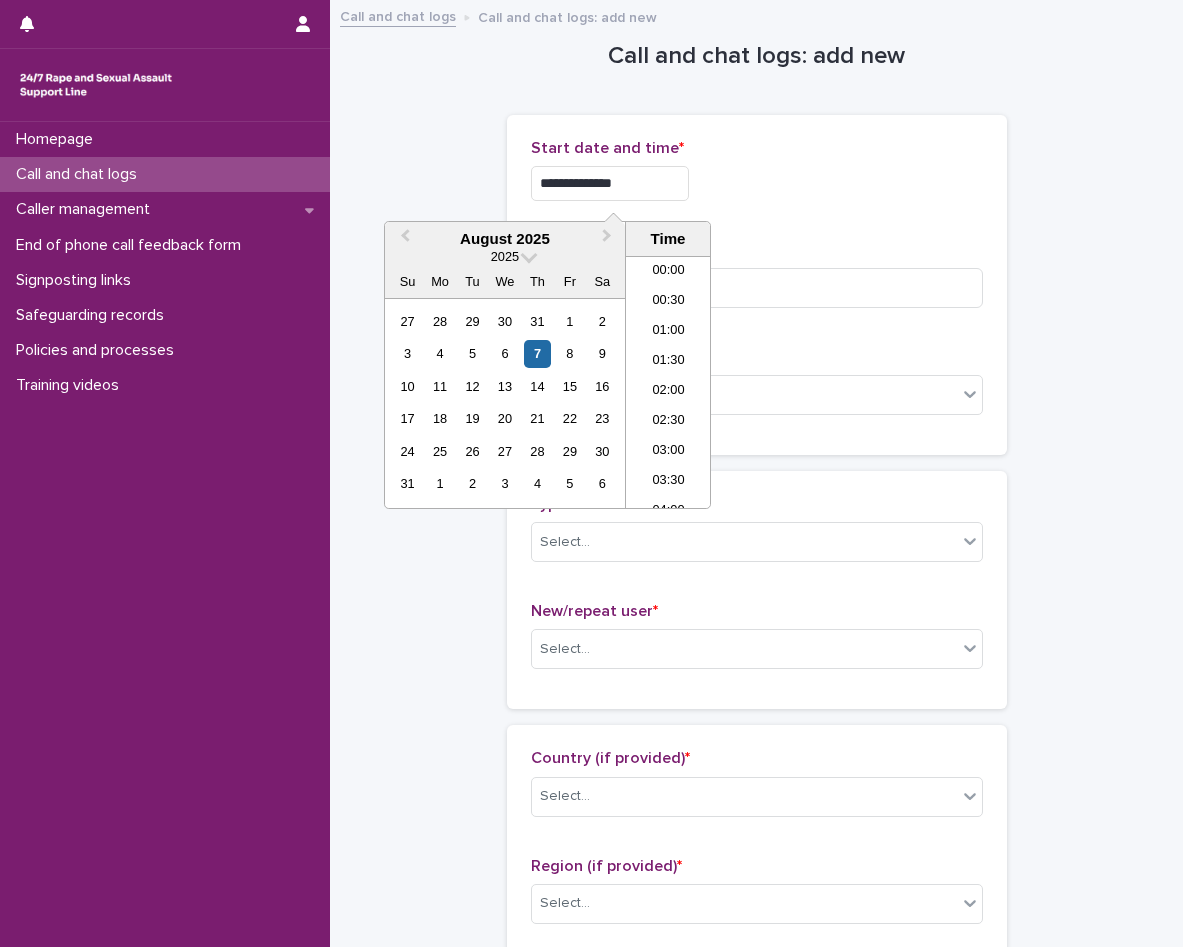 scroll, scrollTop: 490, scrollLeft: 0, axis: vertical 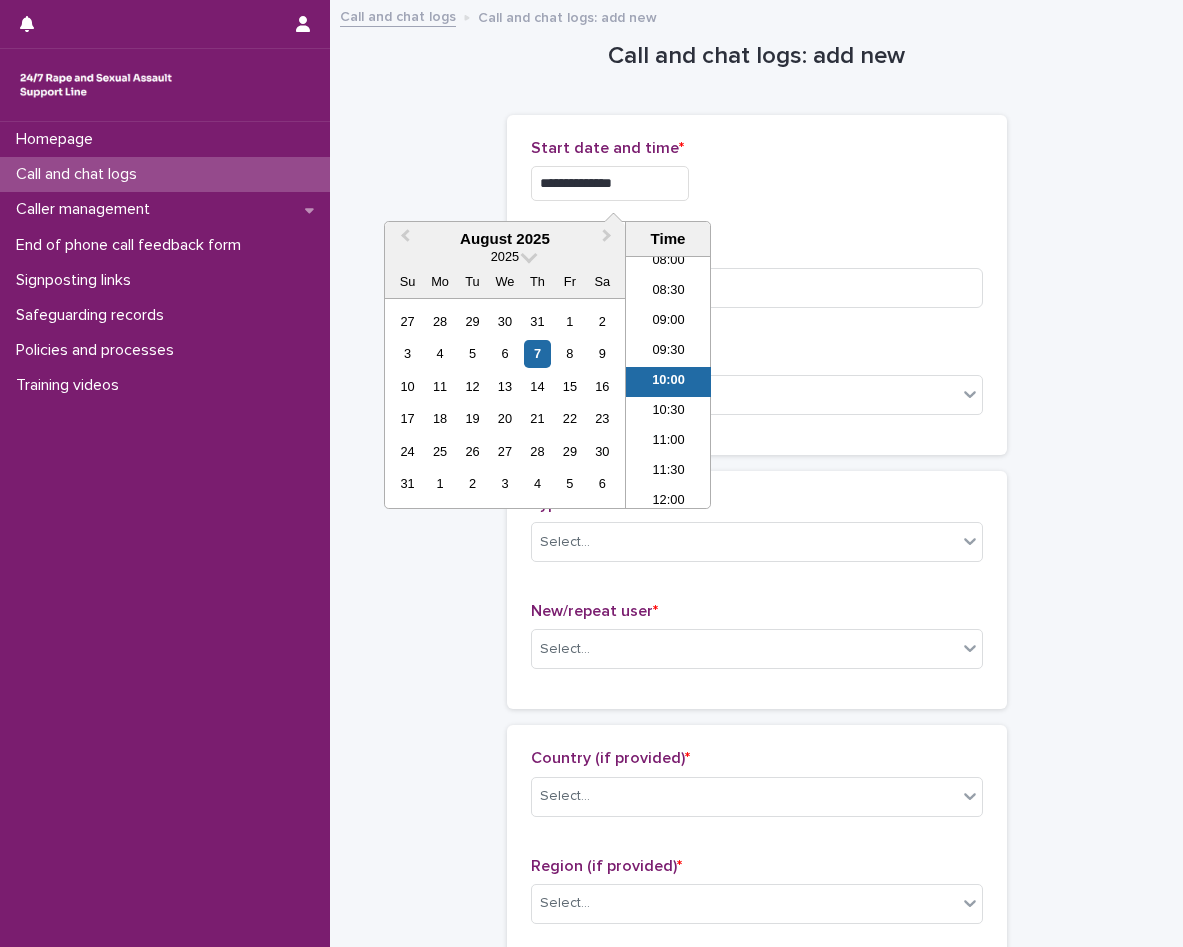 click on "**********" at bounding box center [610, 183] 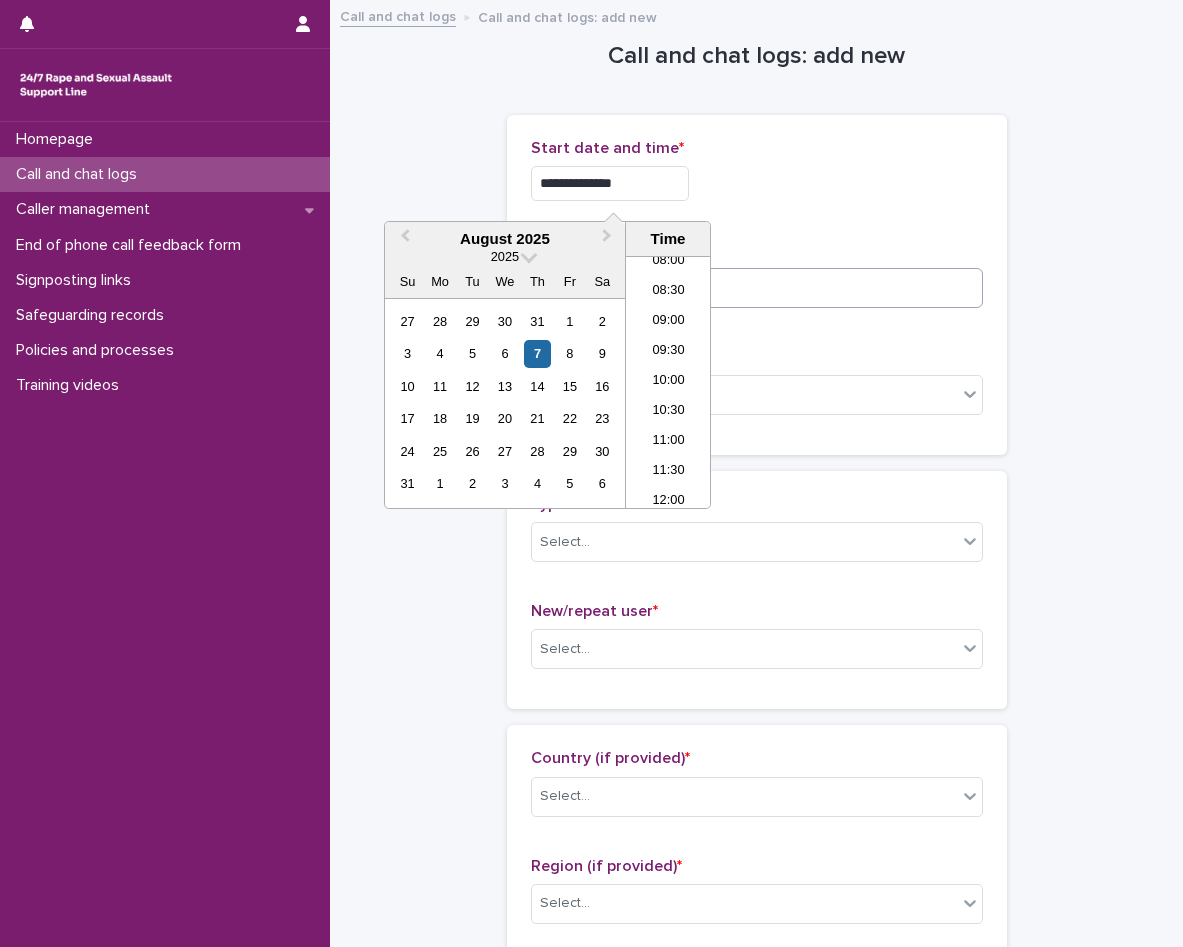 type on "**********" 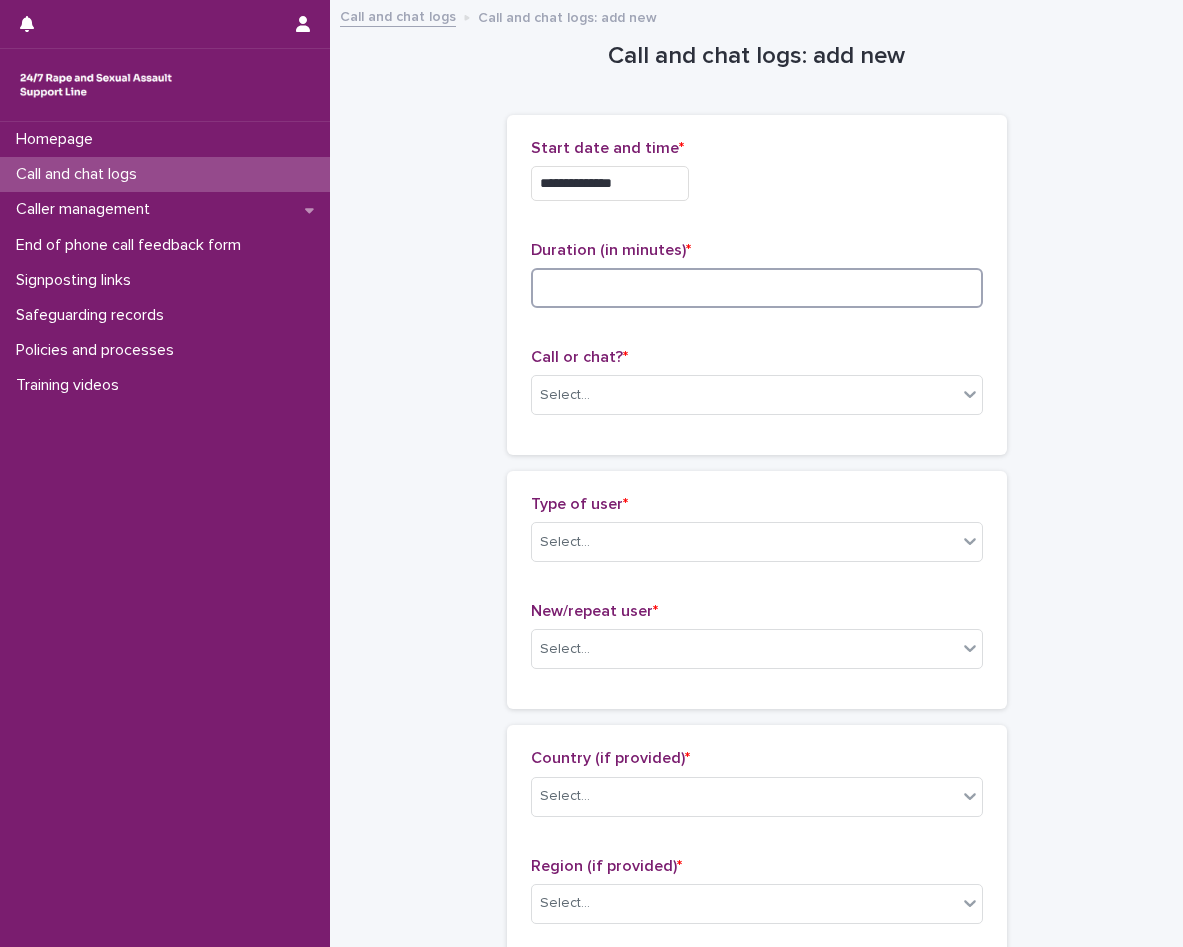 click at bounding box center [757, 288] 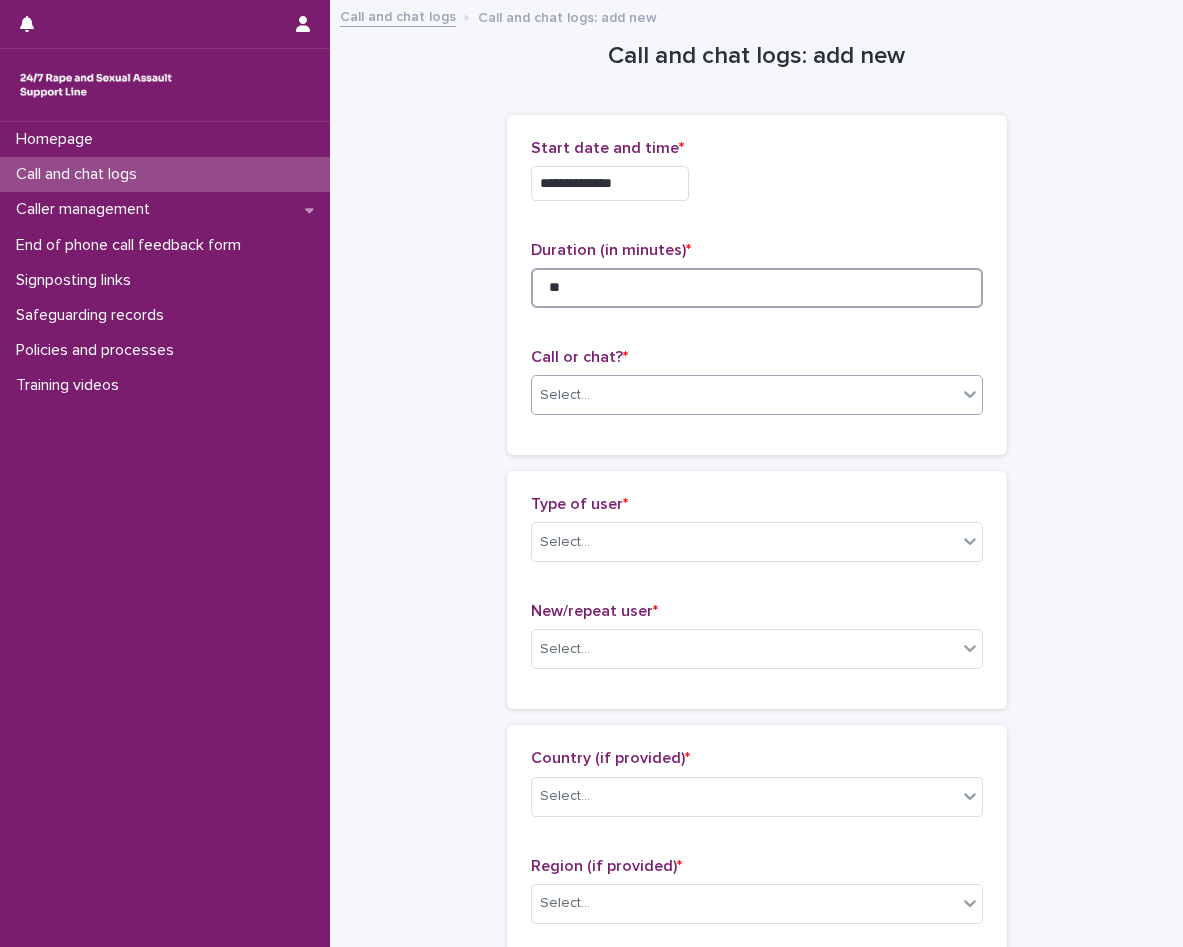 type on "**" 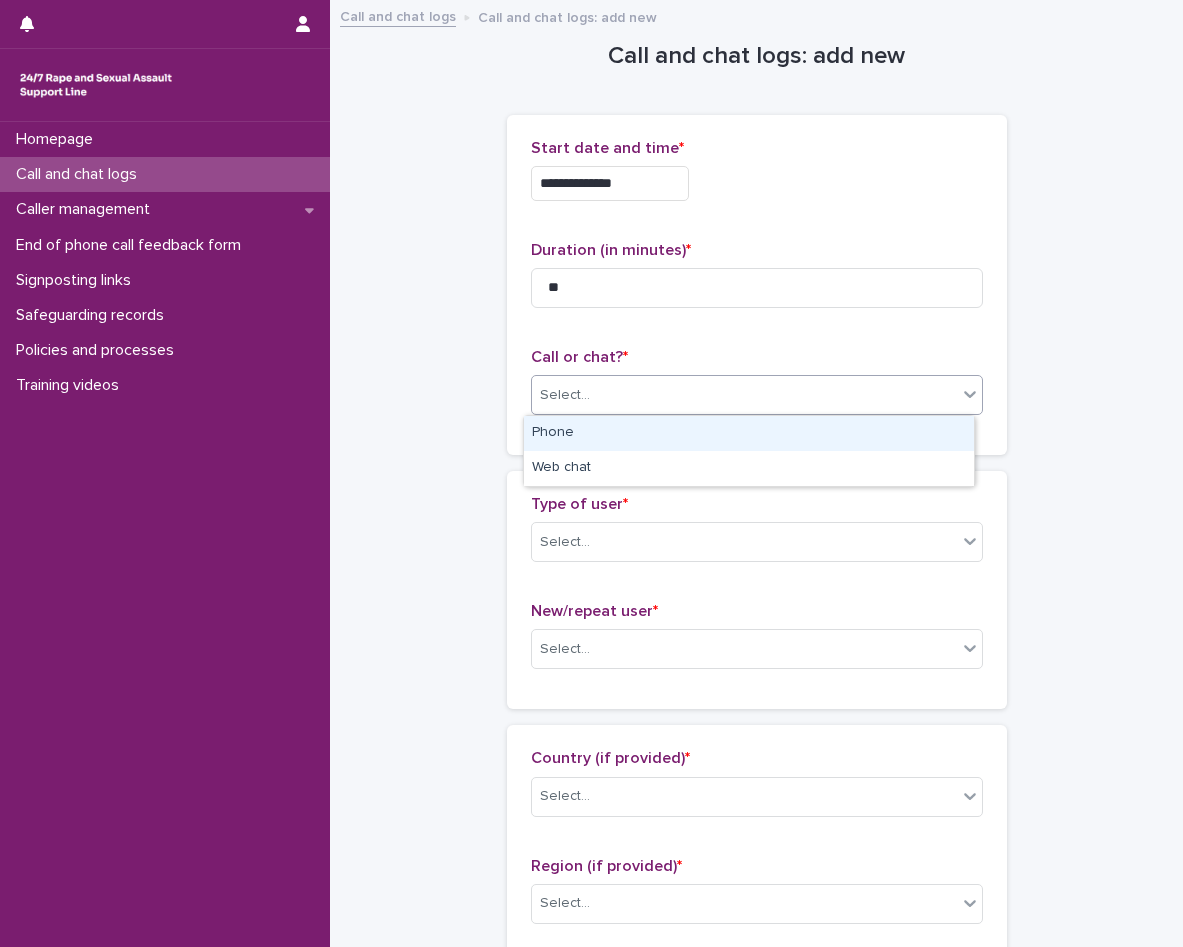 click on "Select..." at bounding box center (744, 395) 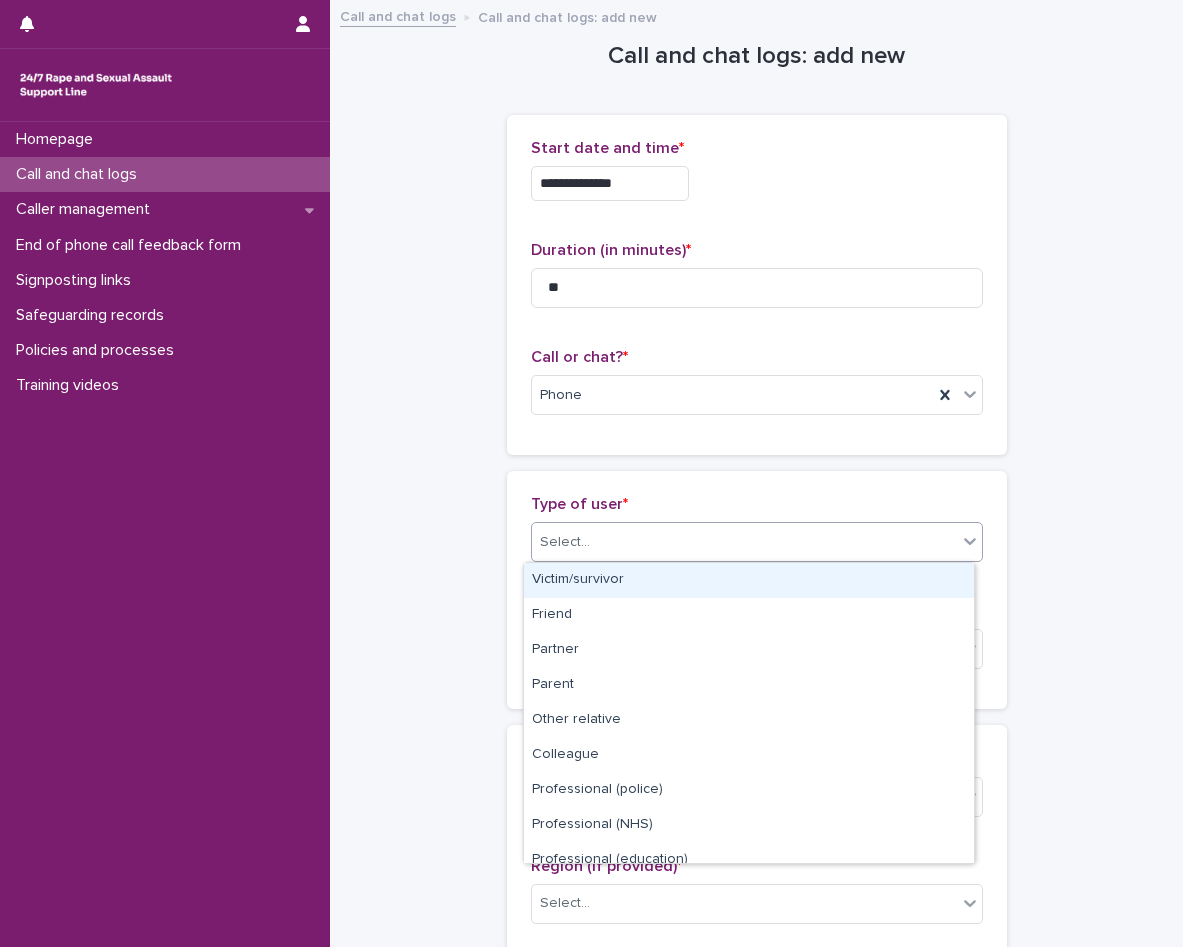 click on "Select..." at bounding box center (744, 542) 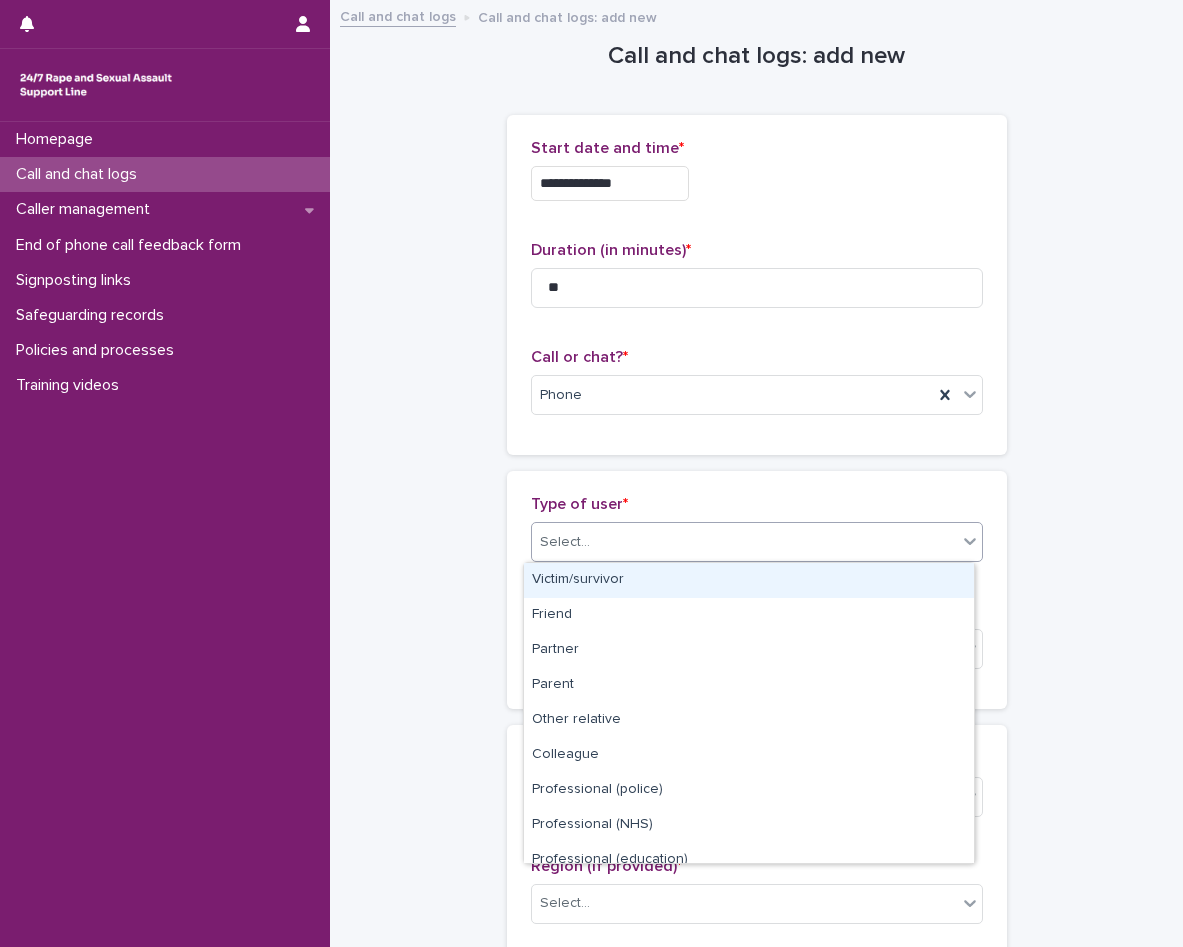 click on "Victim/survivor" at bounding box center (749, 580) 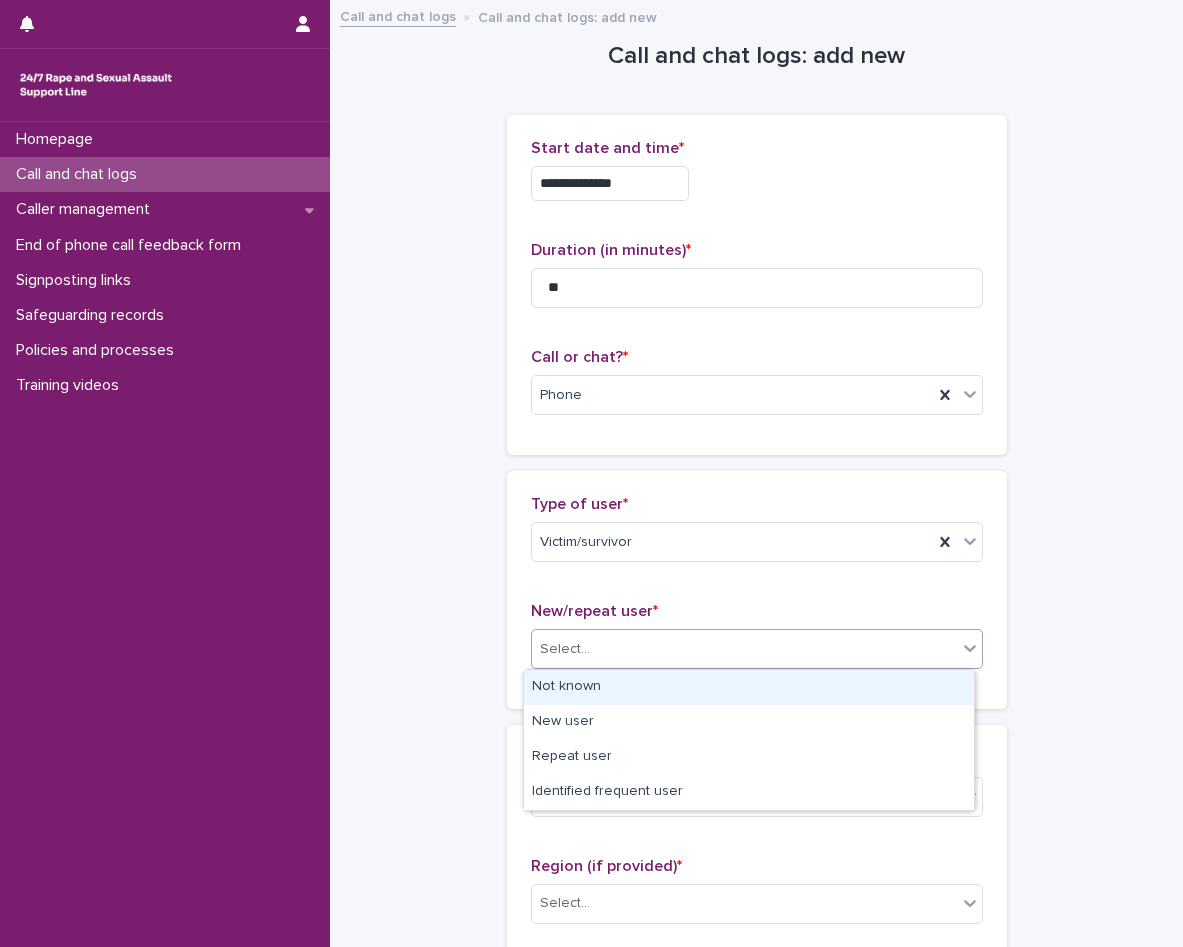 click on "Select..." at bounding box center (565, 649) 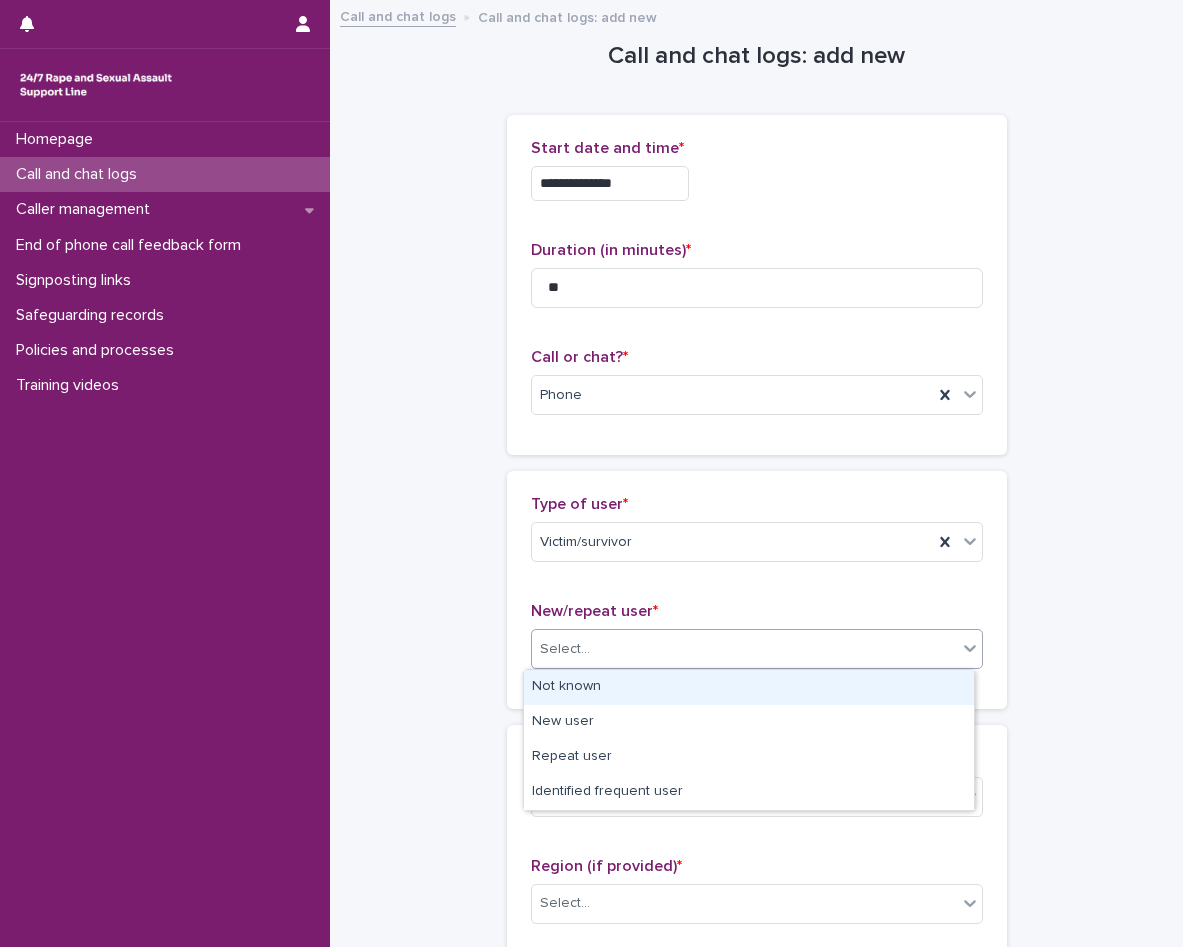 click on "Not known" at bounding box center [749, 687] 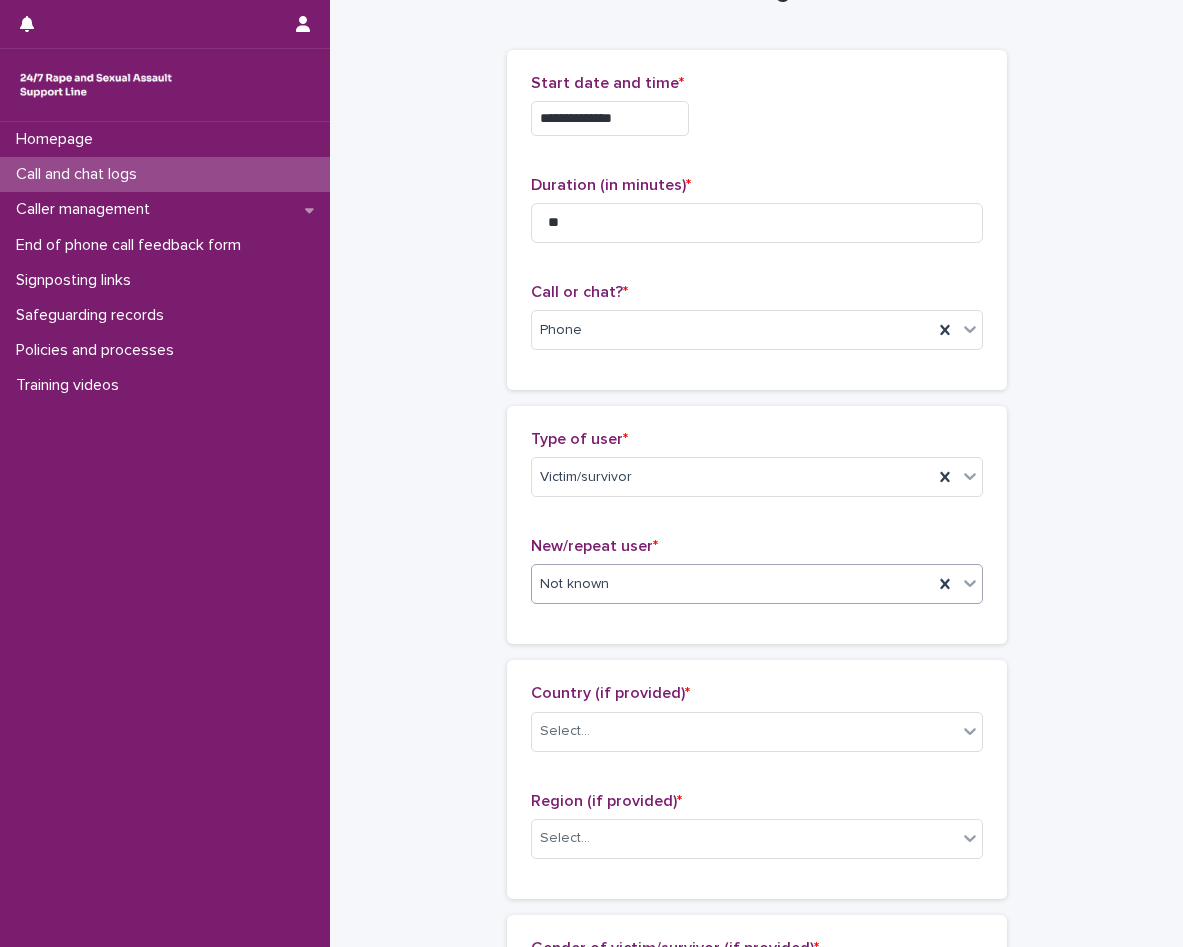scroll, scrollTop: 100, scrollLeft: 0, axis: vertical 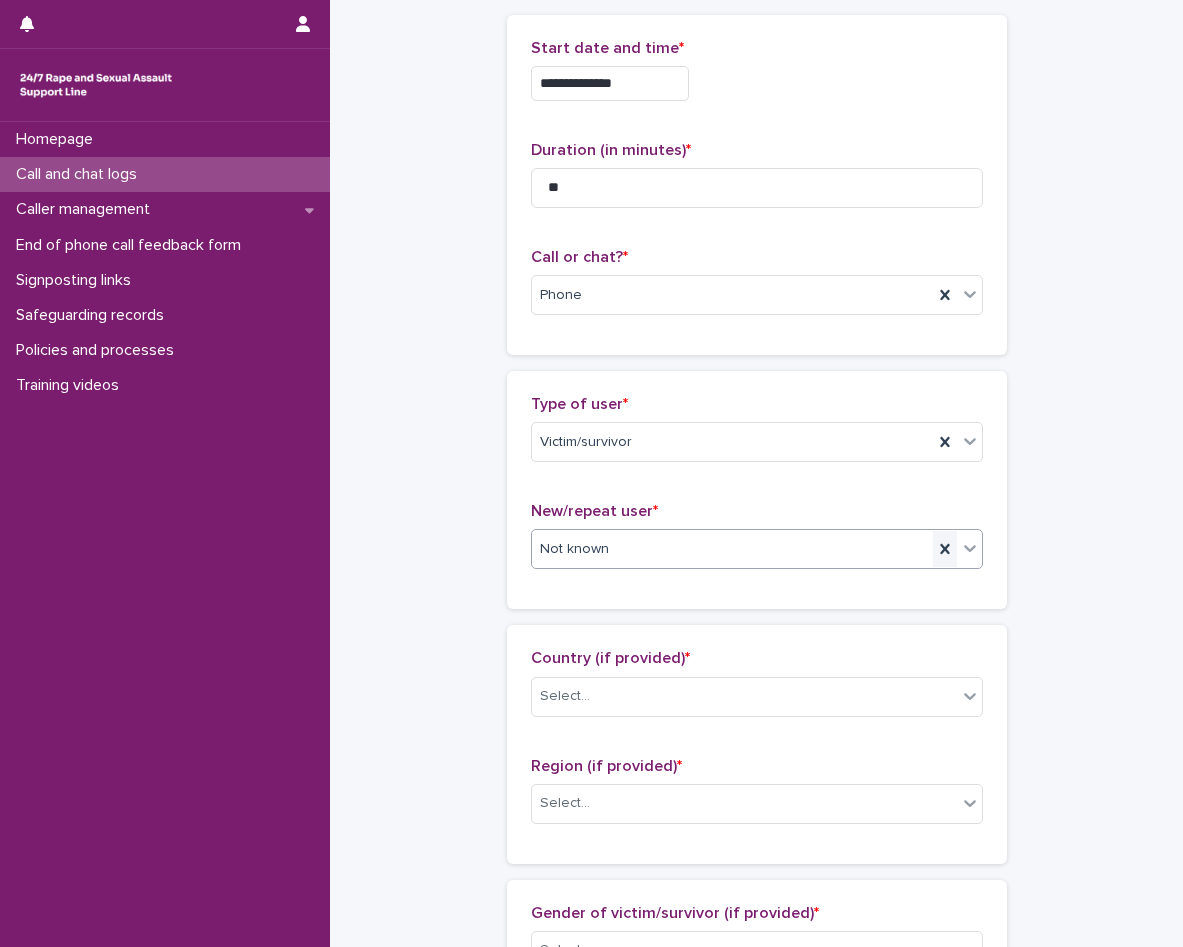 click at bounding box center [945, 549] 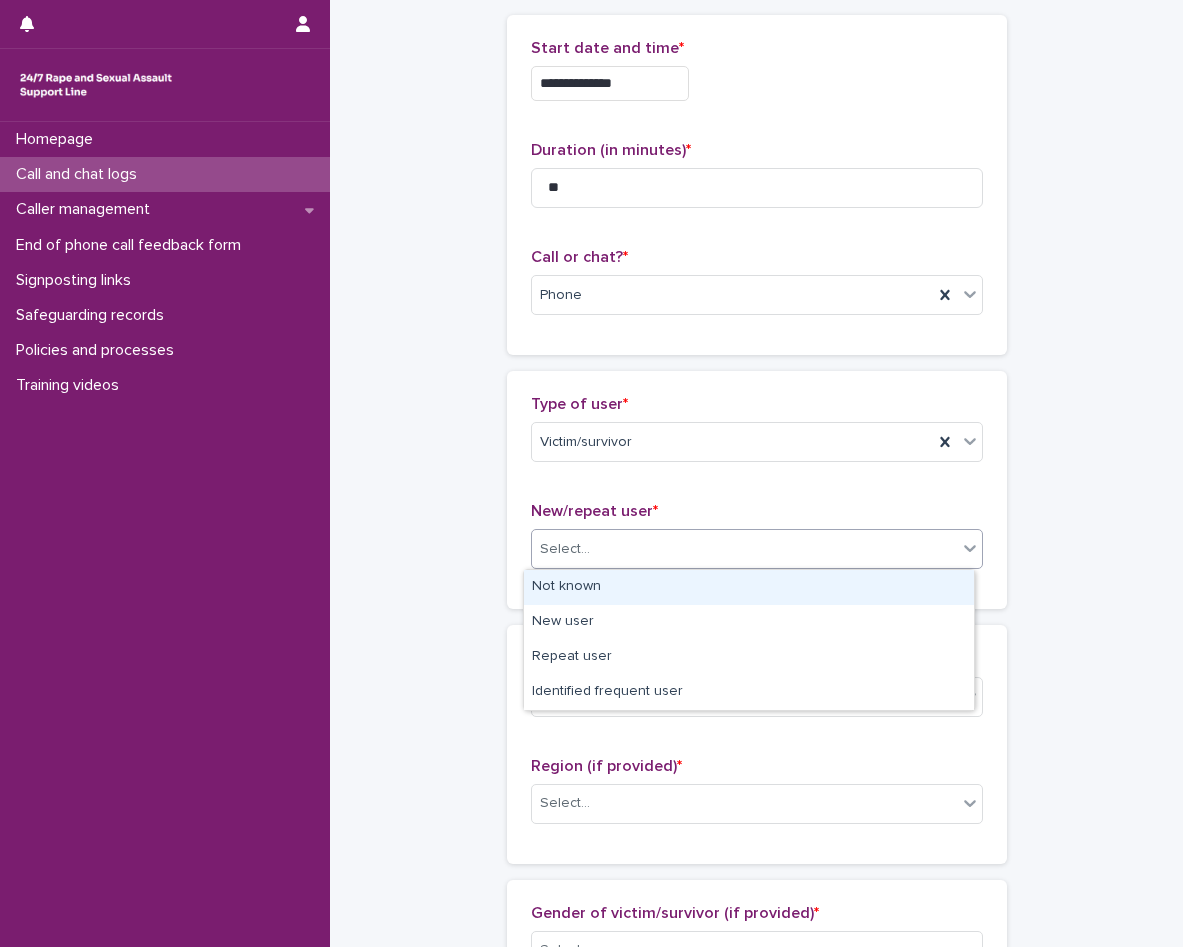 click 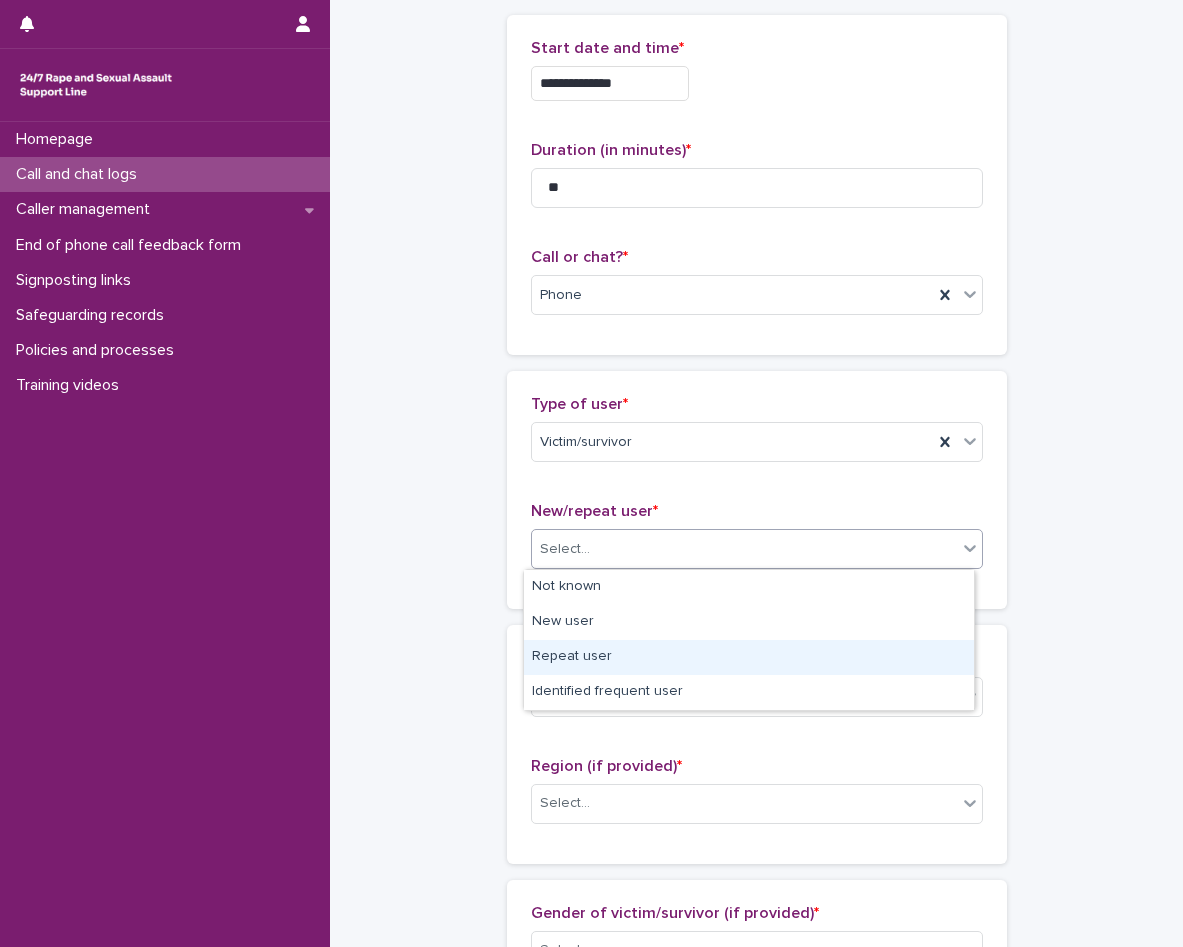 click on "Repeat user" at bounding box center [749, 657] 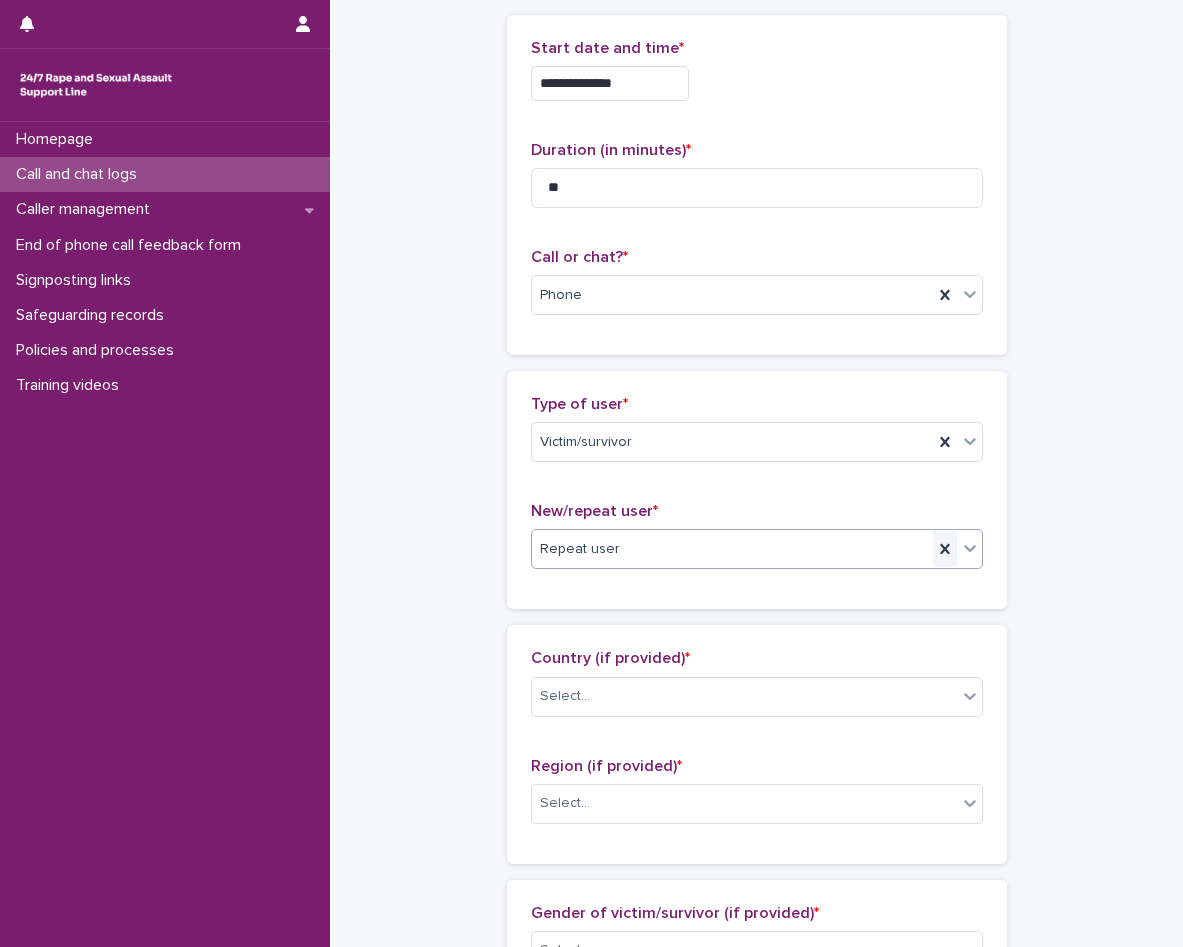 click 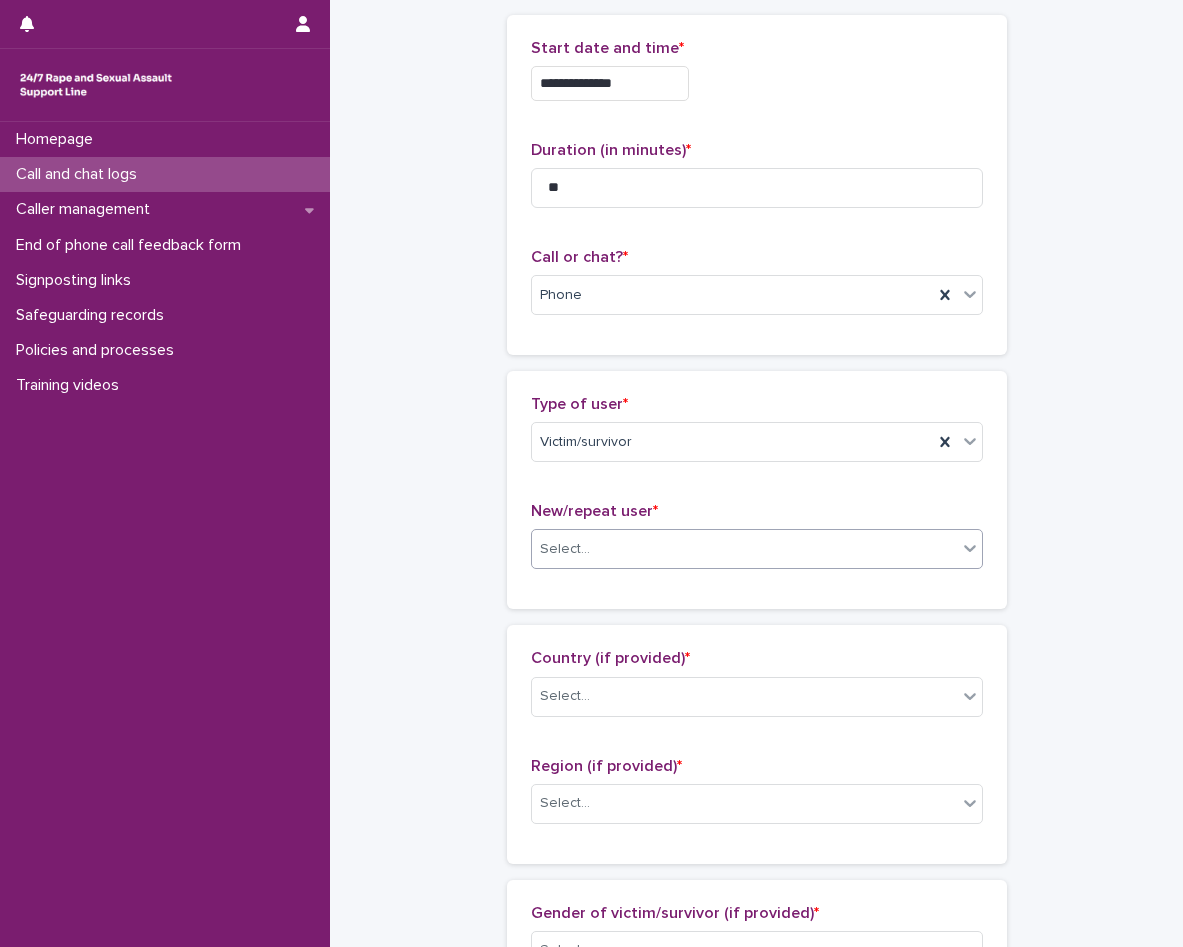 click on "Type of user * Victim/survivor New/repeat user * Select..." at bounding box center (757, 490) 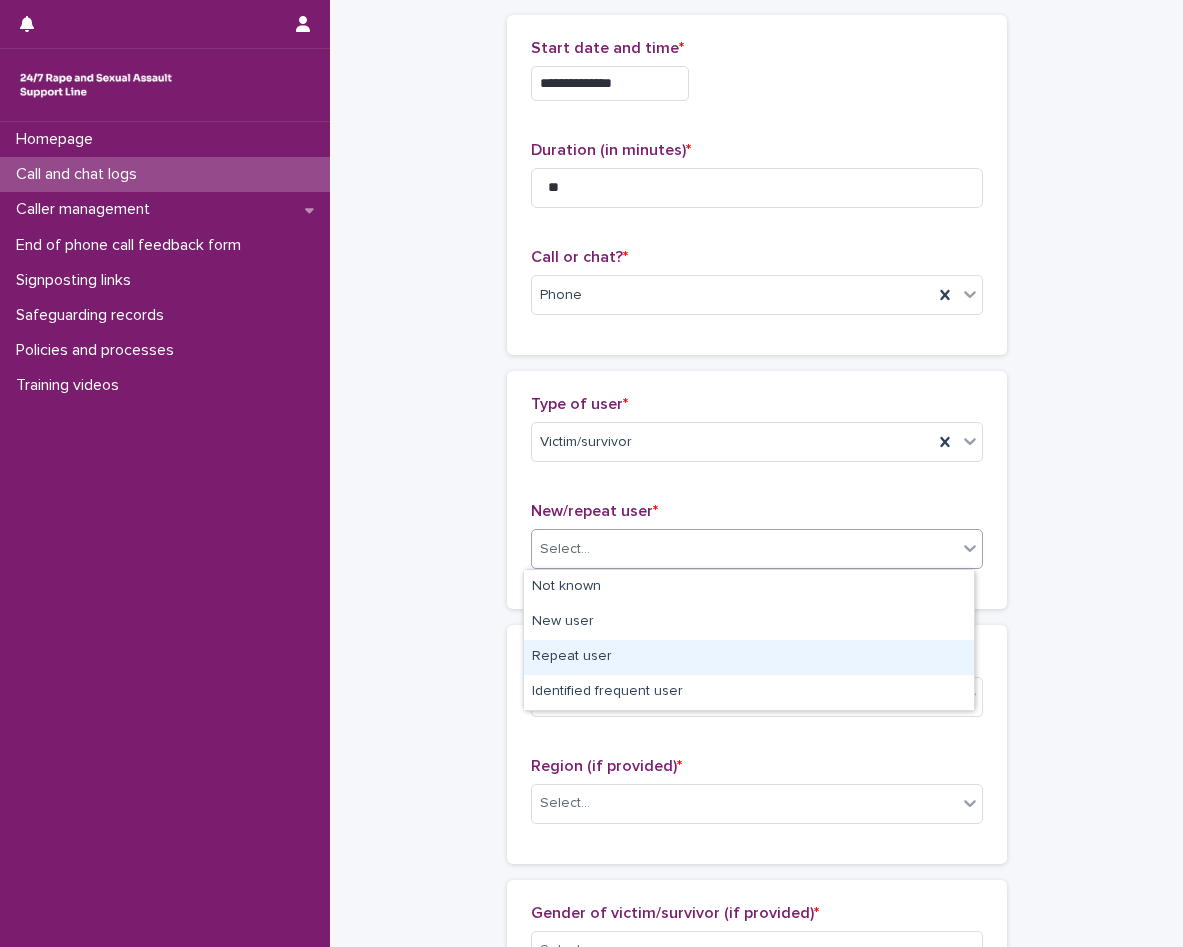 click on "Repeat user" at bounding box center (749, 657) 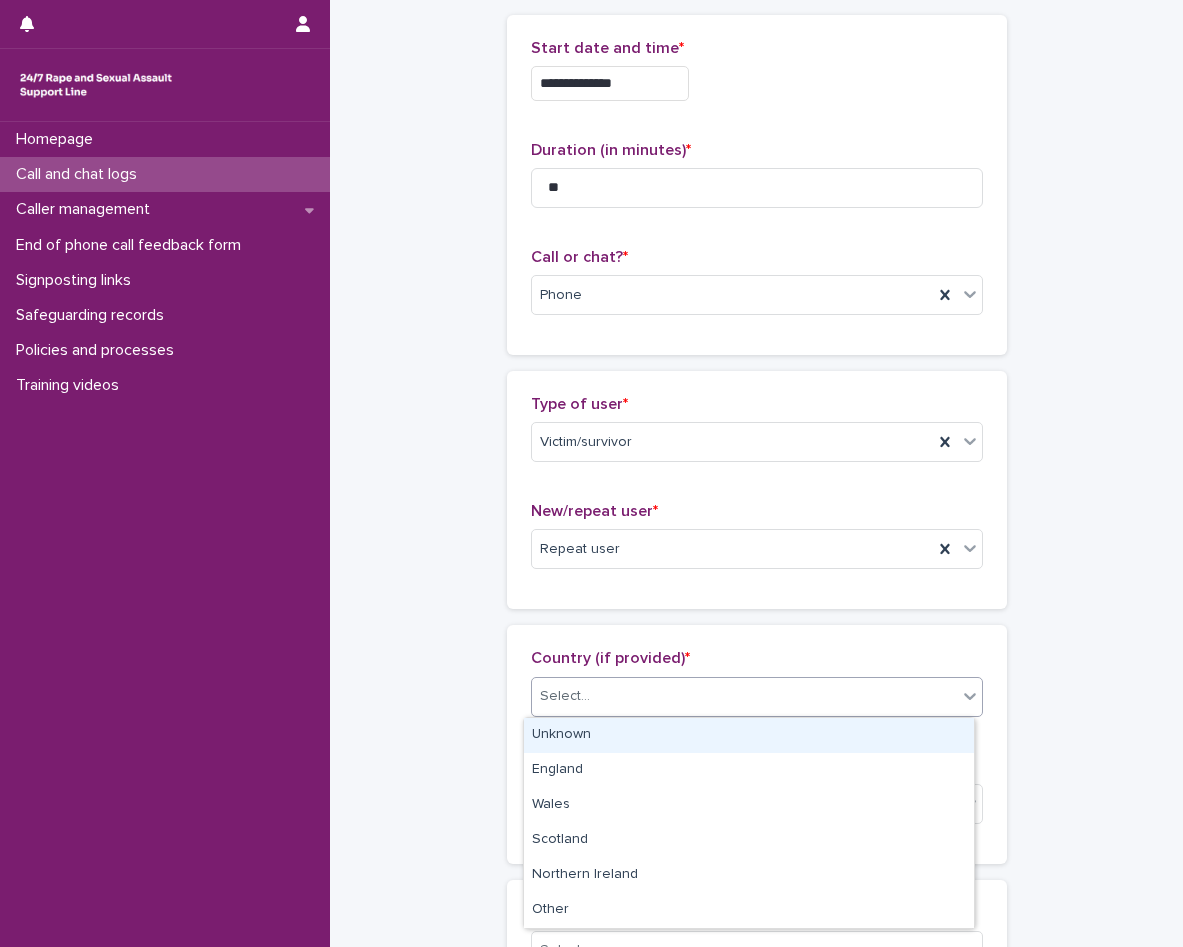 click on "Select..." at bounding box center (744, 696) 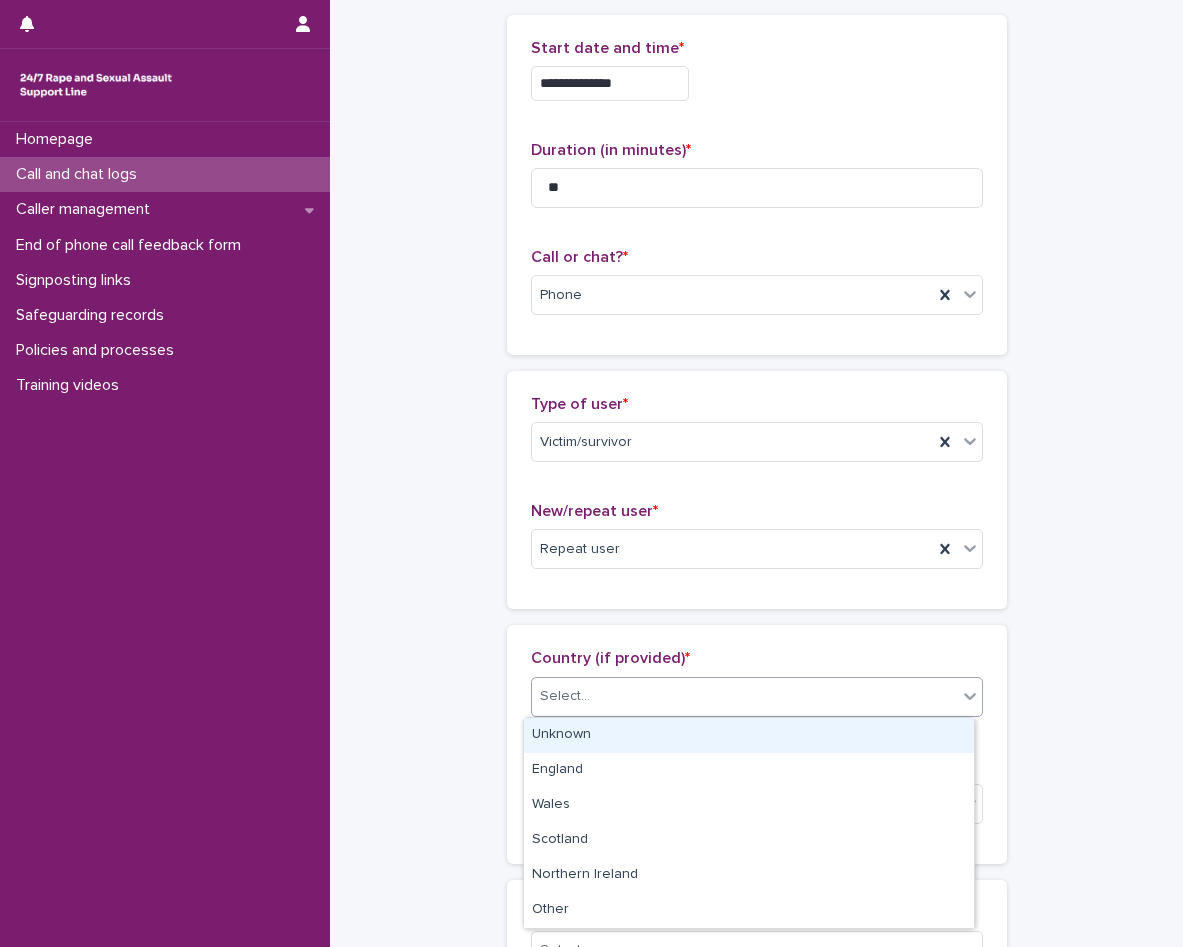click on "Unknown" at bounding box center (749, 735) 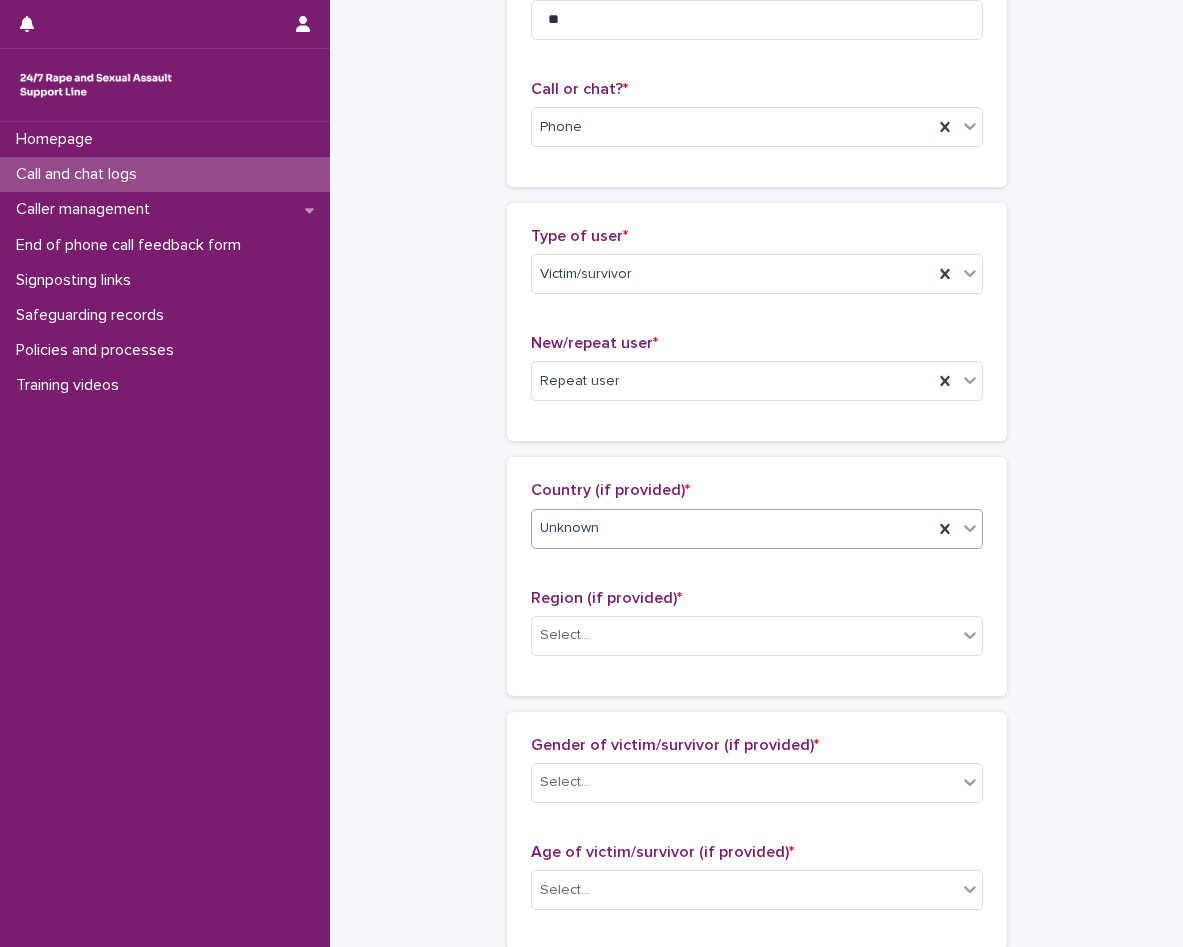 scroll, scrollTop: 300, scrollLeft: 0, axis: vertical 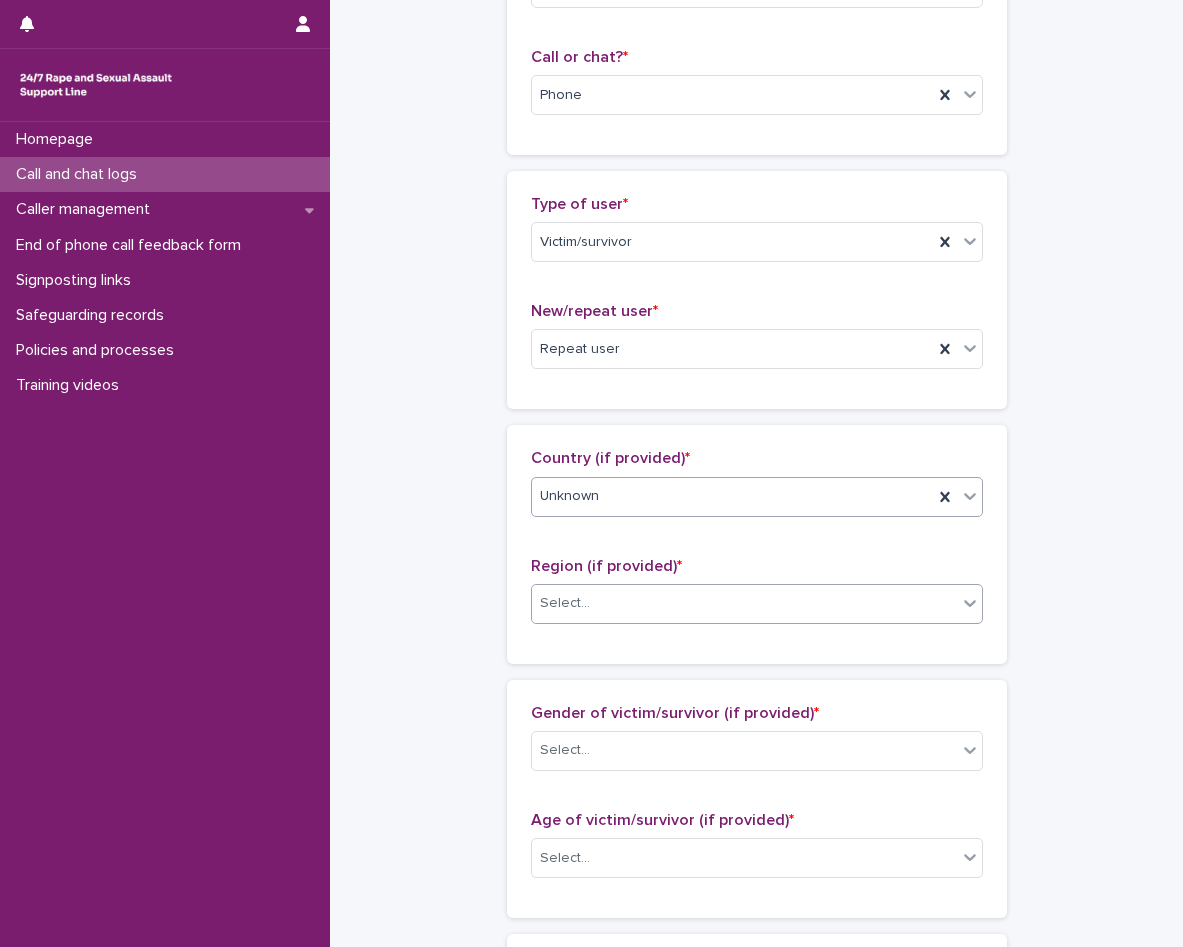 click on "Select..." at bounding box center [744, 603] 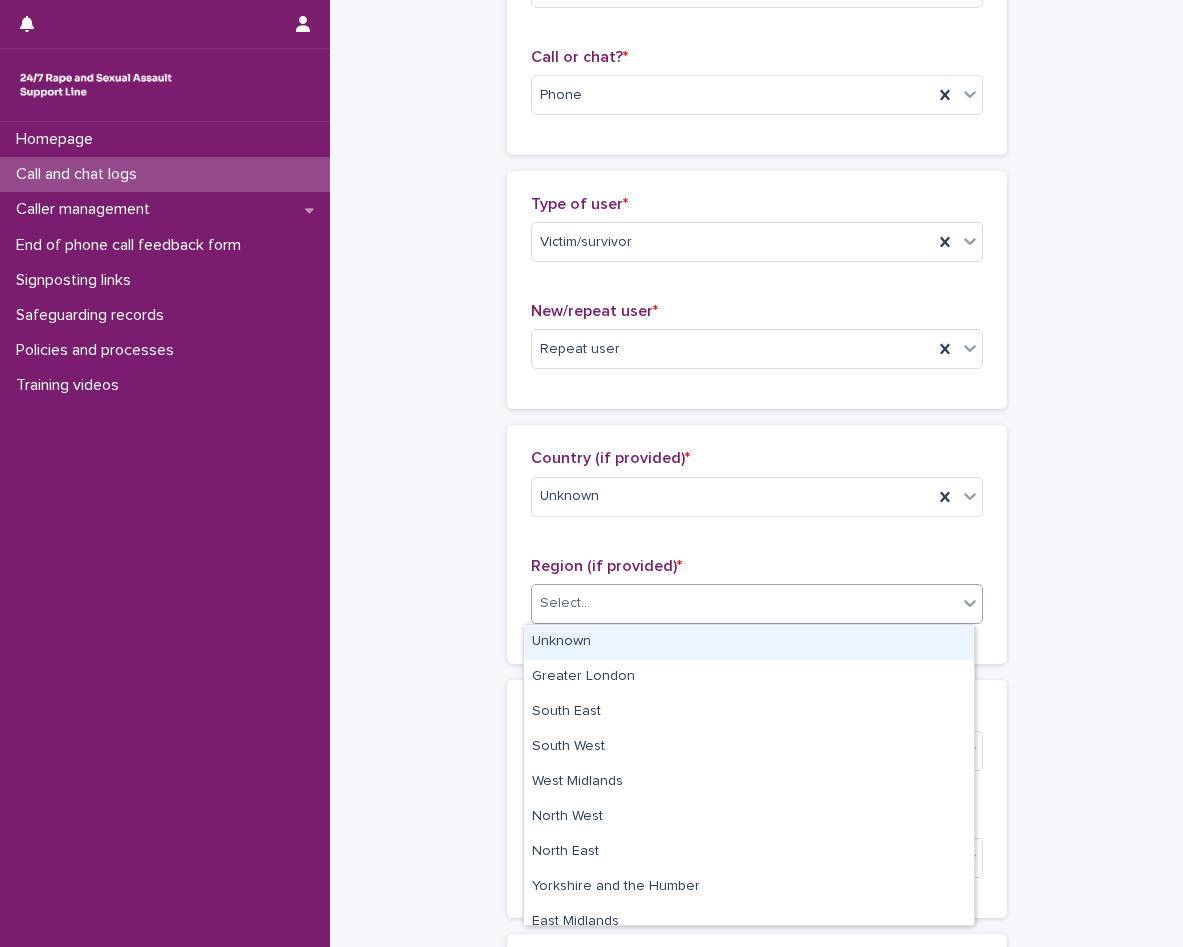click on "Unknown" at bounding box center [749, 642] 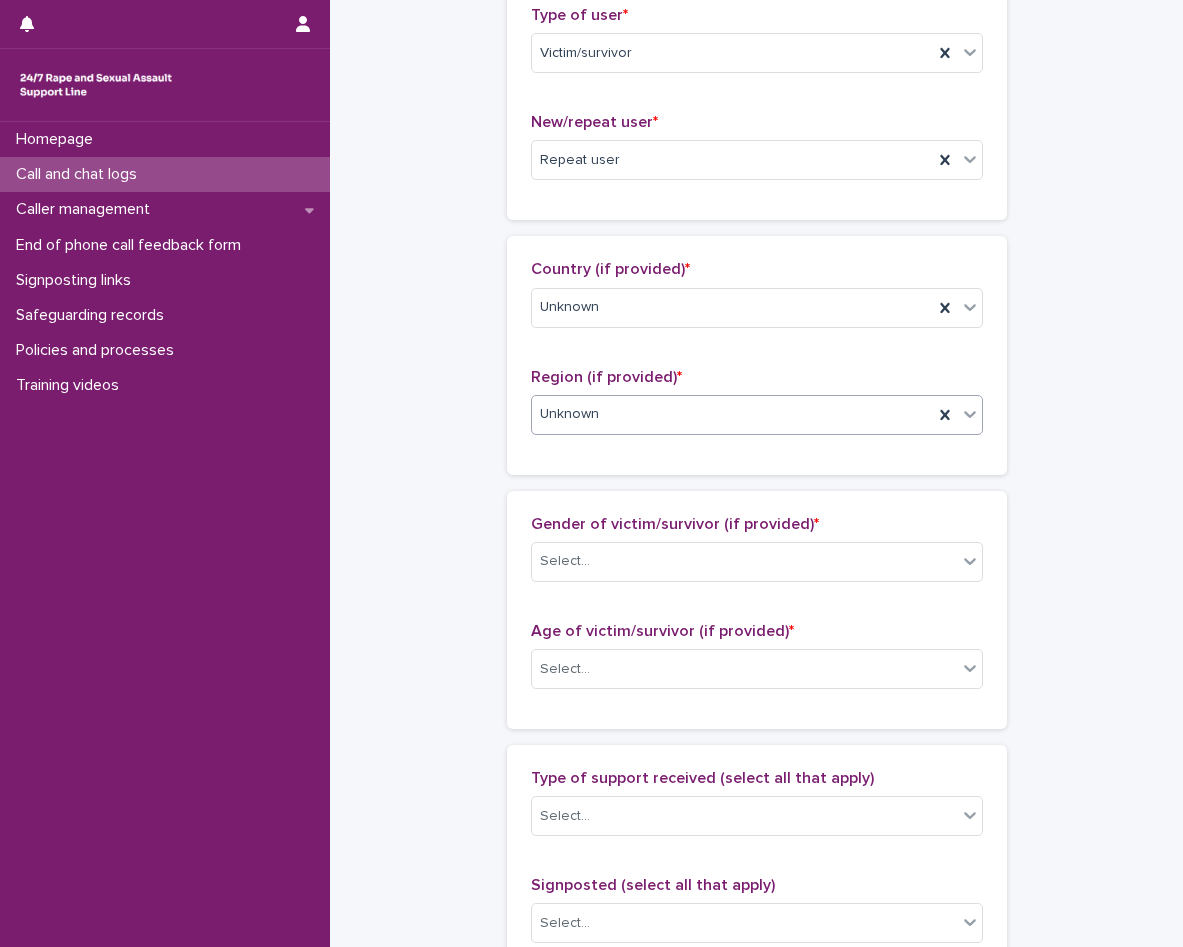 scroll, scrollTop: 500, scrollLeft: 0, axis: vertical 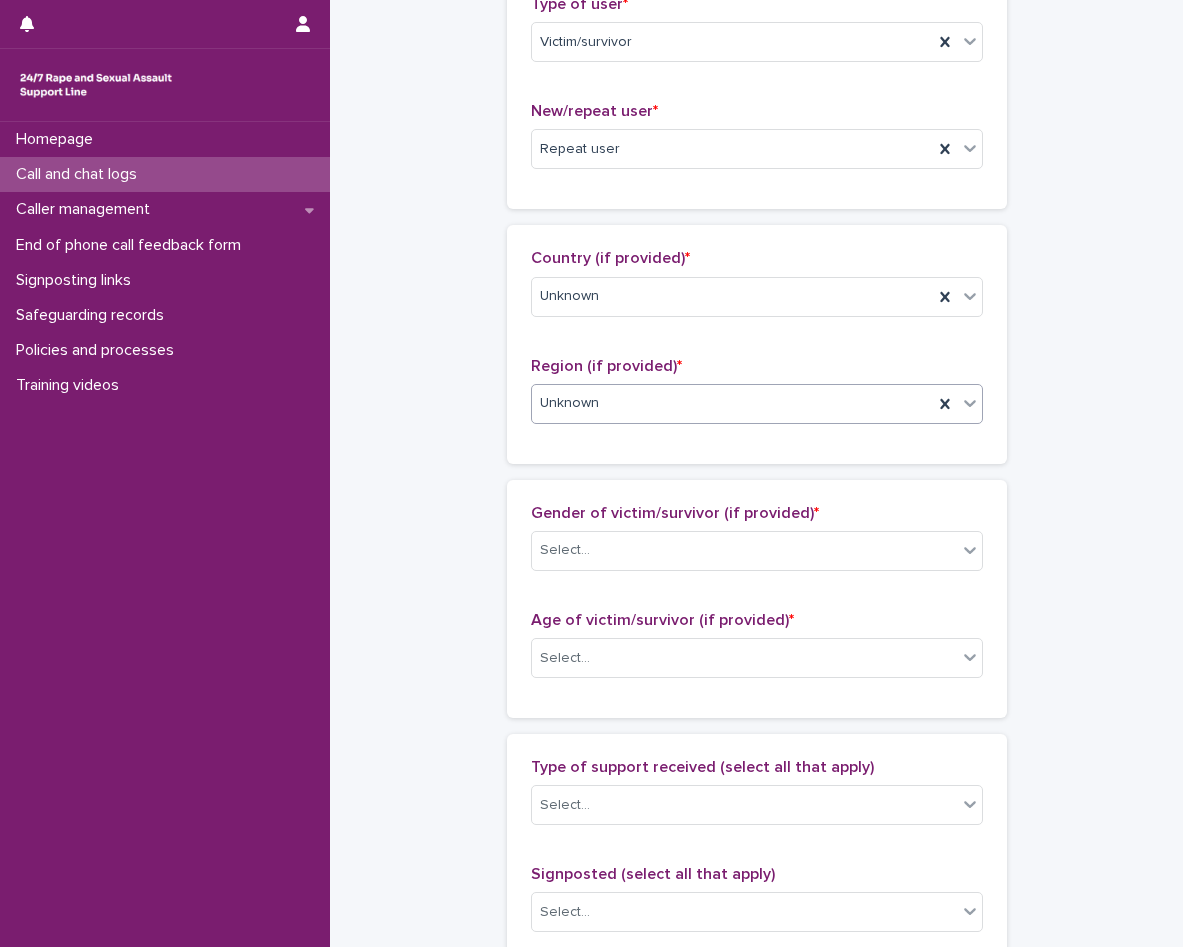 click on "Gender of victim/survivor (if provided) *" at bounding box center (757, 513) 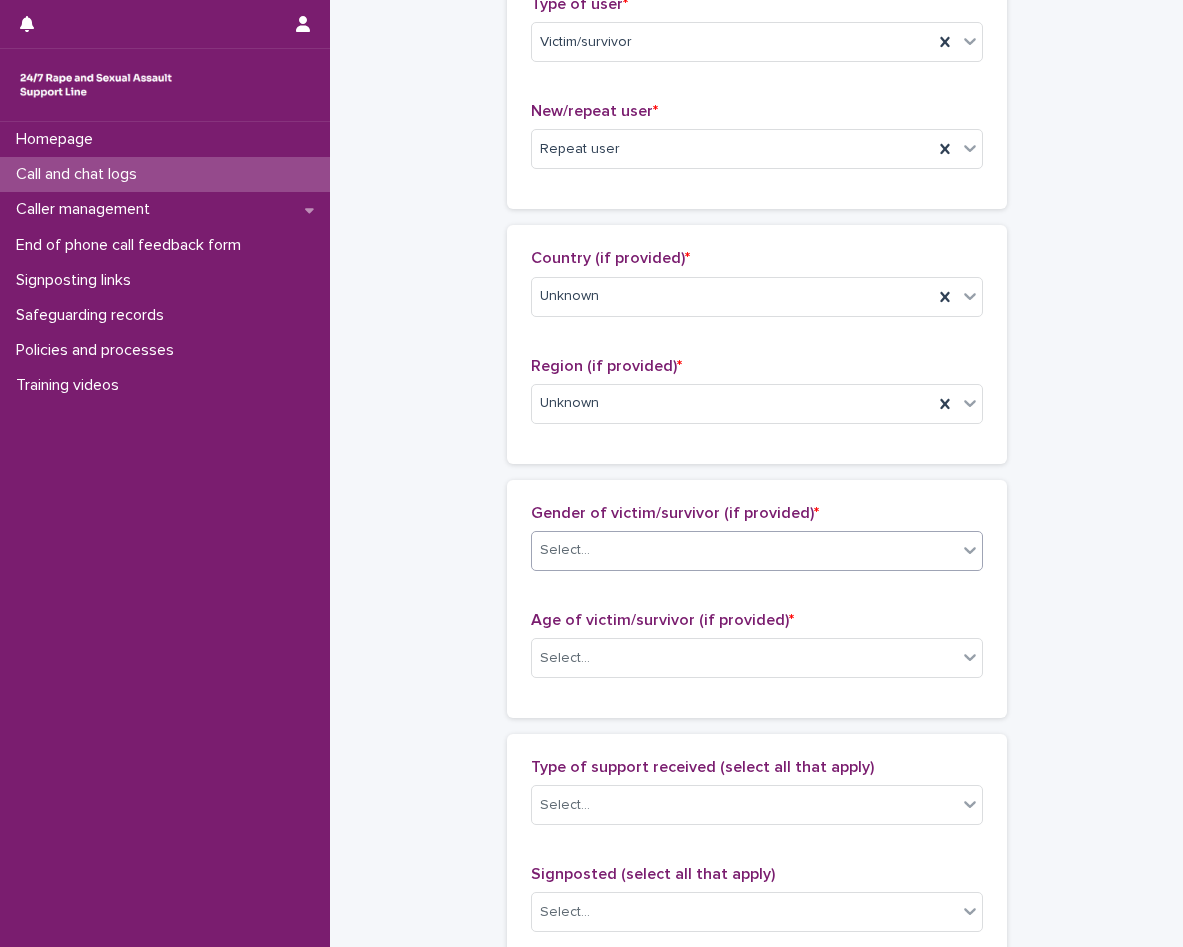 click on "Select..." at bounding box center [744, 550] 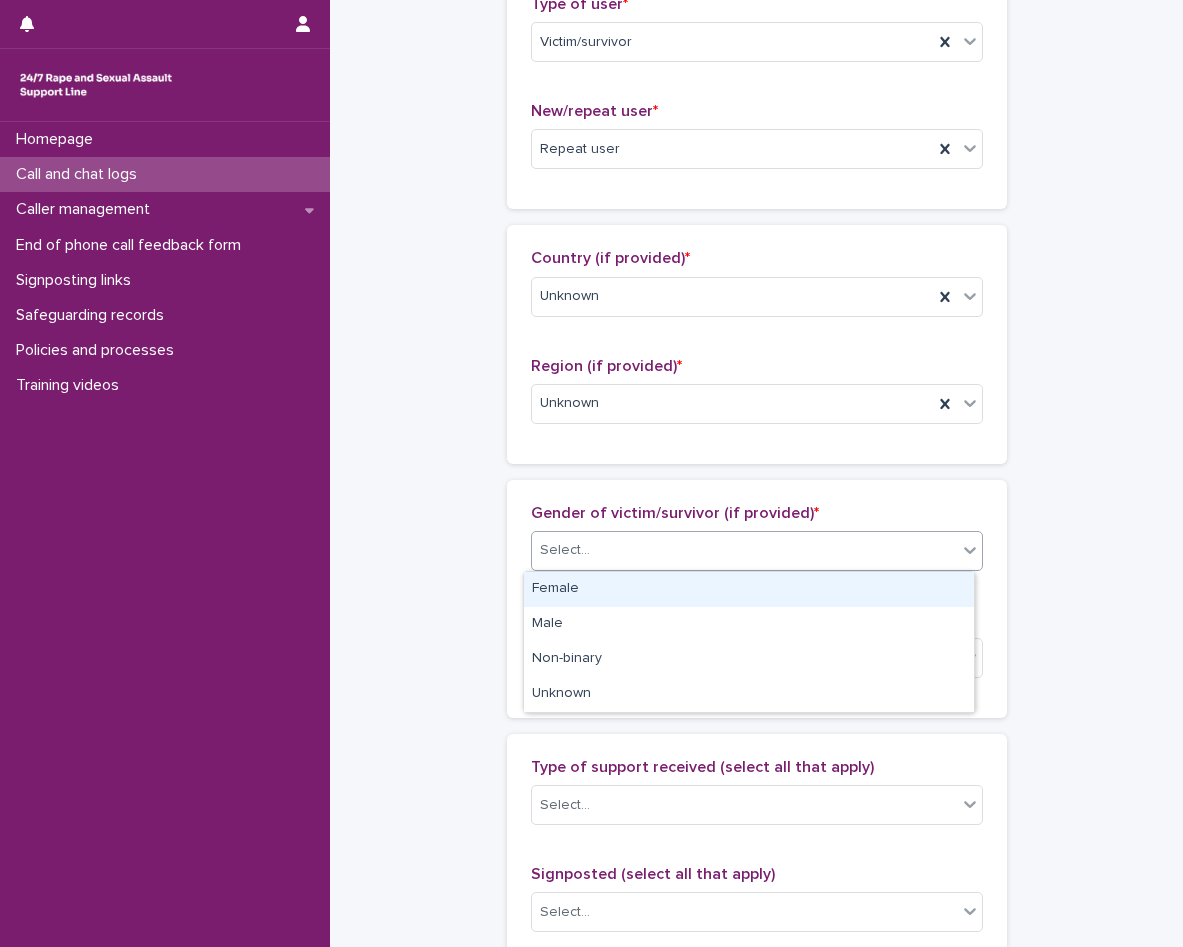 click on "Female" at bounding box center [749, 589] 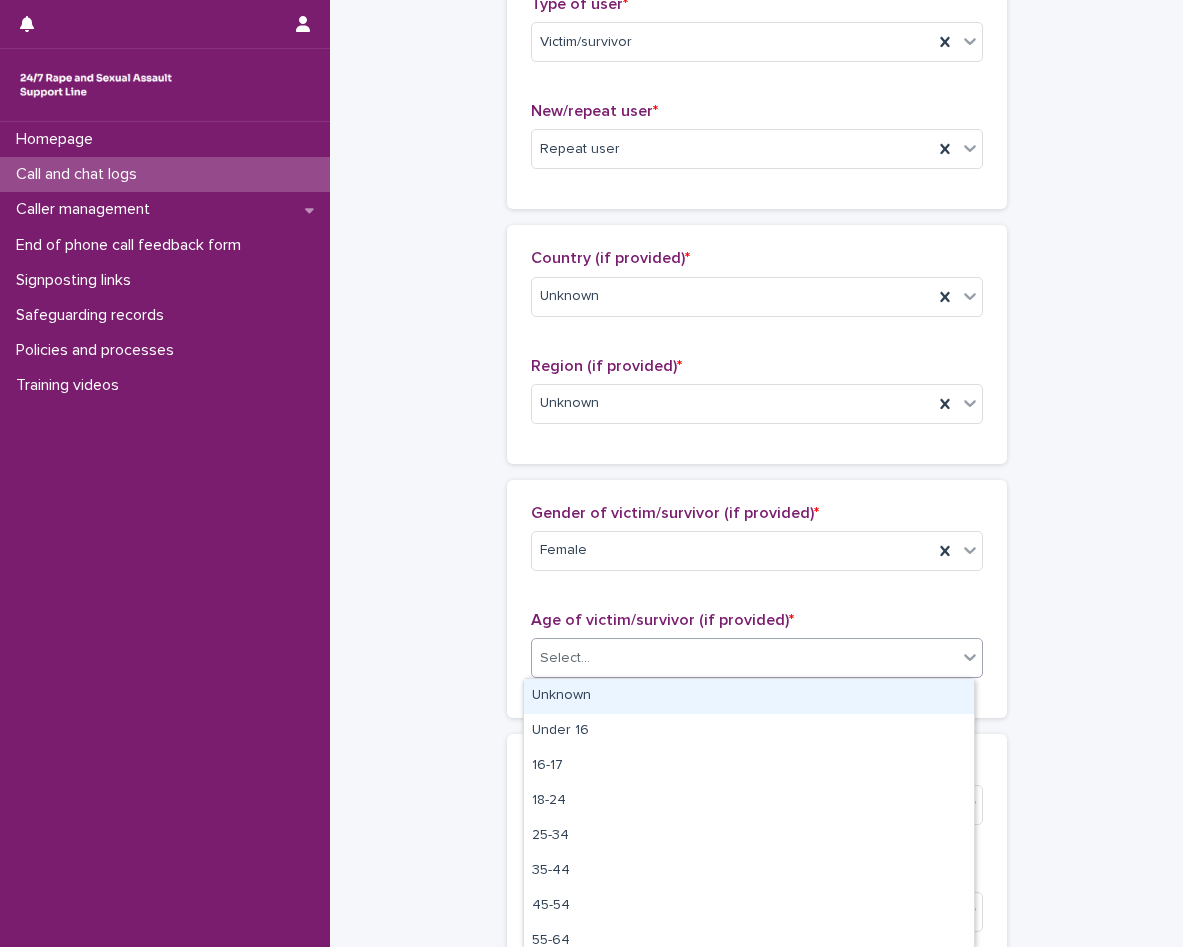 click on "Select..." at bounding box center [744, 658] 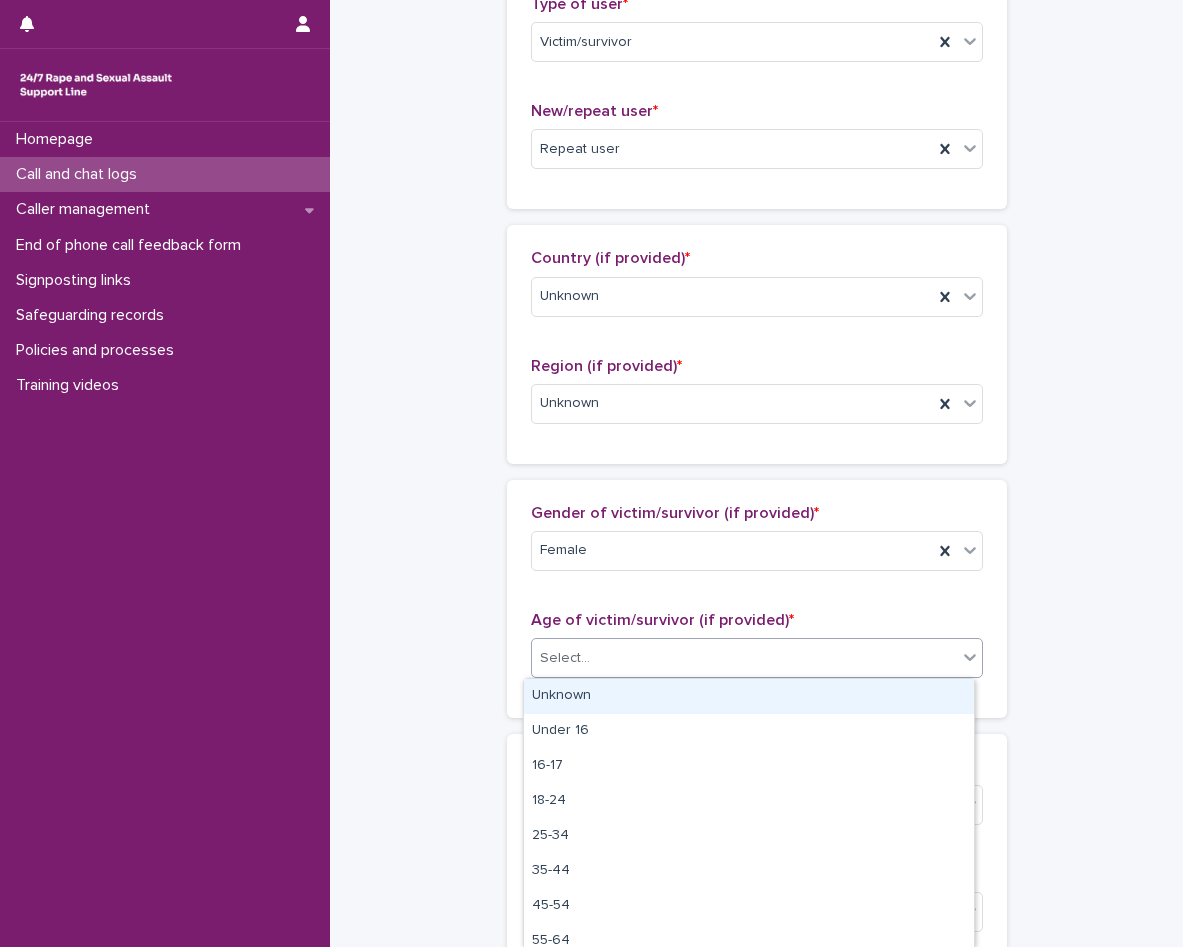 click on "Unknown" at bounding box center [749, 696] 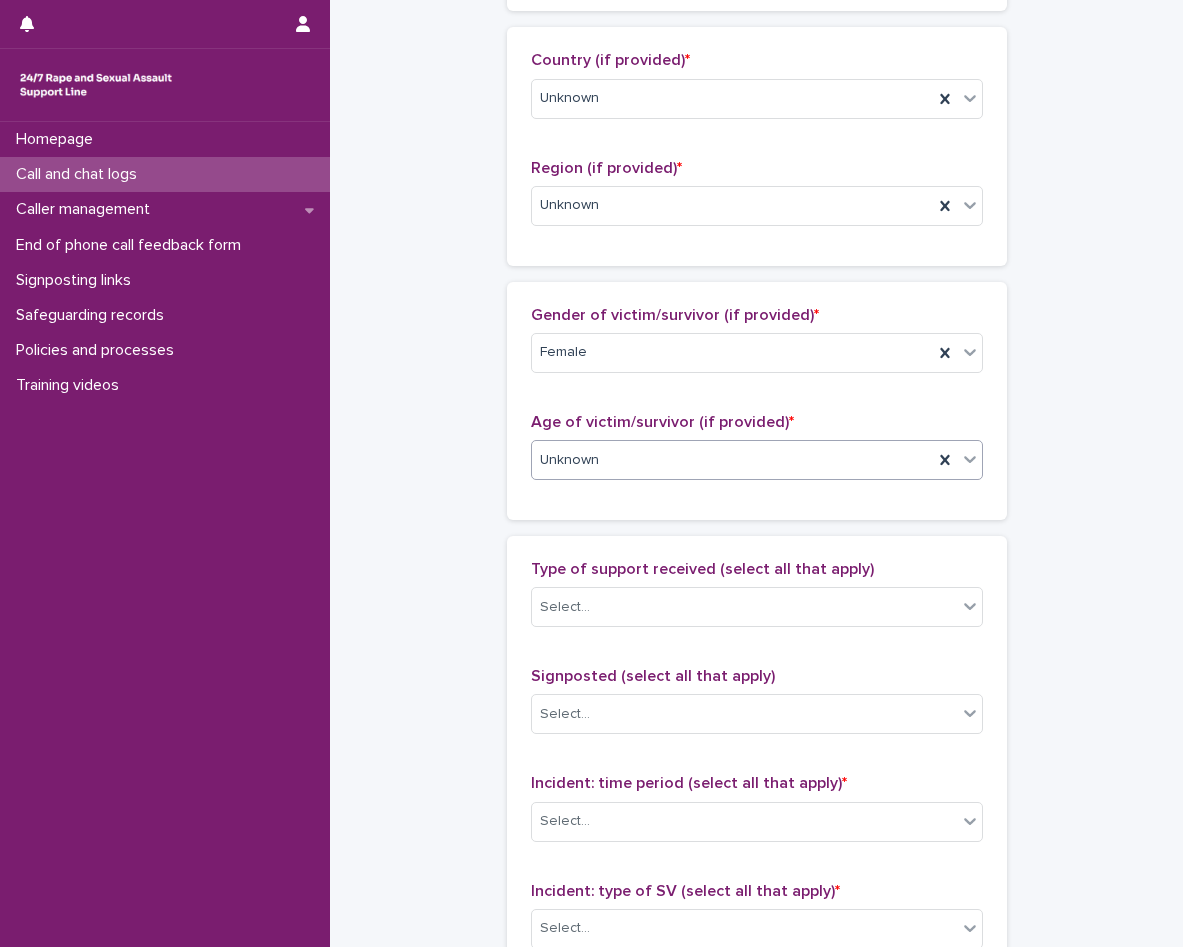 scroll, scrollTop: 700, scrollLeft: 0, axis: vertical 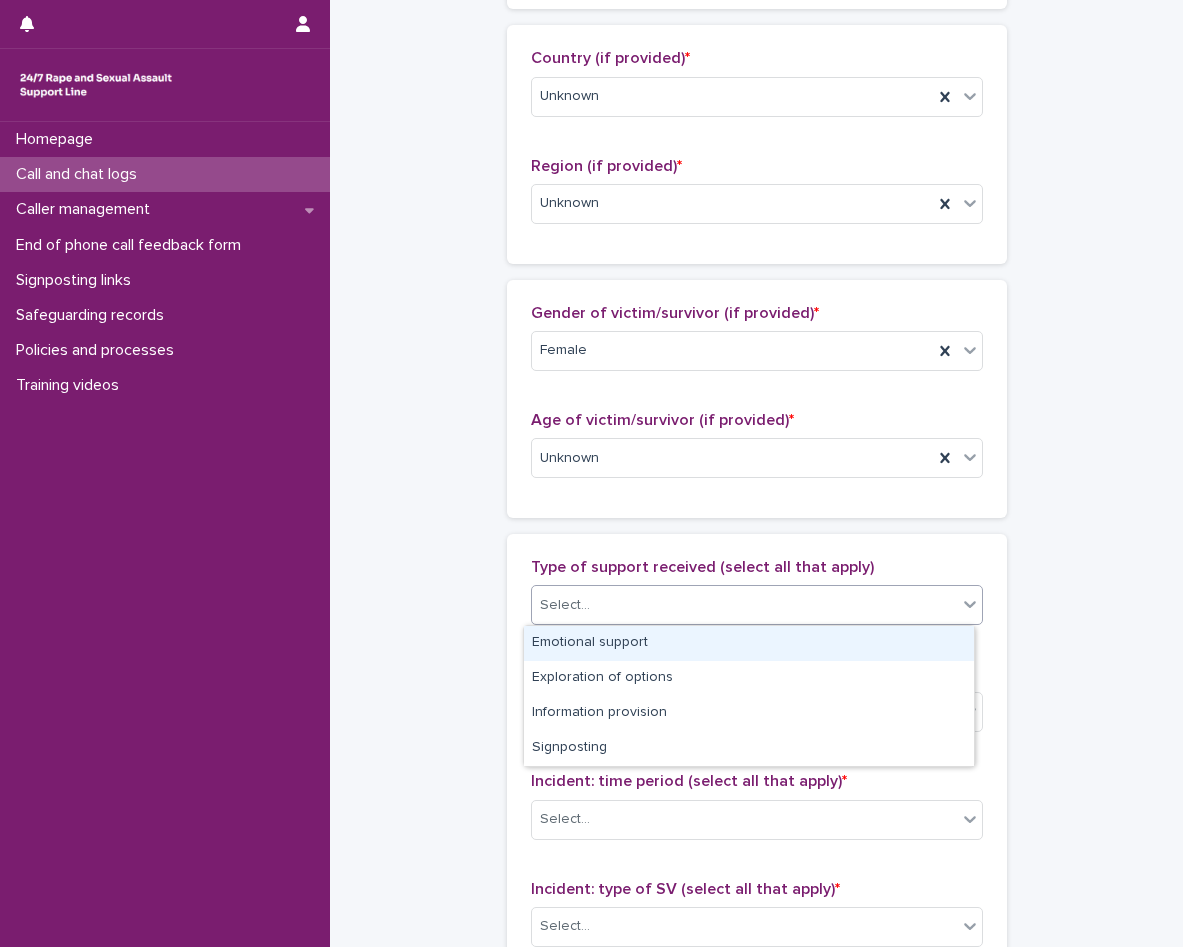 click on "Select..." at bounding box center [757, 605] 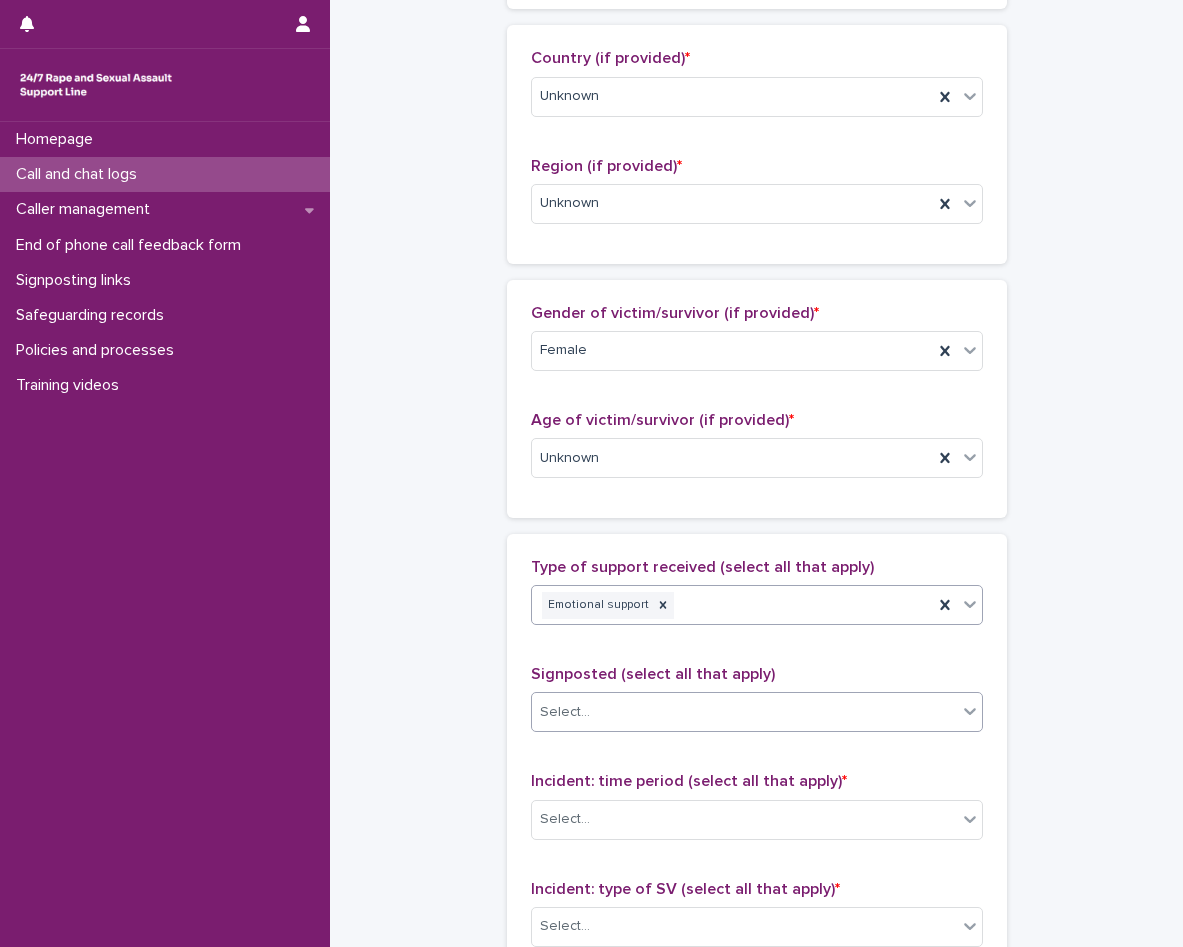 click on "Select..." at bounding box center [744, 712] 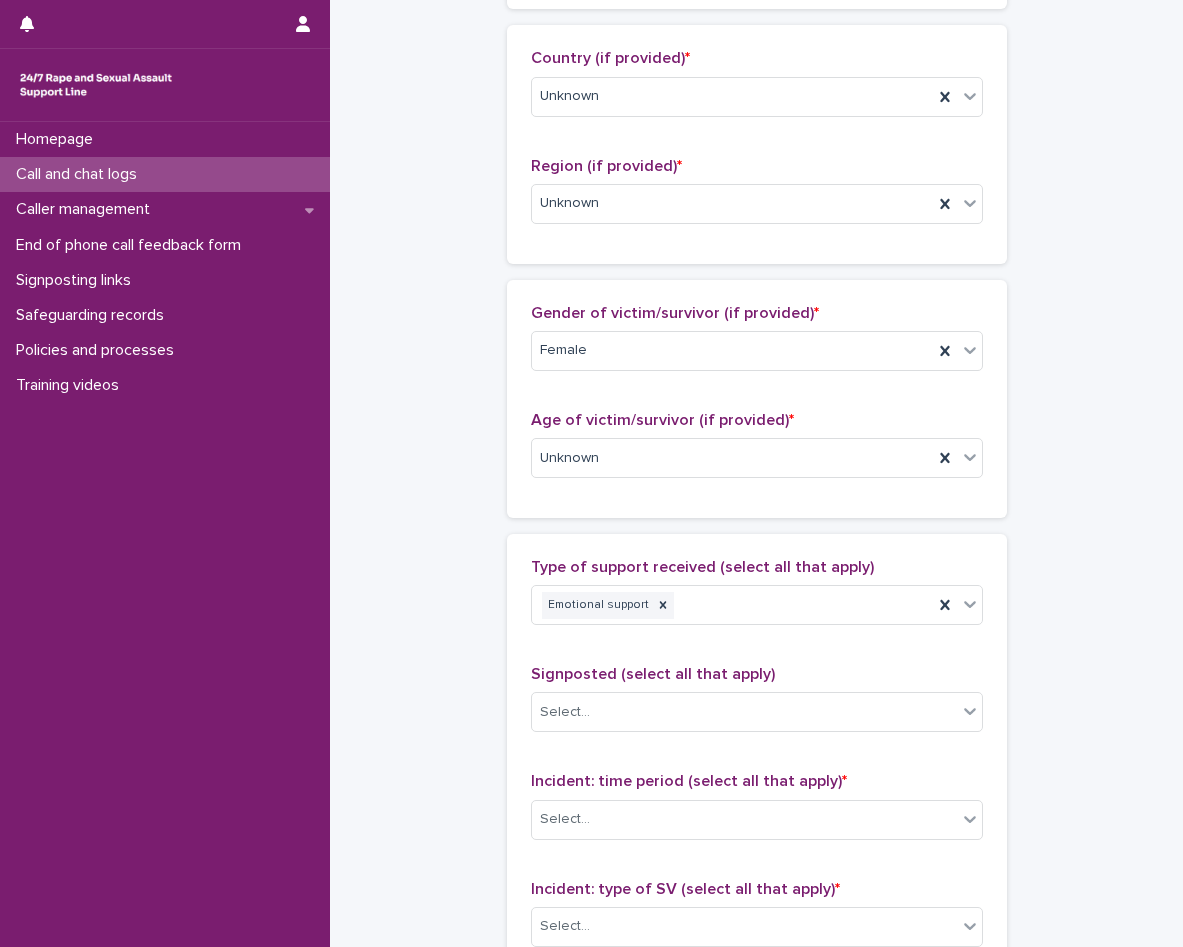 click on "**********" at bounding box center (756, 384) 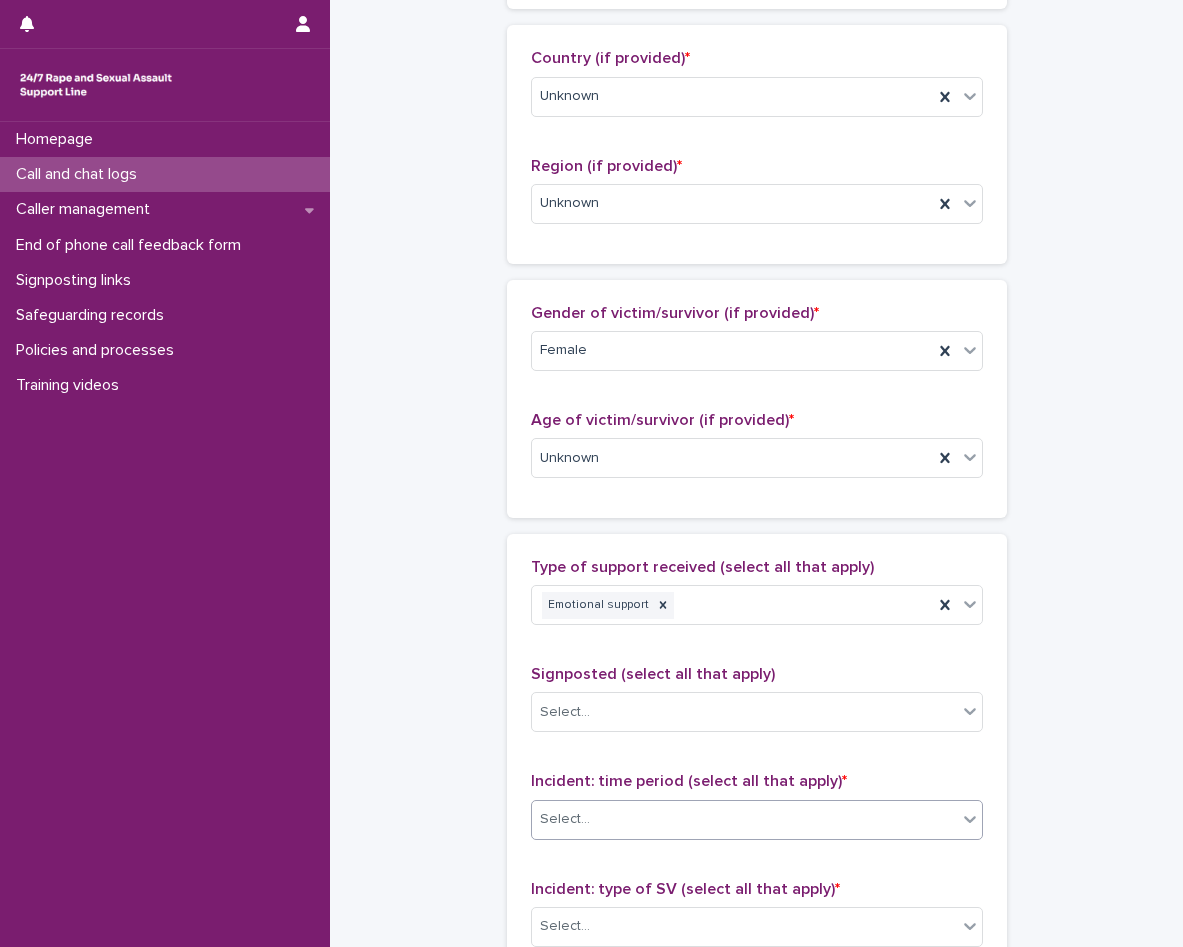 click on "Select..." at bounding box center (744, 819) 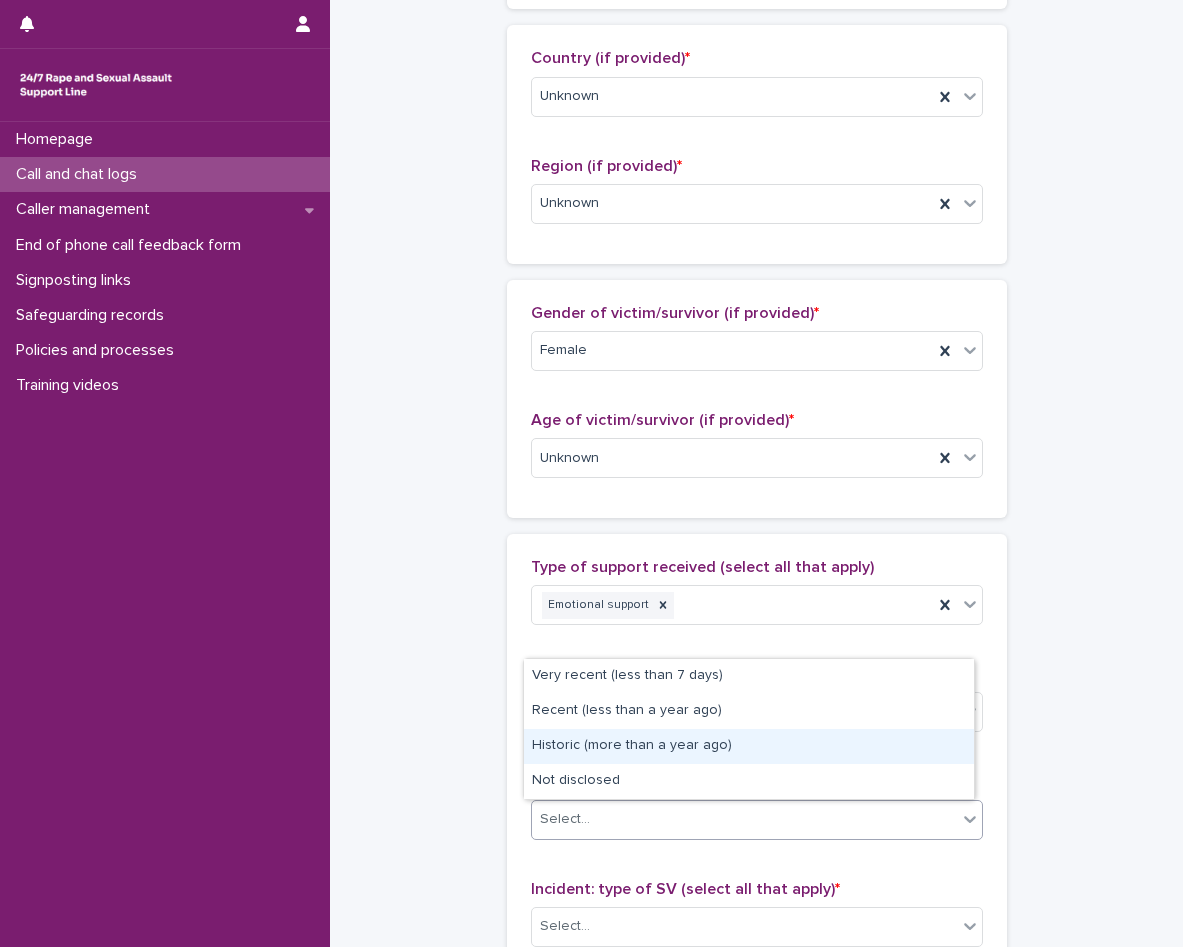 click on "Historic (more than a year ago)" at bounding box center (749, 746) 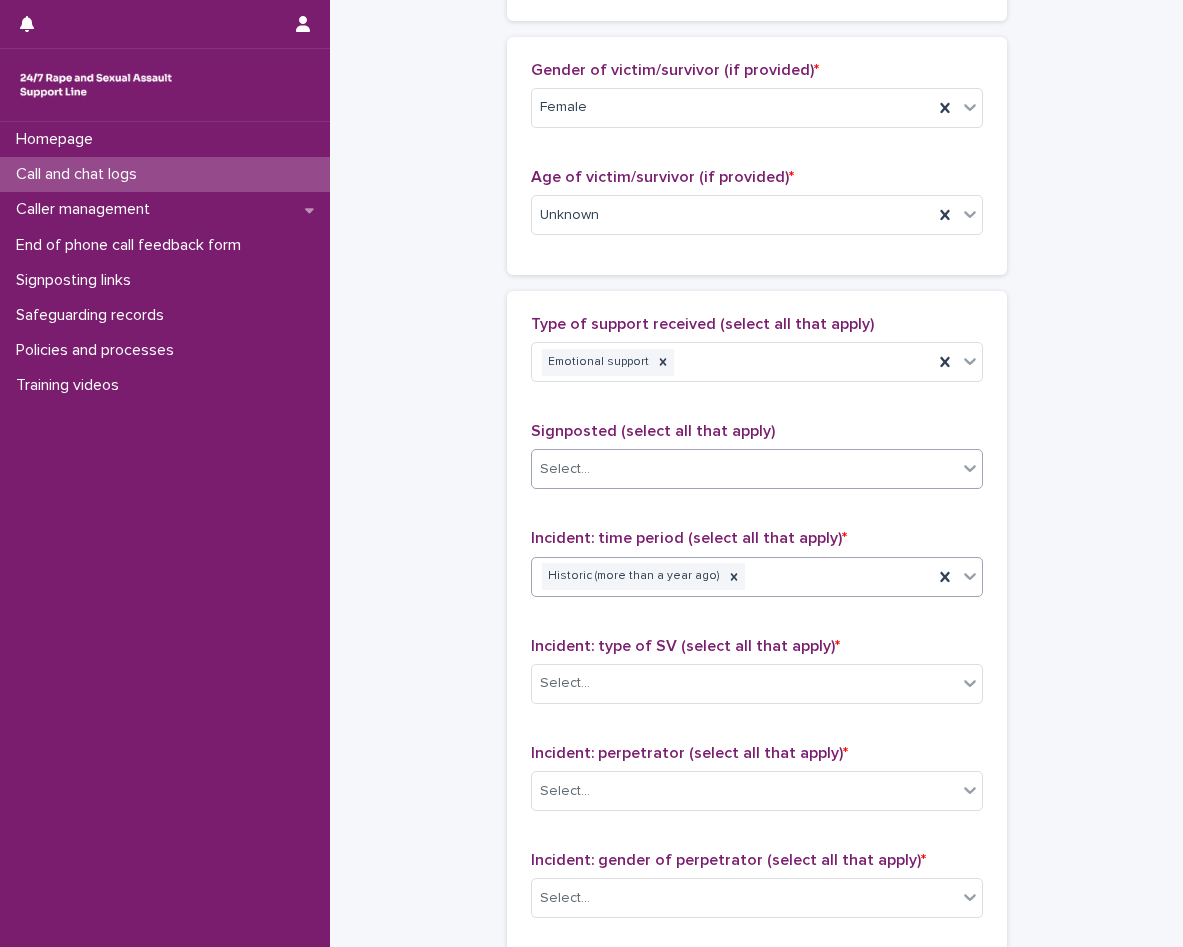 scroll, scrollTop: 1000, scrollLeft: 0, axis: vertical 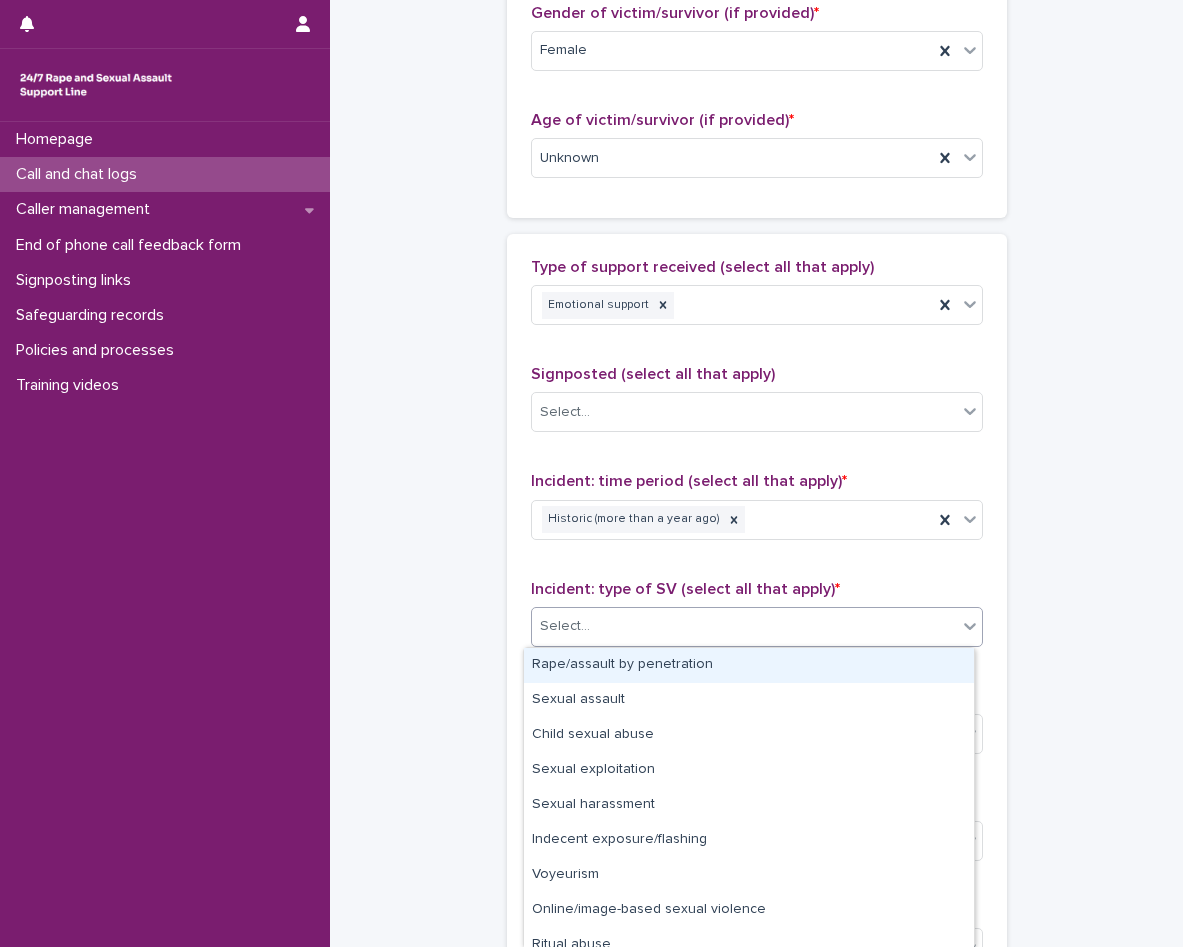 click on "Select..." at bounding box center [744, 626] 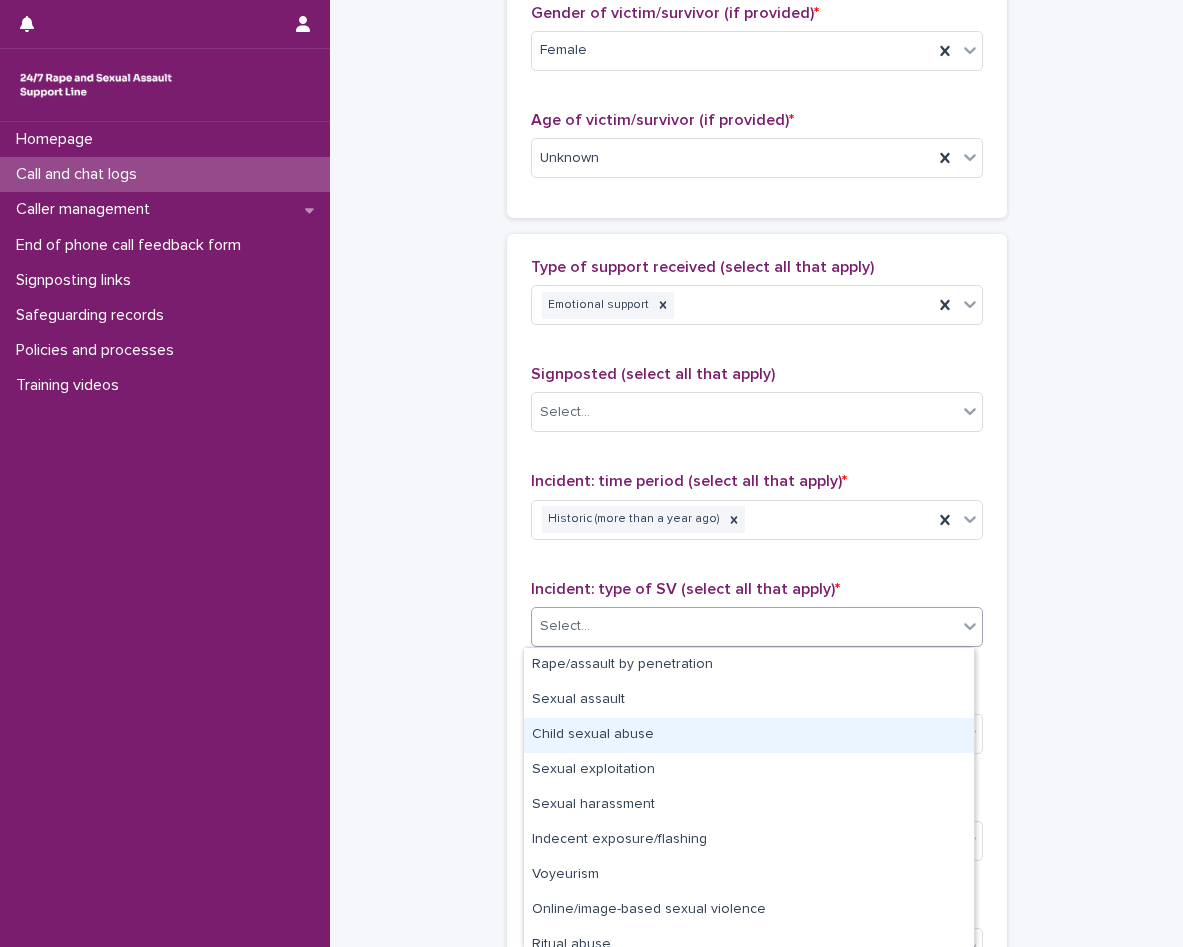 click on "Child sexual abuse" at bounding box center [749, 735] 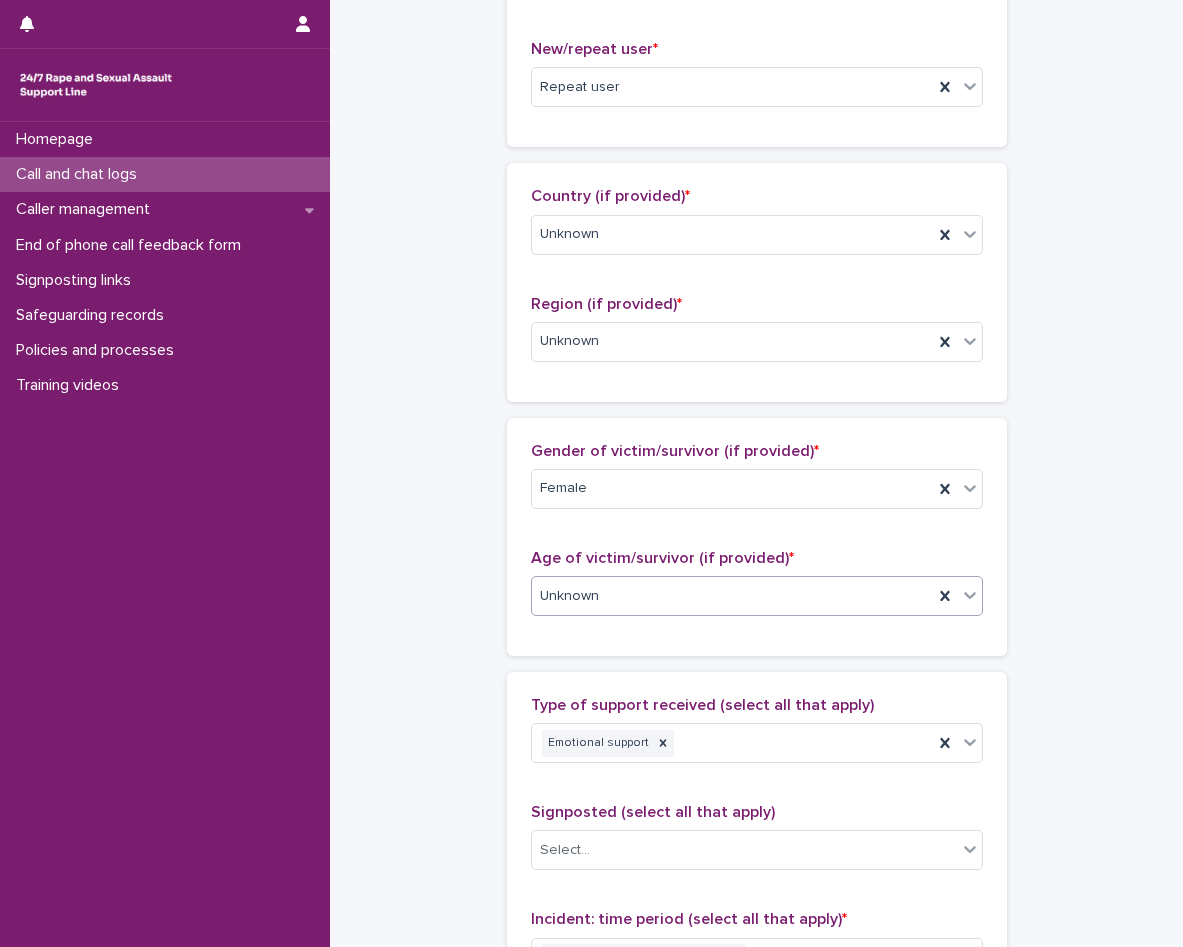 scroll, scrollTop: 500, scrollLeft: 0, axis: vertical 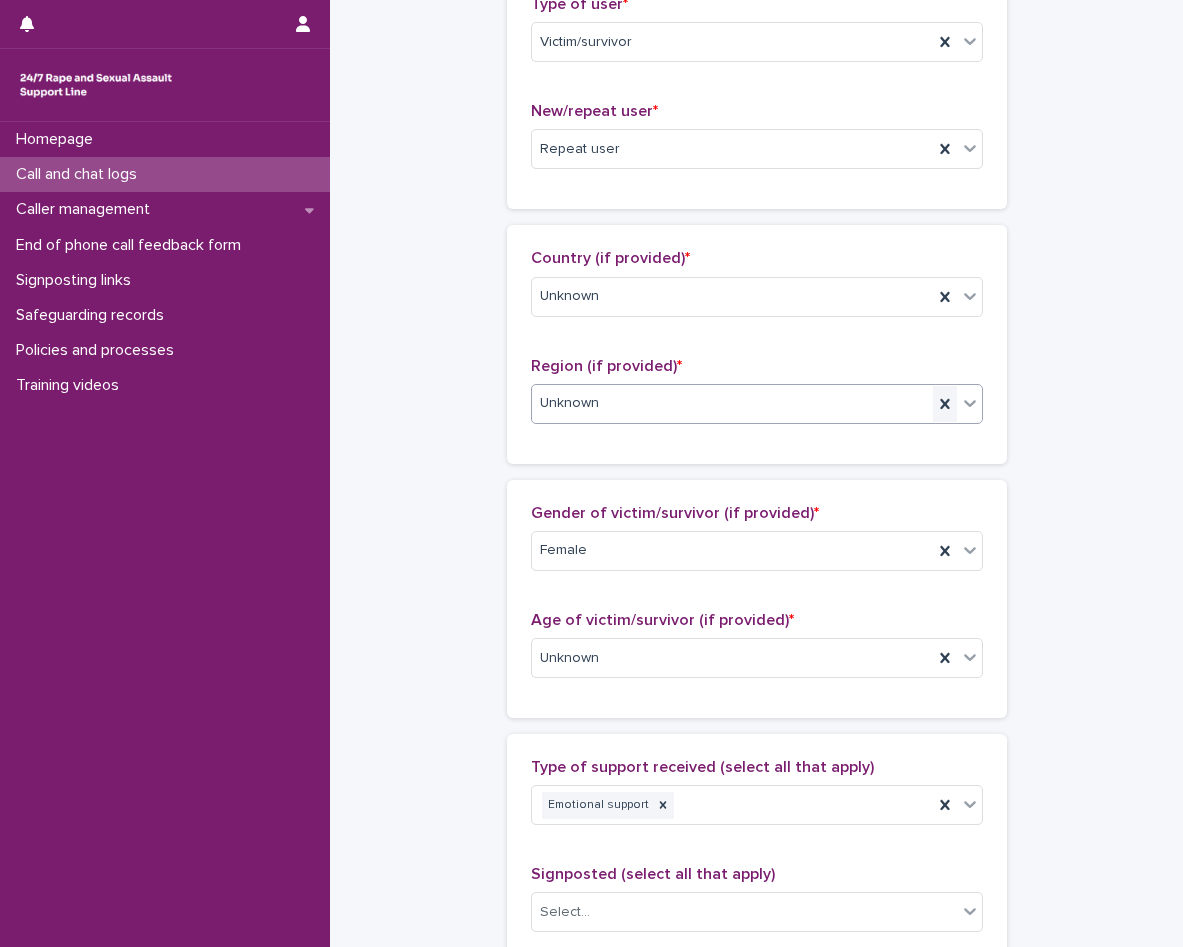 click 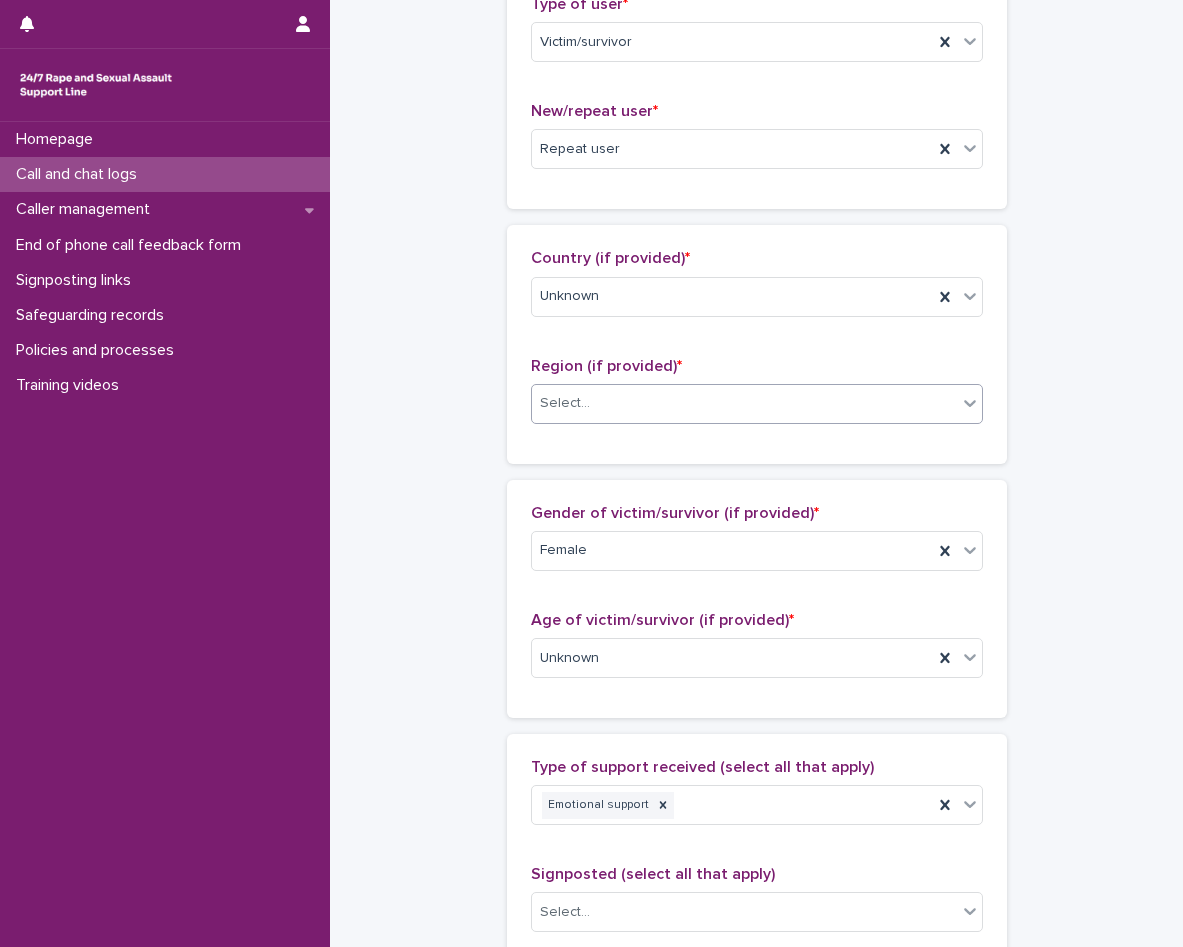 click 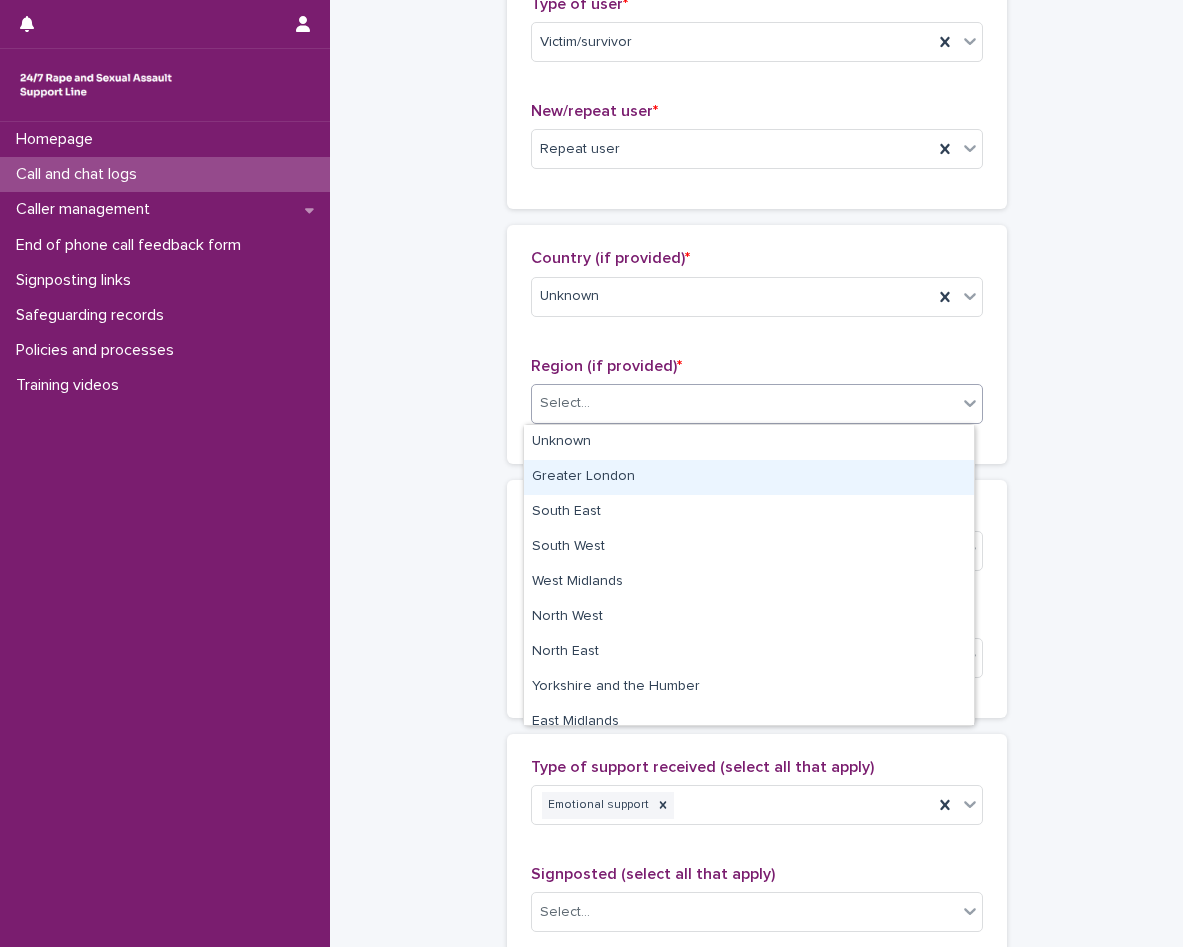 click on "Greater London" at bounding box center [749, 477] 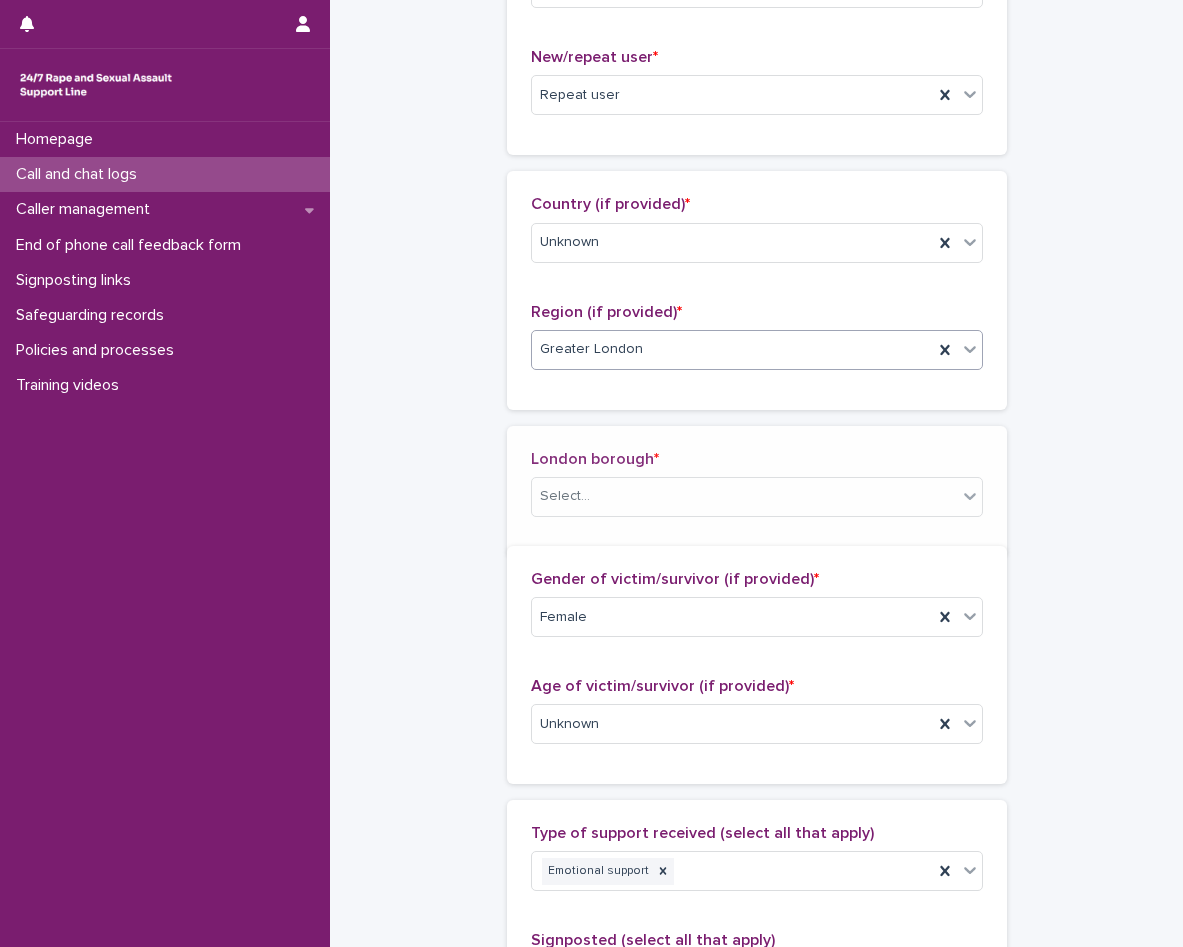 scroll, scrollTop: 573, scrollLeft: 0, axis: vertical 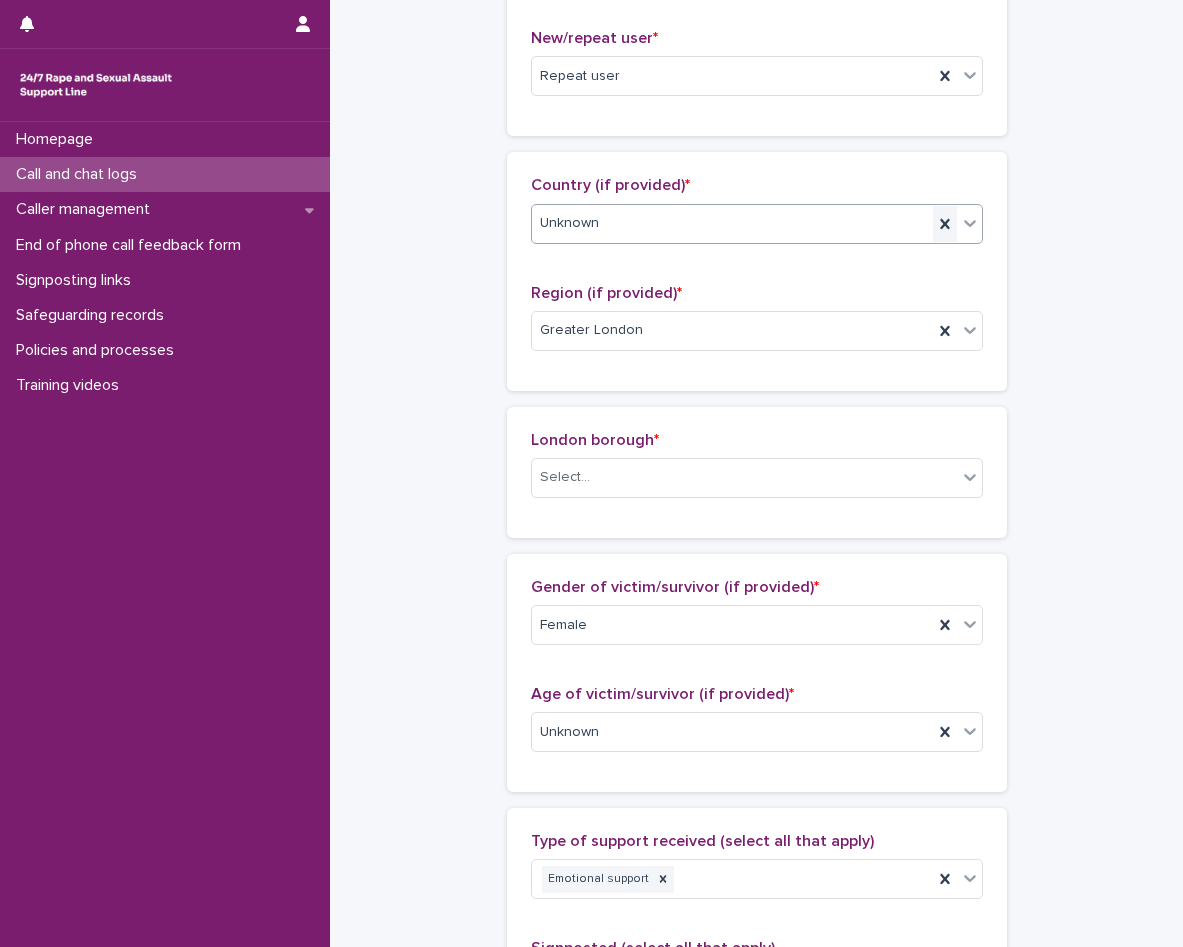 click 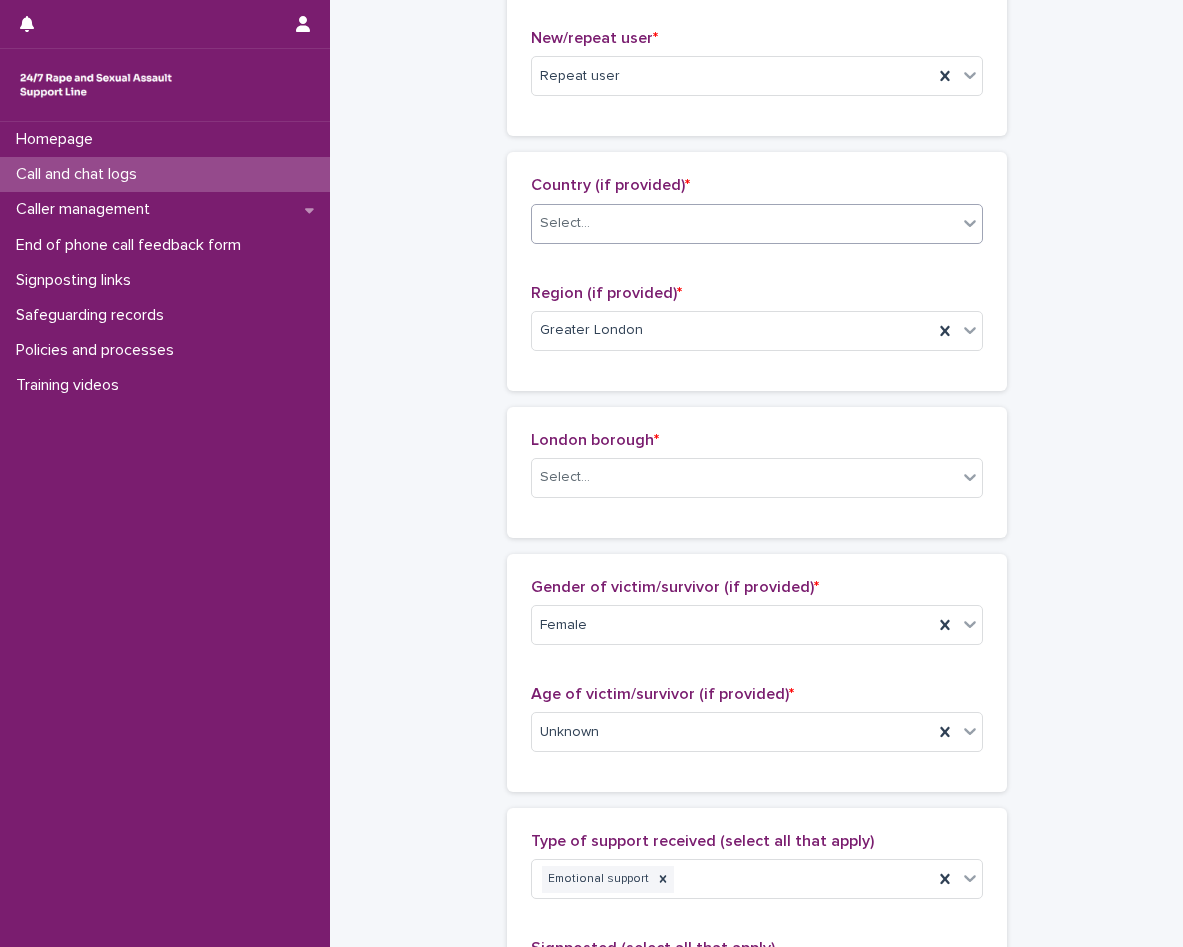 click 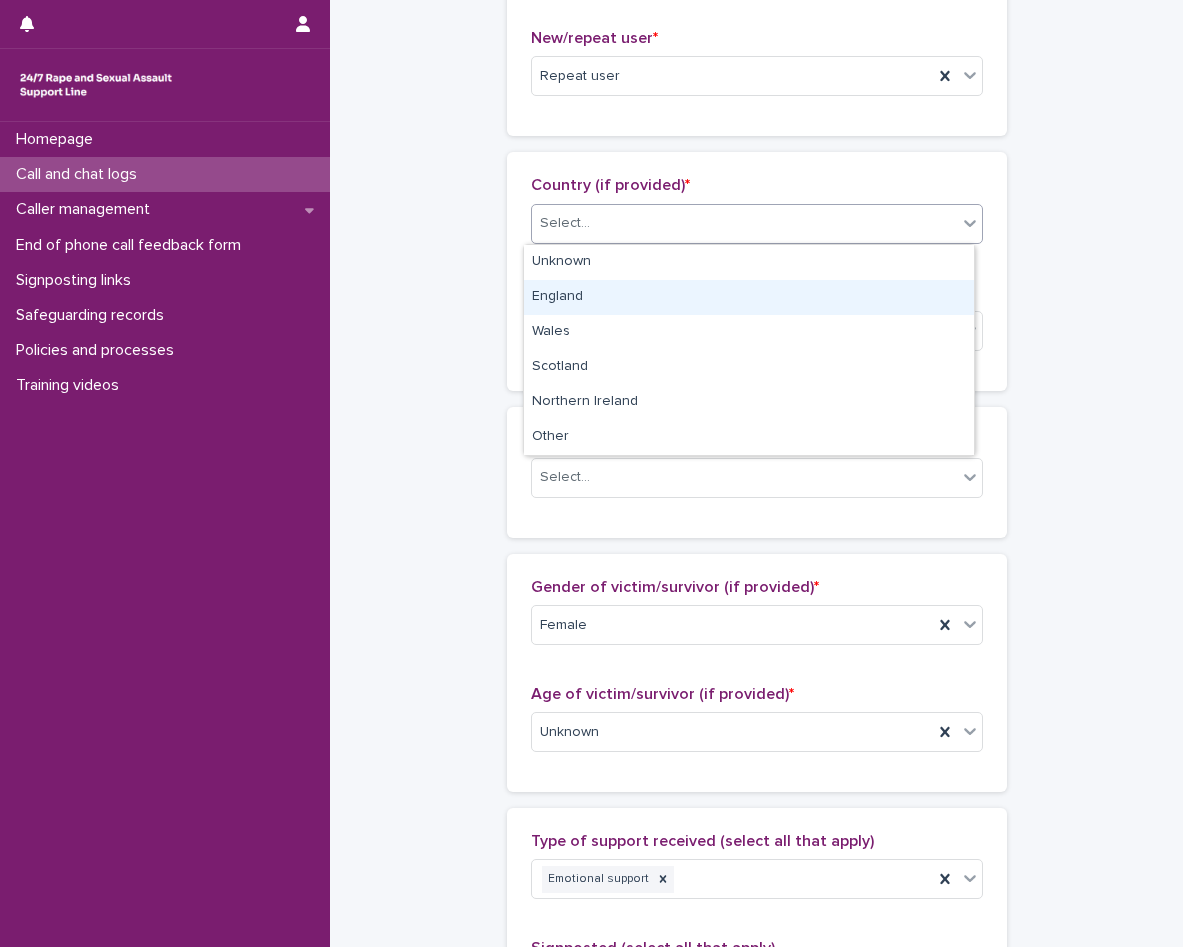click on "England" at bounding box center [749, 297] 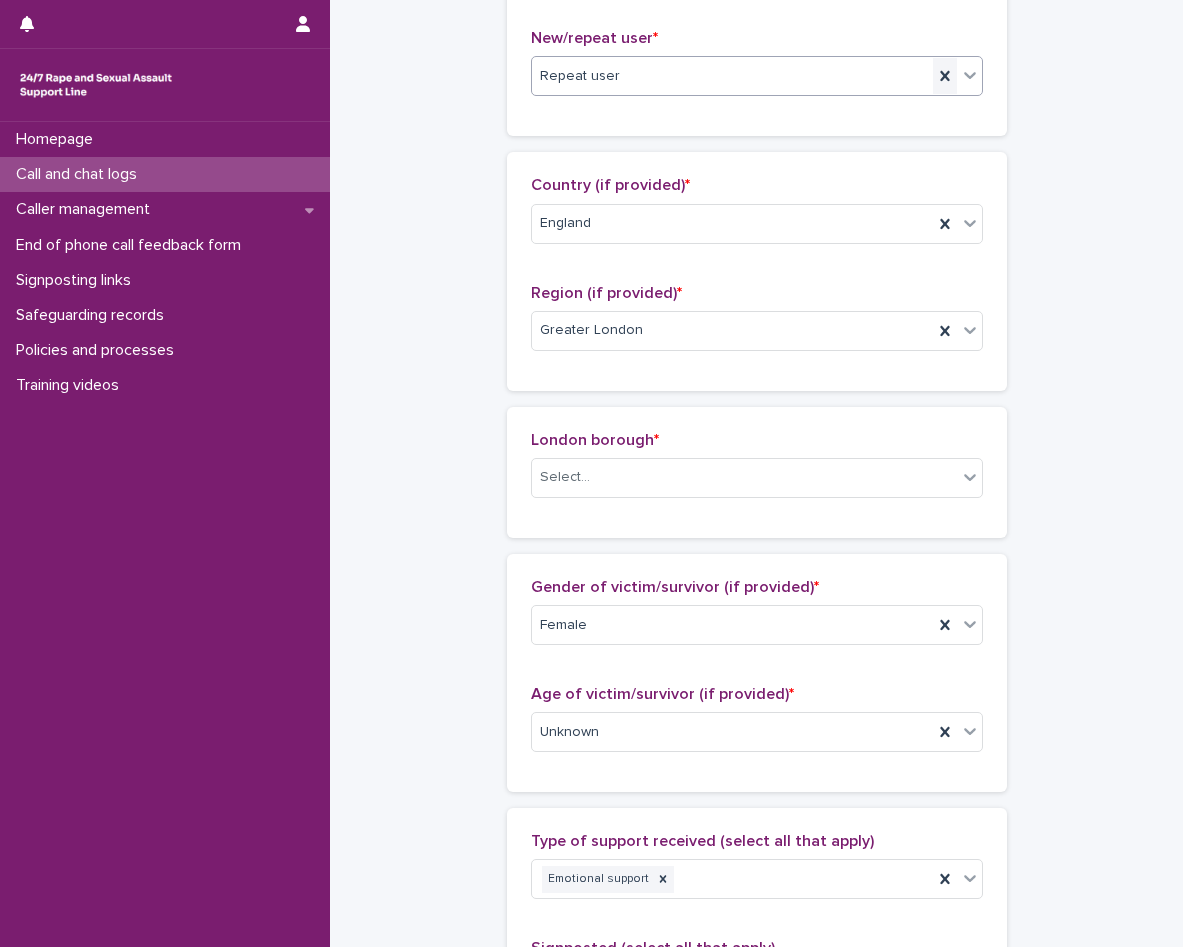 click at bounding box center (945, 76) 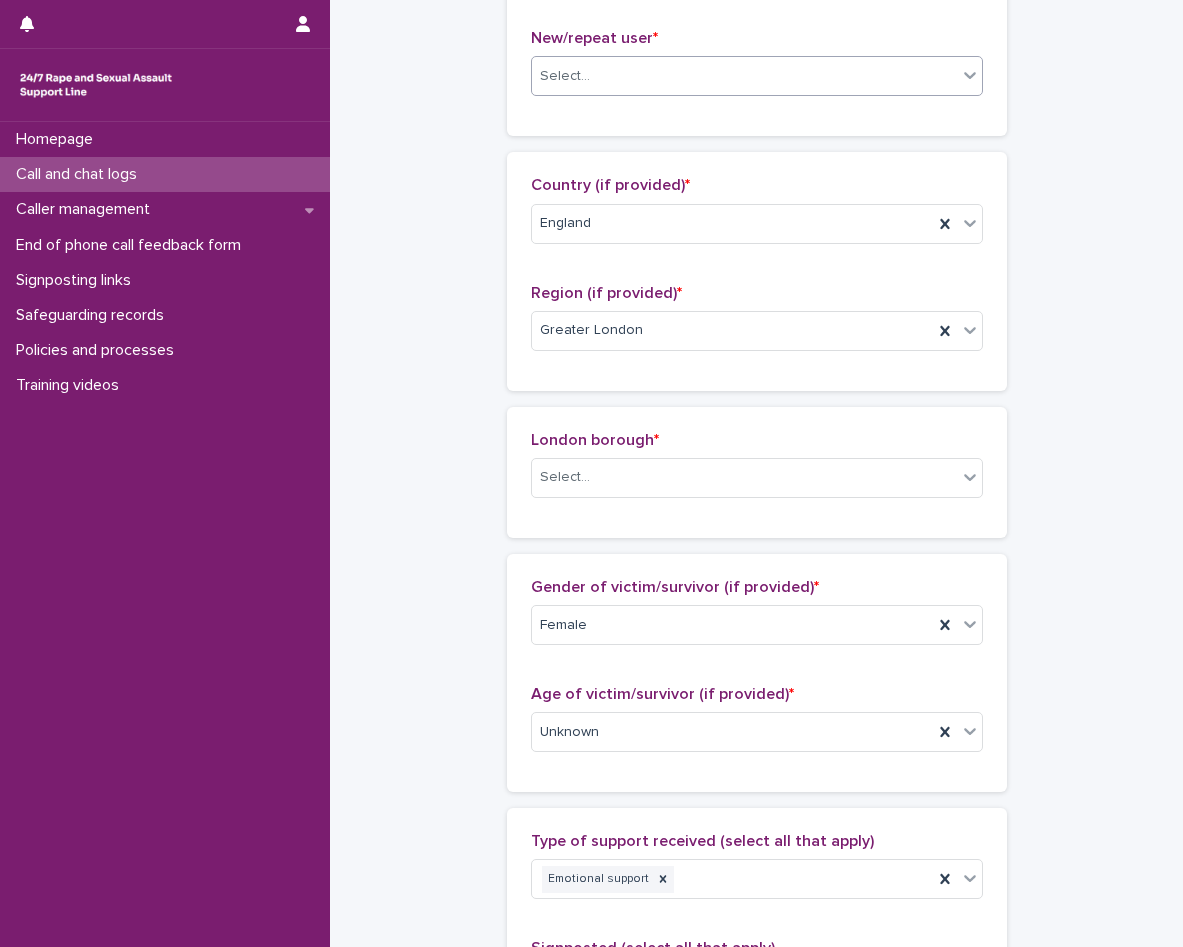 click on "Select..." at bounding box center (744, 76) 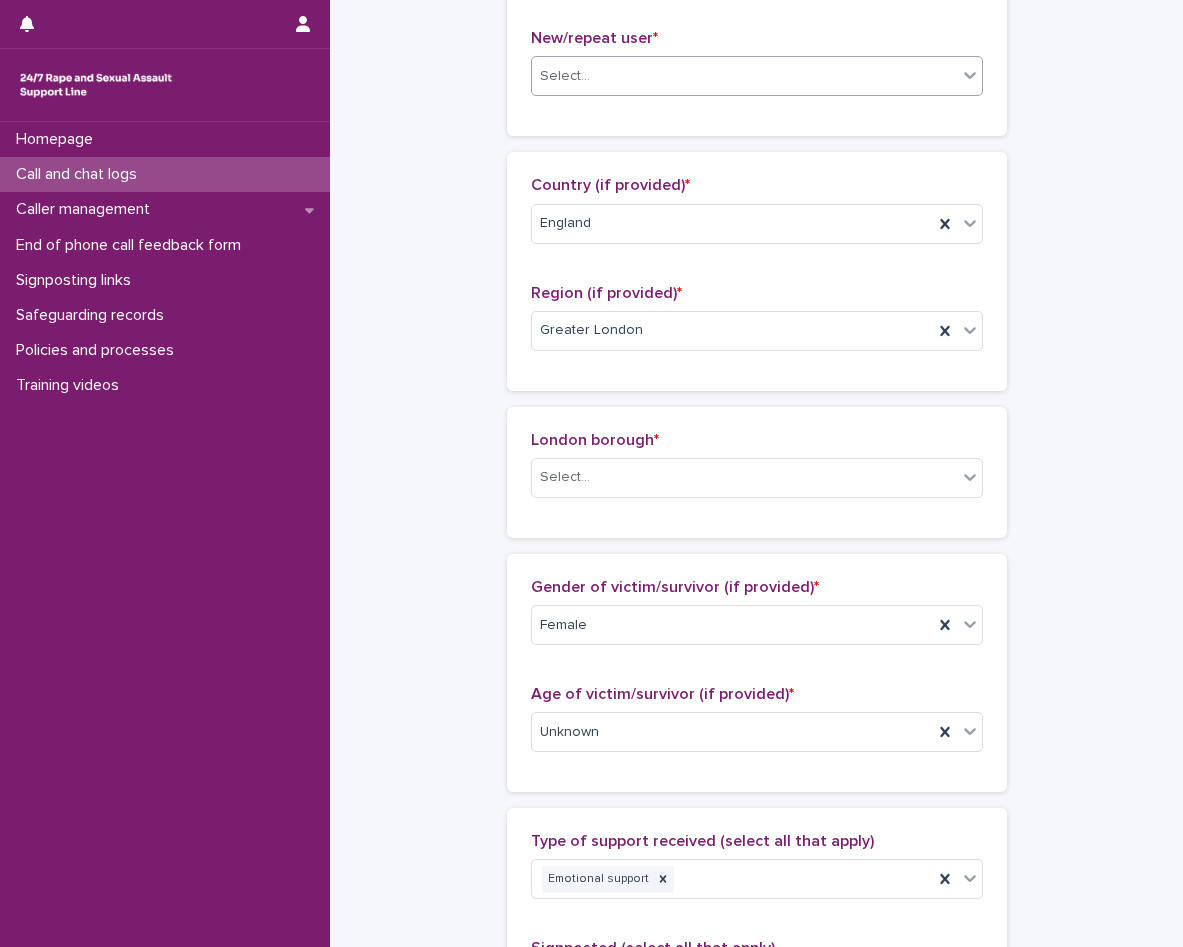 drag, startPoint x: 967, startPoint y: 75, endPoint x: 946, endPoint y: 102, distance: 34.20526 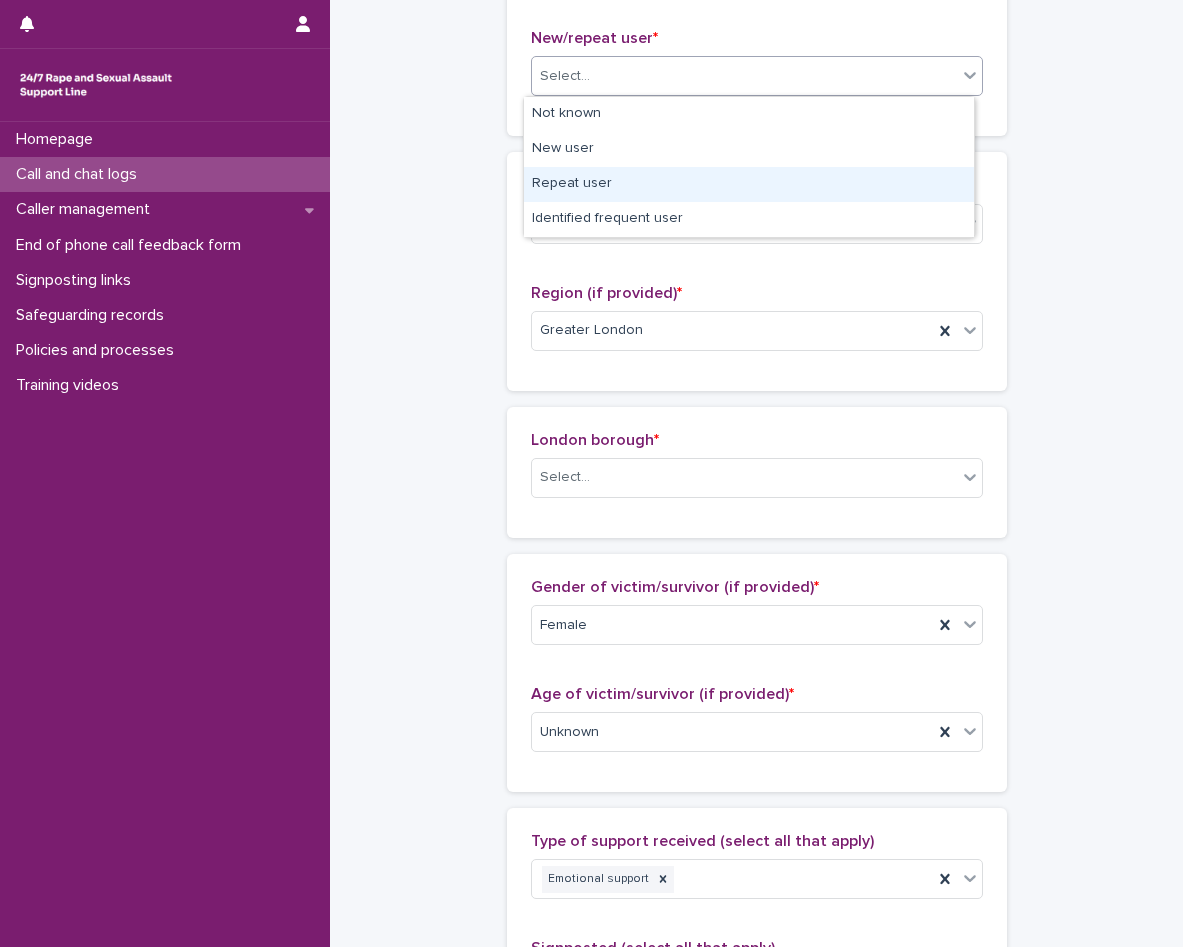 click on "Repeat user" at bounding box center [749, 184] 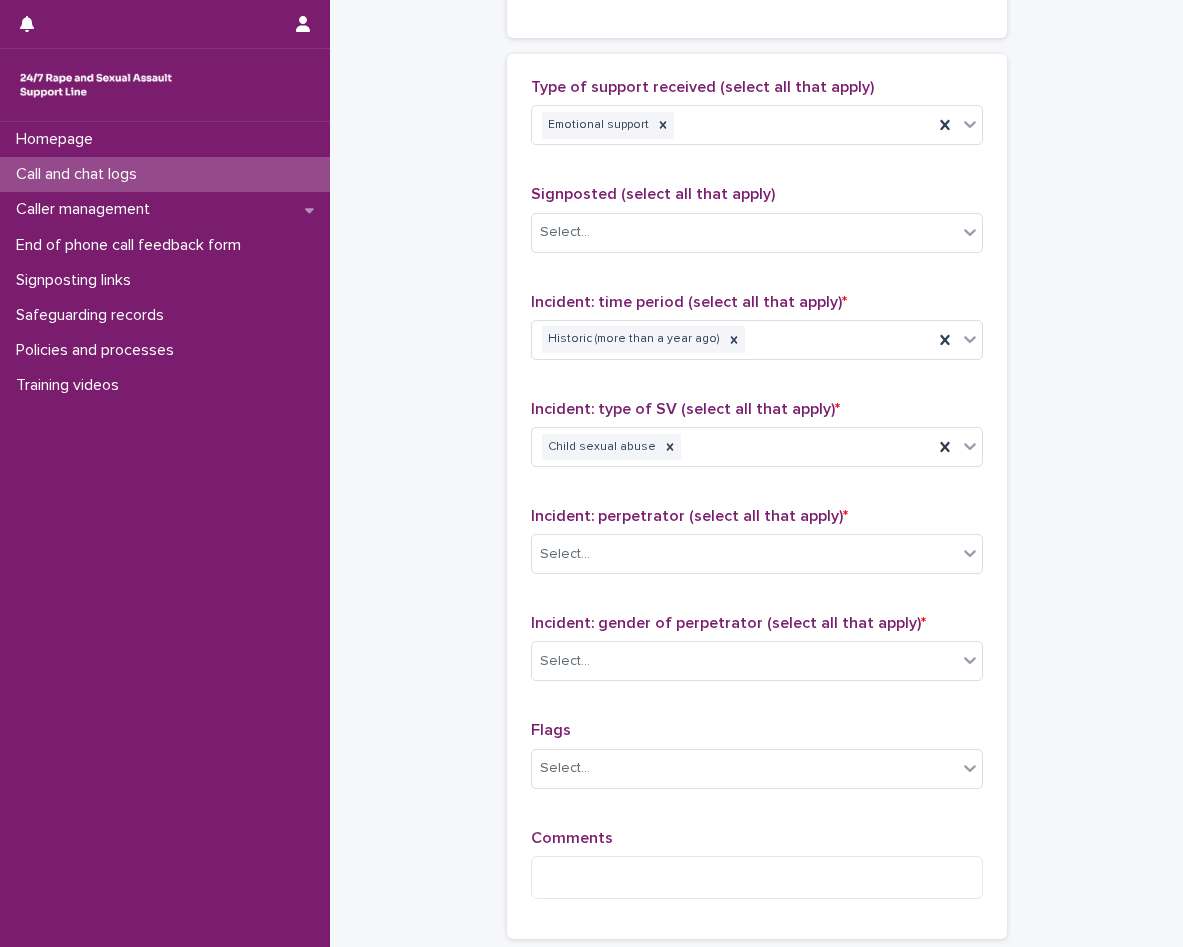 scroll, scrollTop: 1473, scrollLeft: 0, axis: vertical 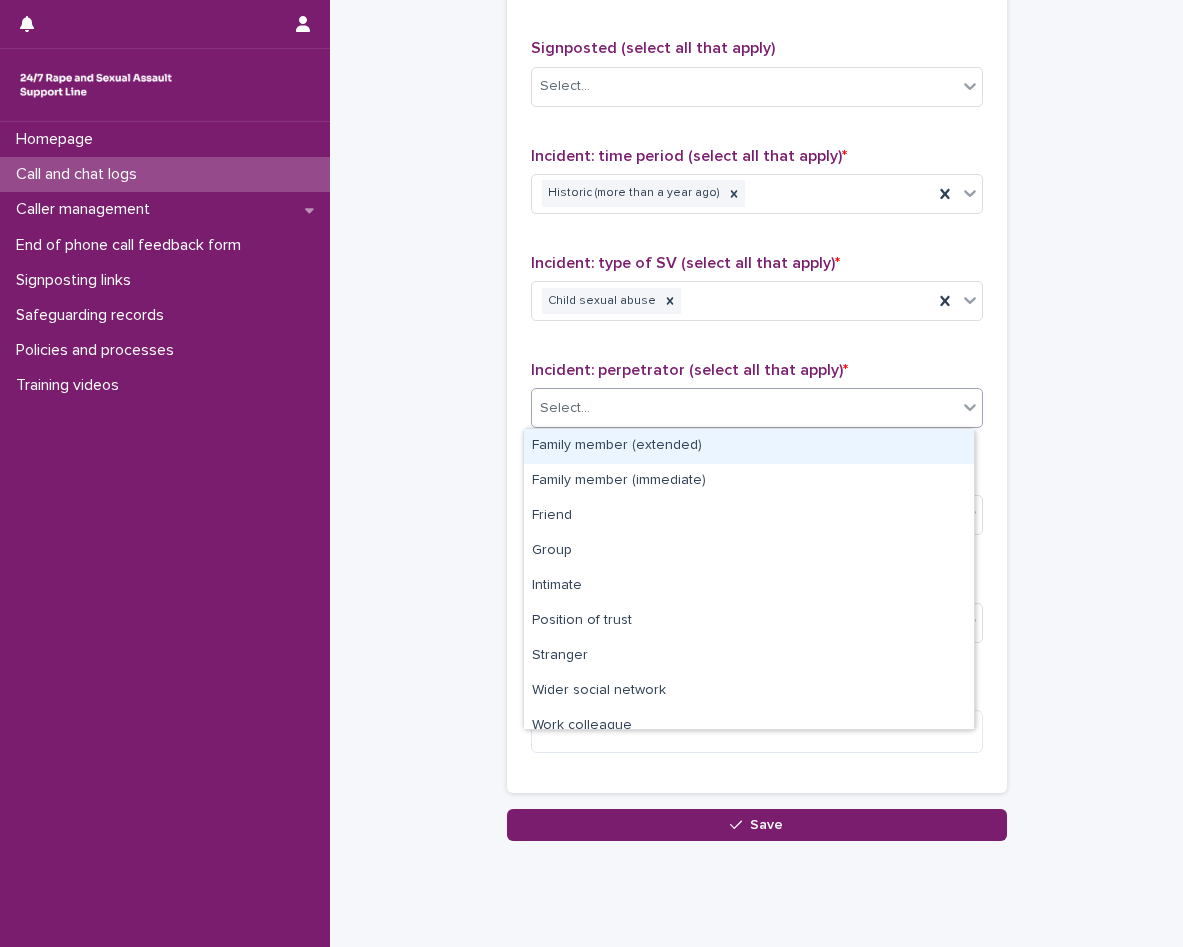 click on "Select..." at bounding box center [744, 408] 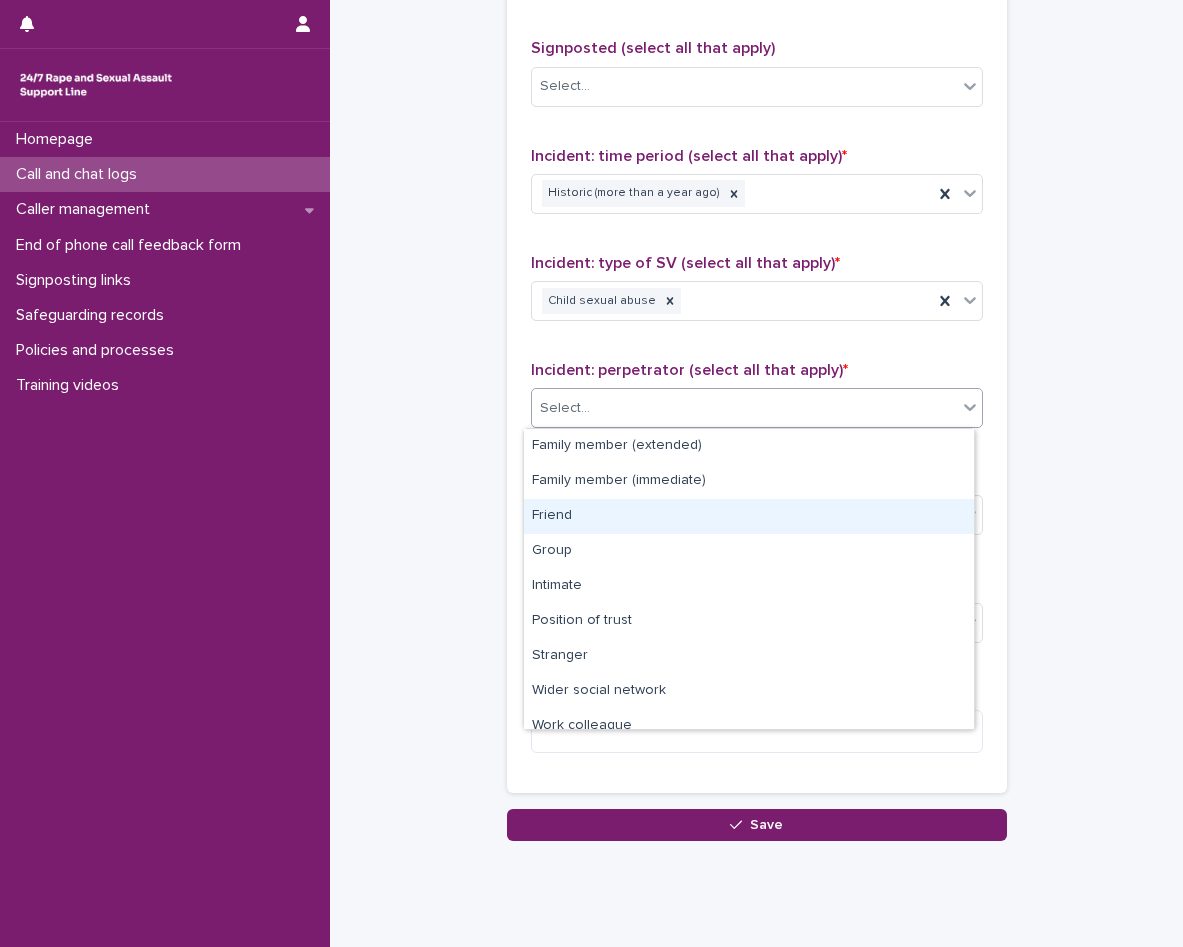 click on "**********" at bounding box center [756, -315] 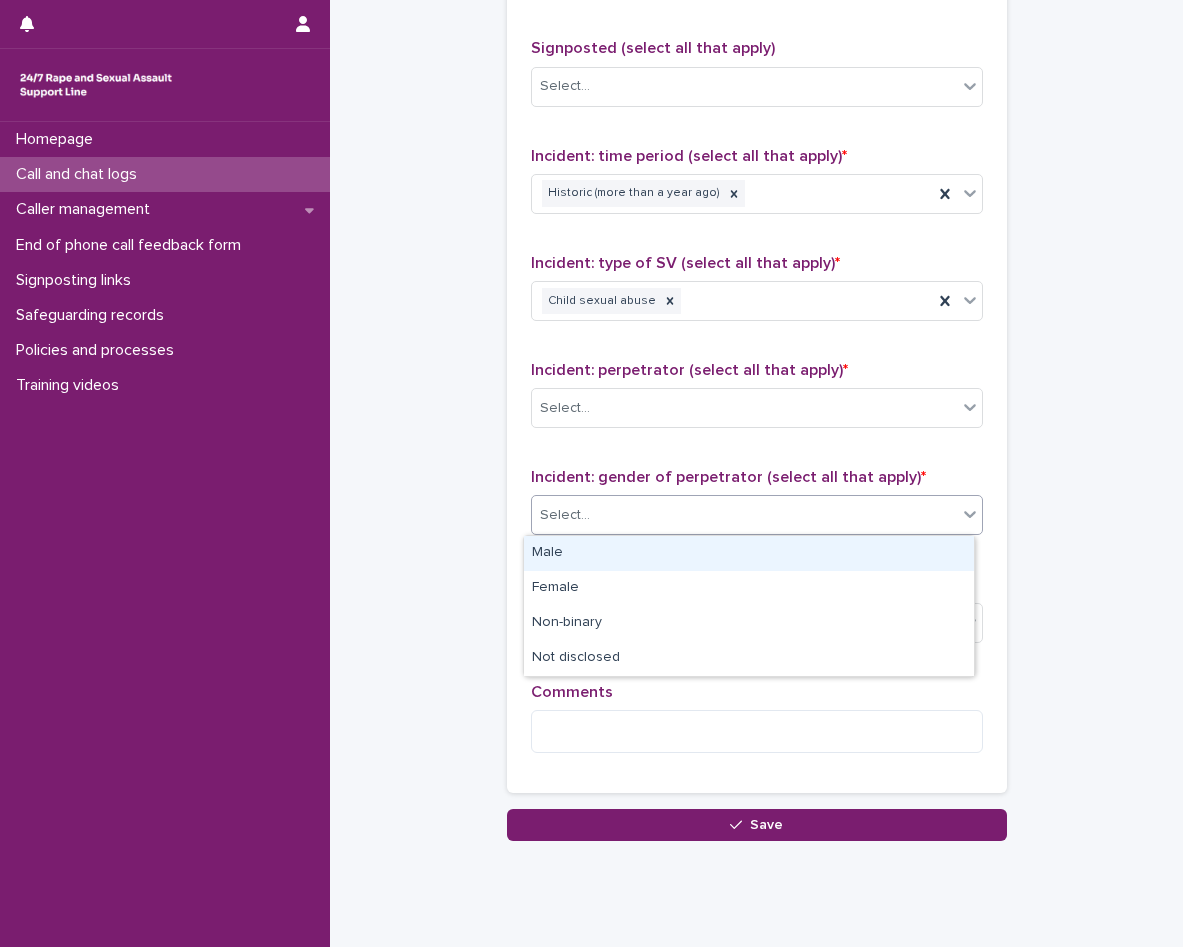 click on "Select..." at bounding box center (744, 515) 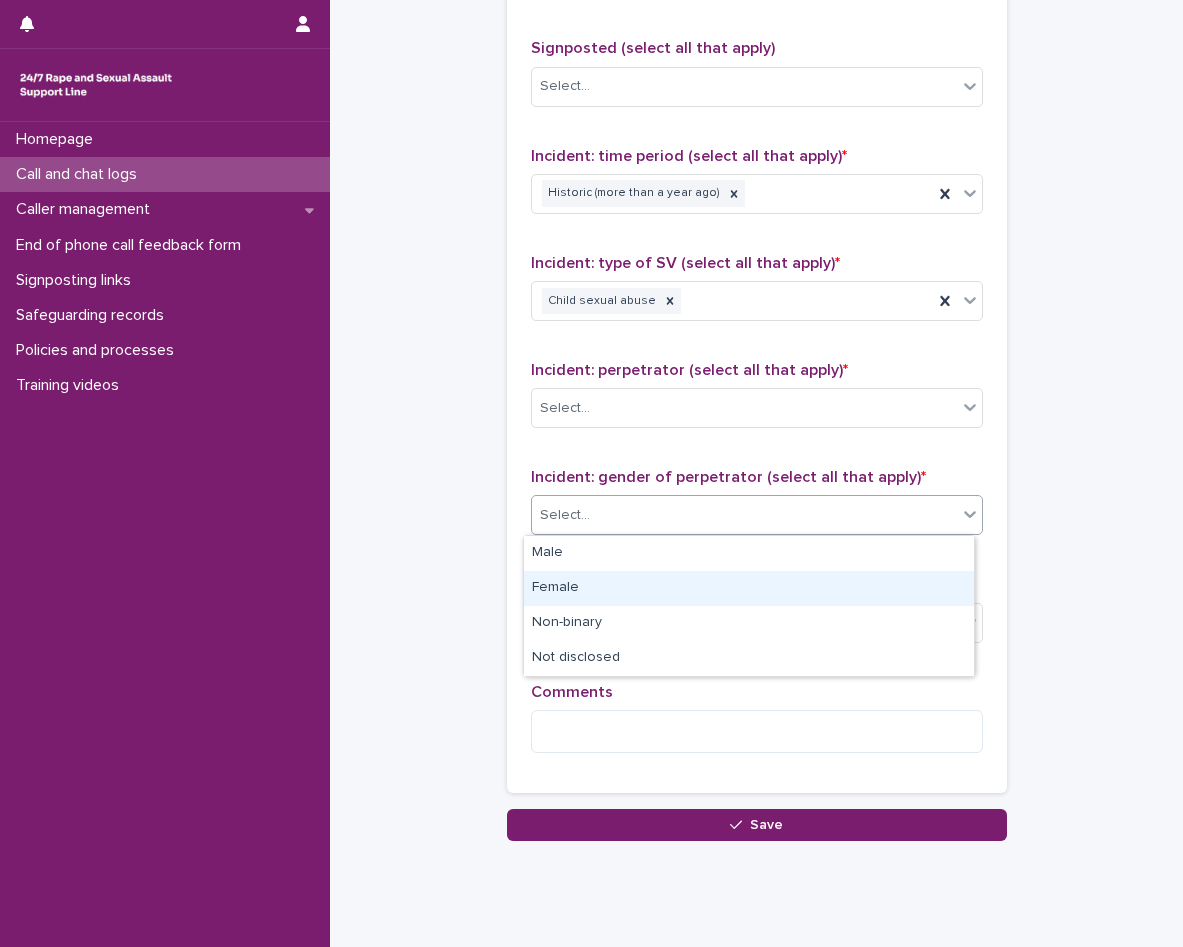 click on "Female" at bounding box center (749, 588) 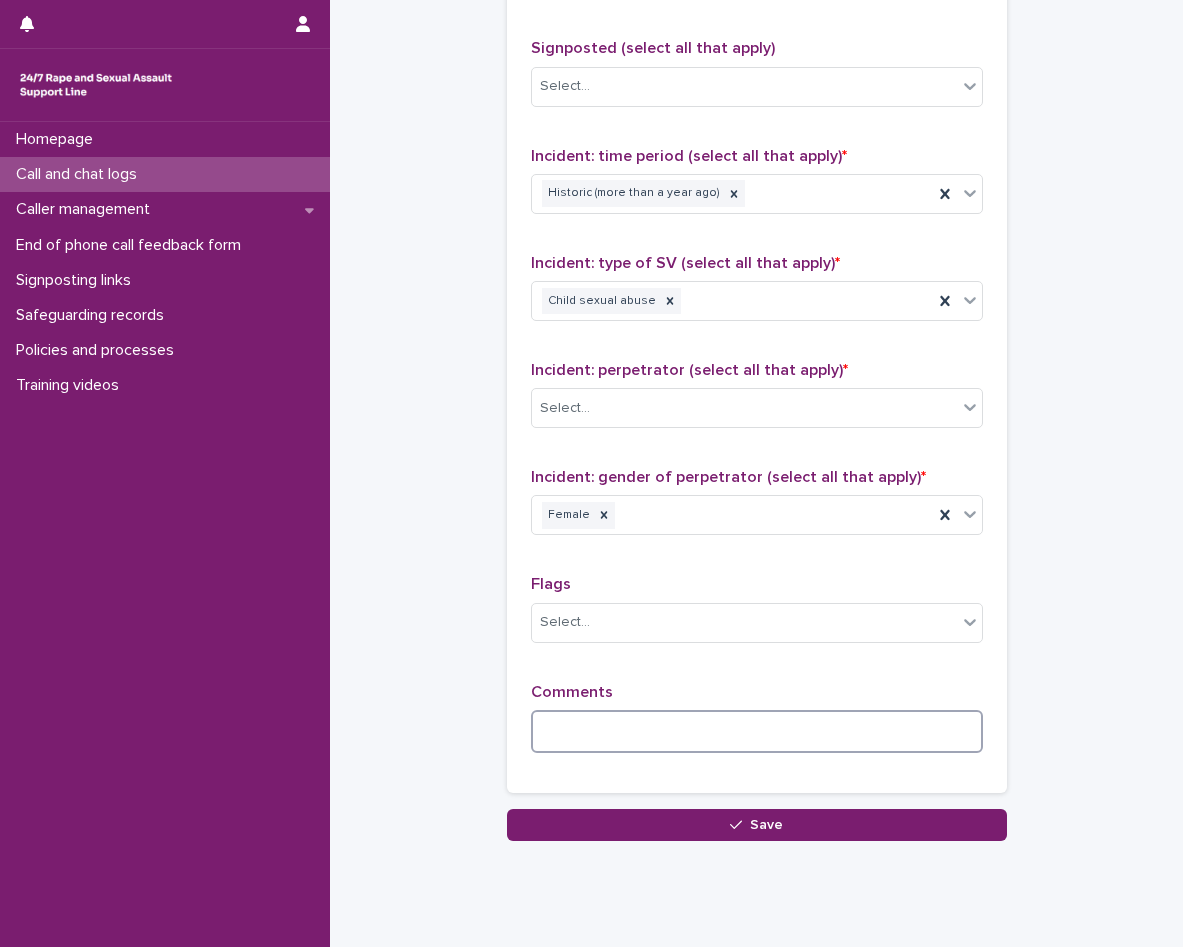 click at bounding box center [757, 731] 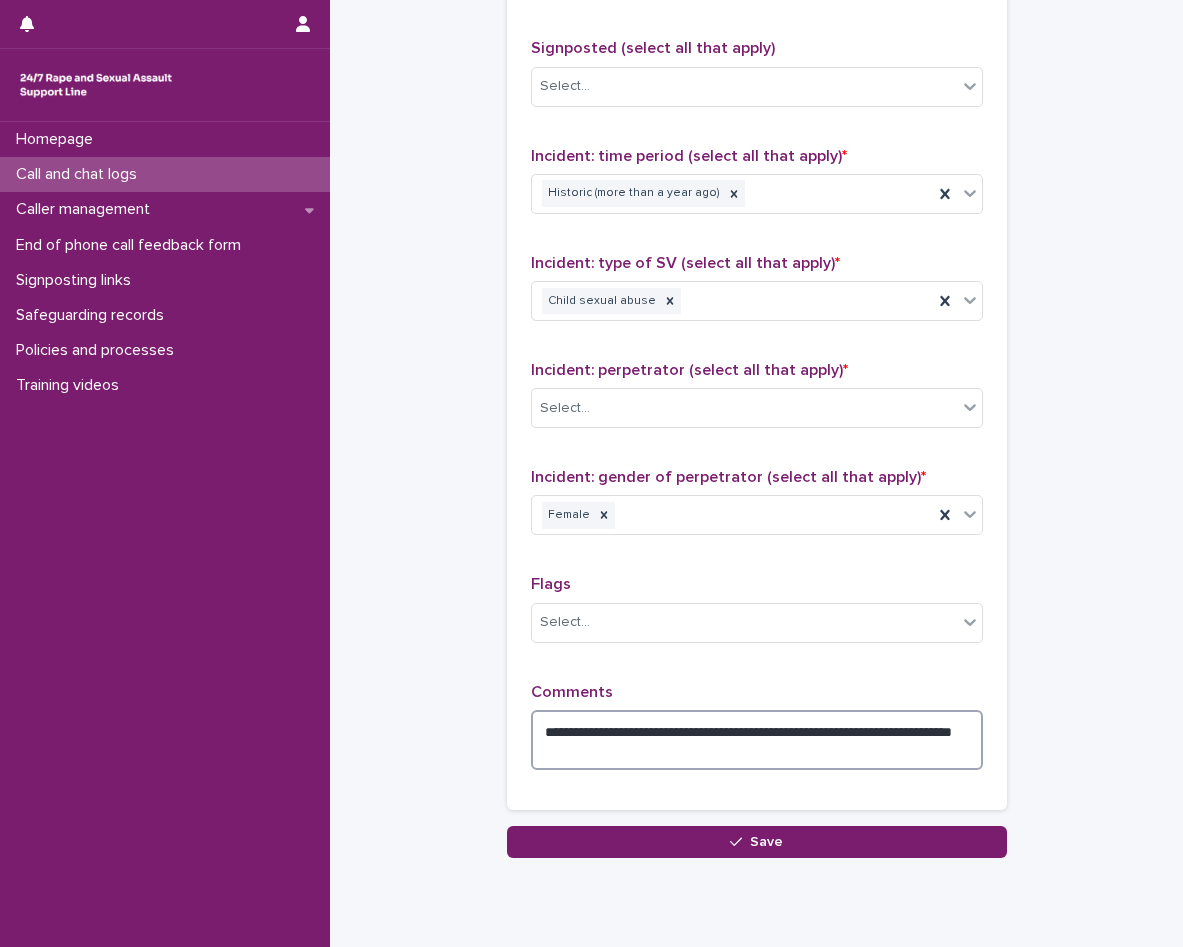 click on "**********" at bounding box center [757, 740] 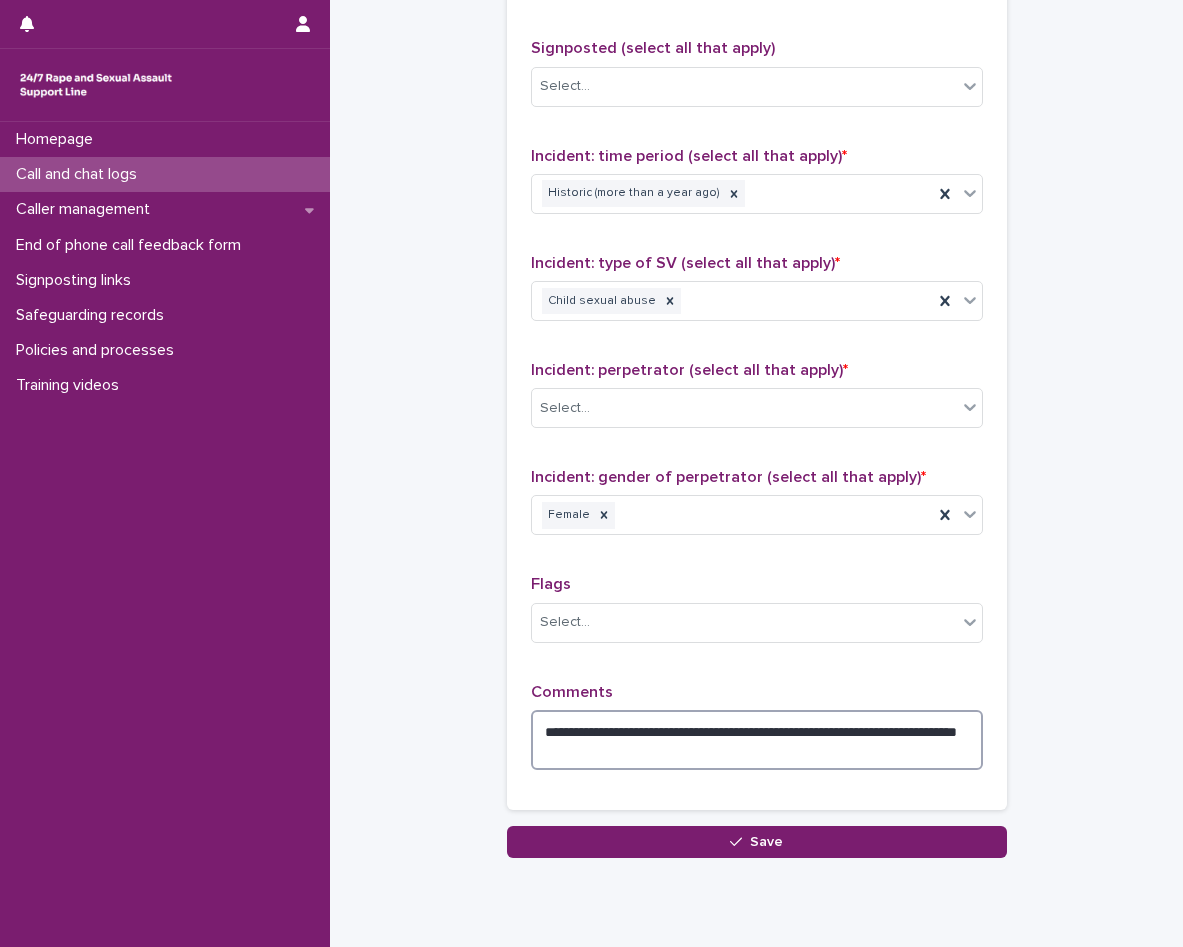 click on "**********" at bounding box center [757, 740] 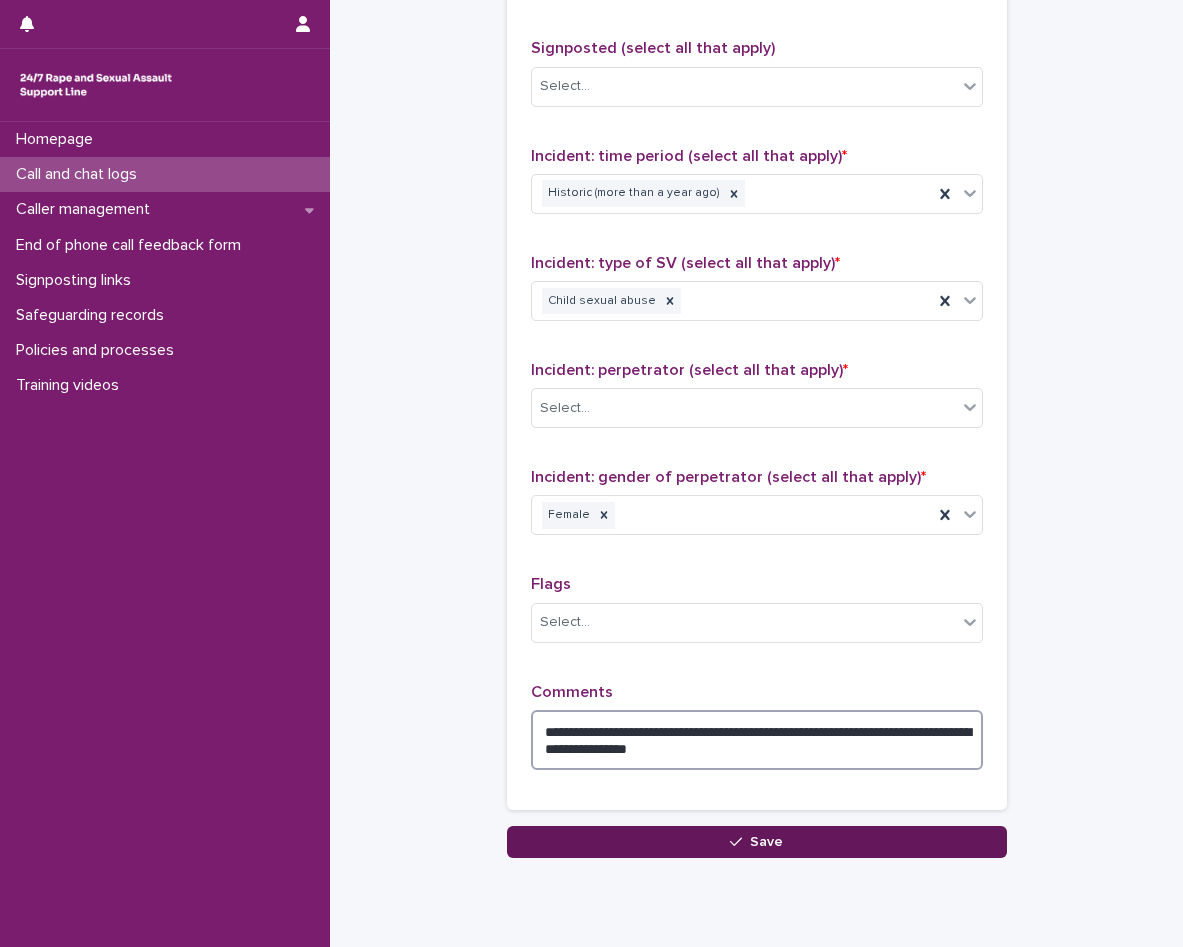 type on "**********" 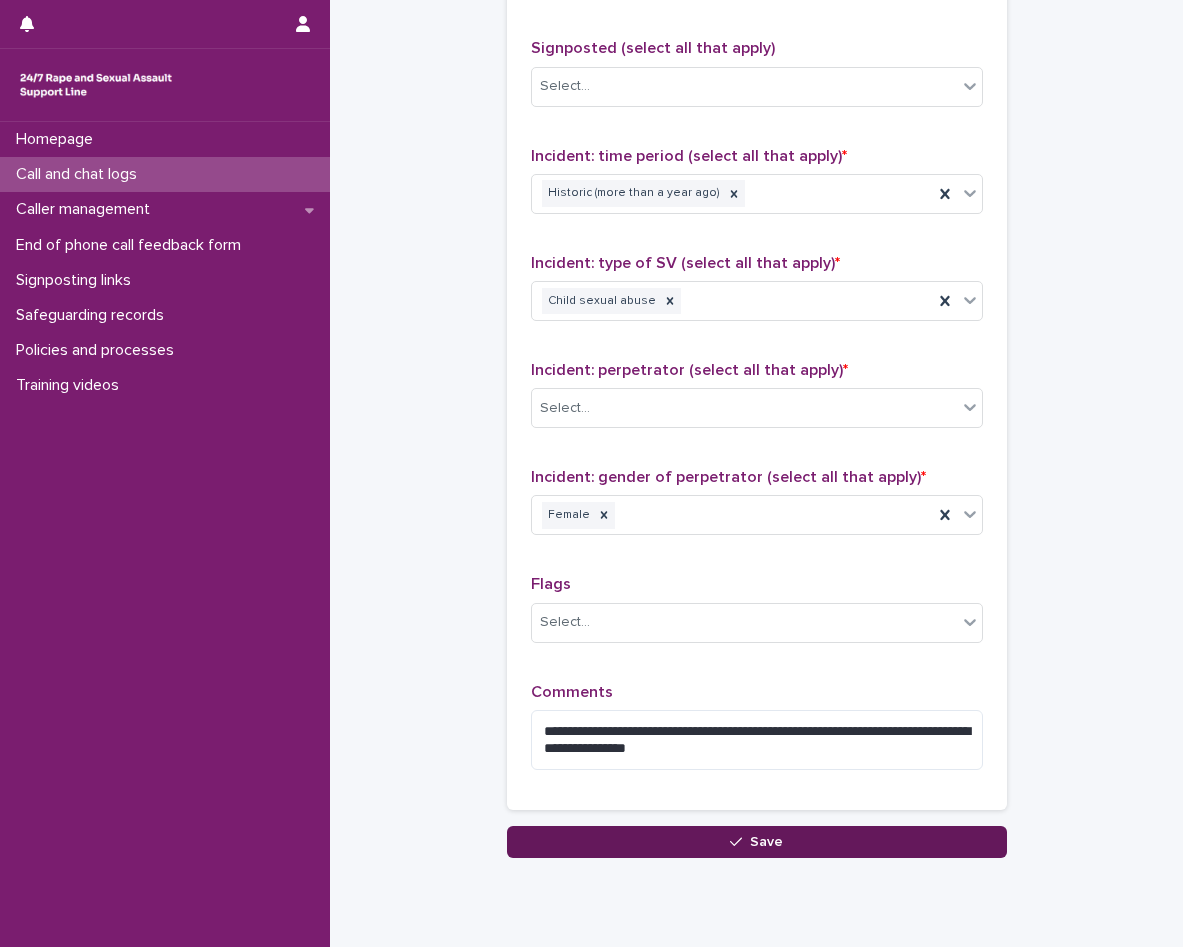 click on "Save" at bounding box center [757, 842] 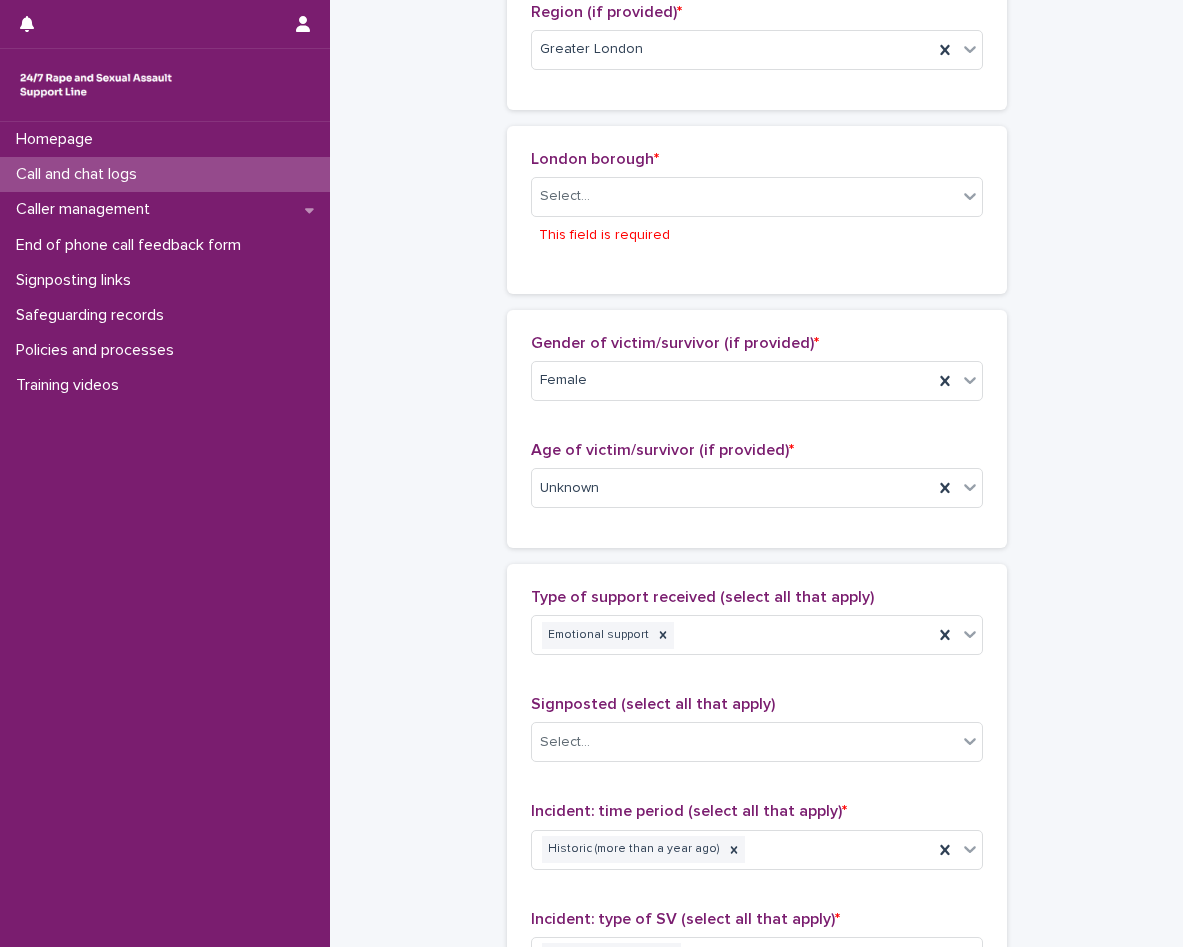 scroll, scrollTop: 818, scrollLeft: 0, axis: vertical 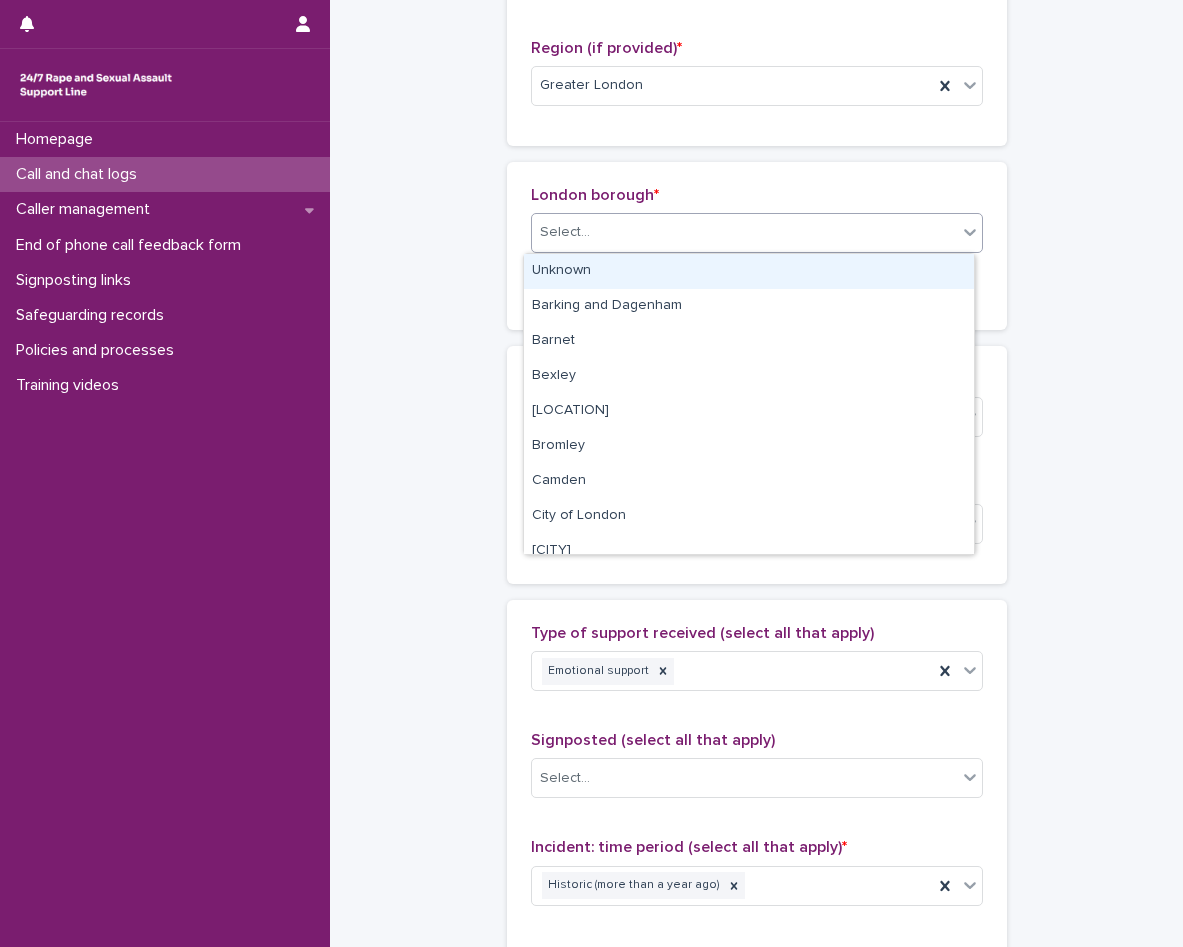 click on "Select..." at bounding box center (744, 232) 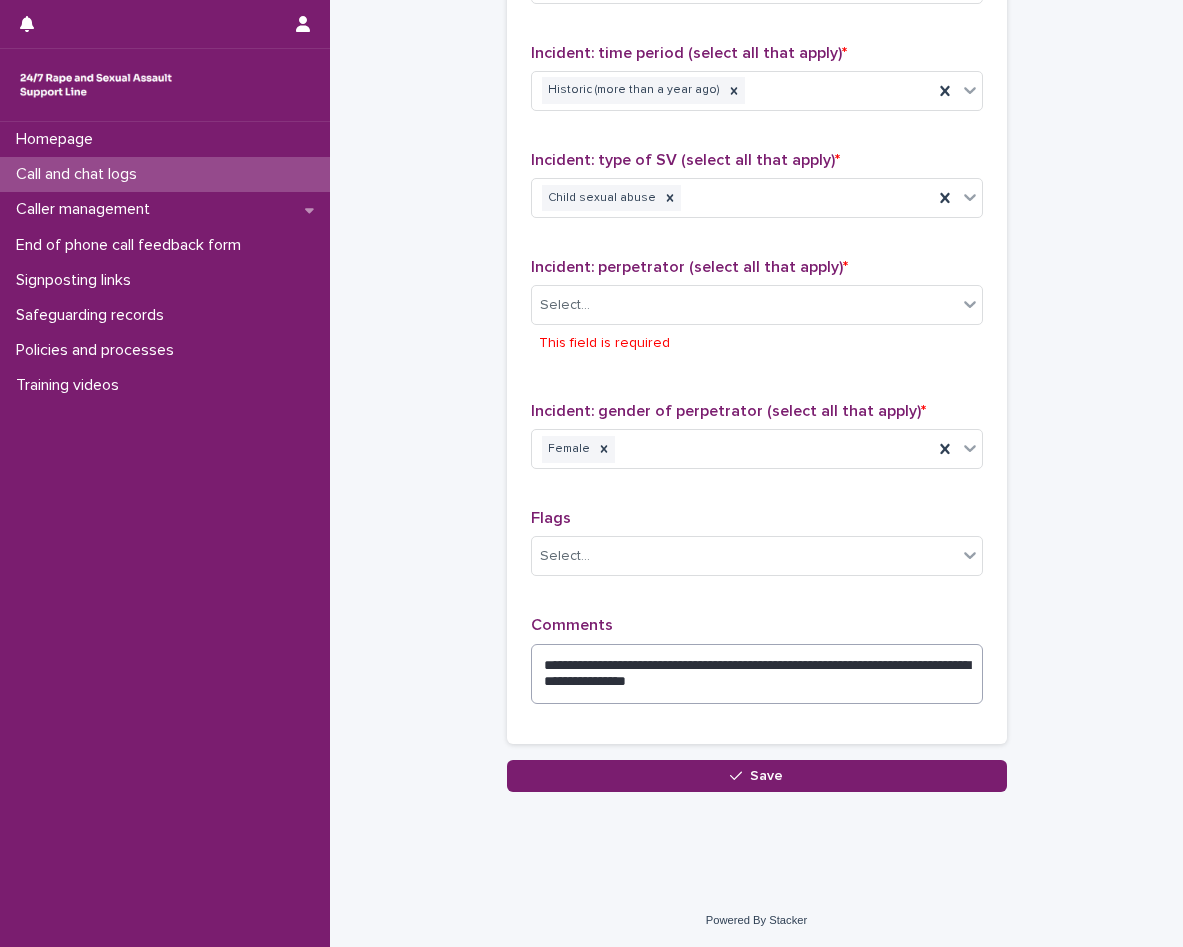 scroll, scrollTop: 1577, scrollLeft: 0, axis: vertical 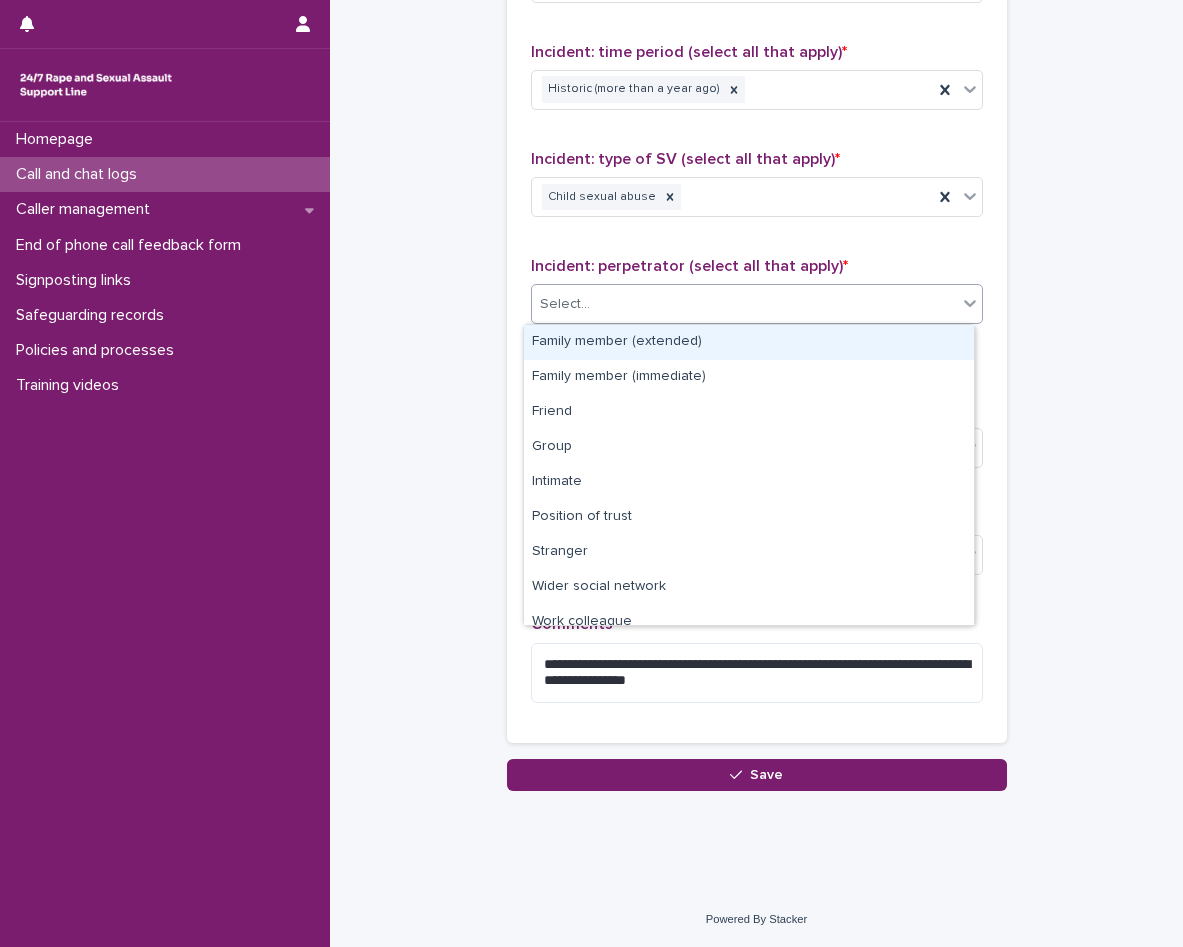 click on "Select..." at bounding box center [744, 304] 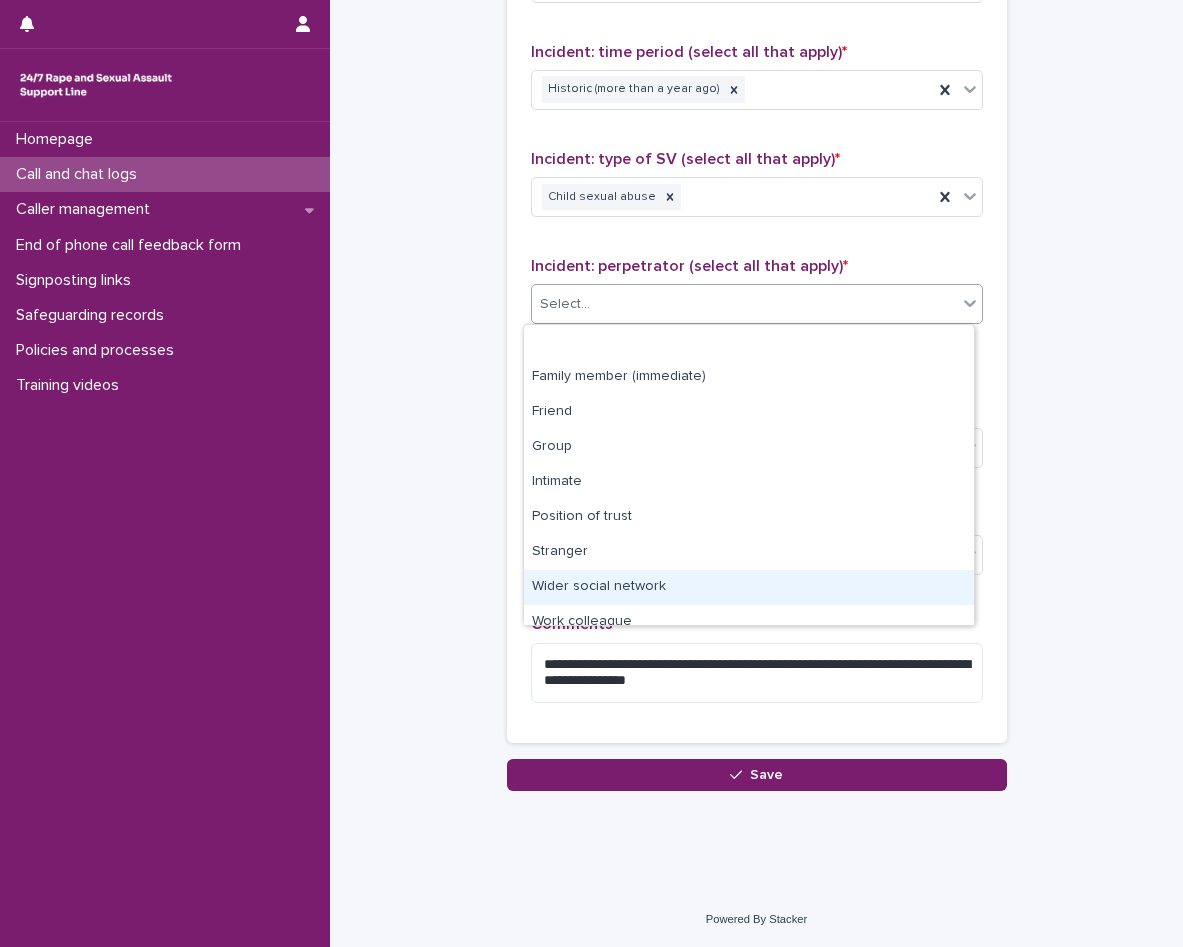 scroll, scrollTop: 85, scrollLeft: 0, axis: vertical 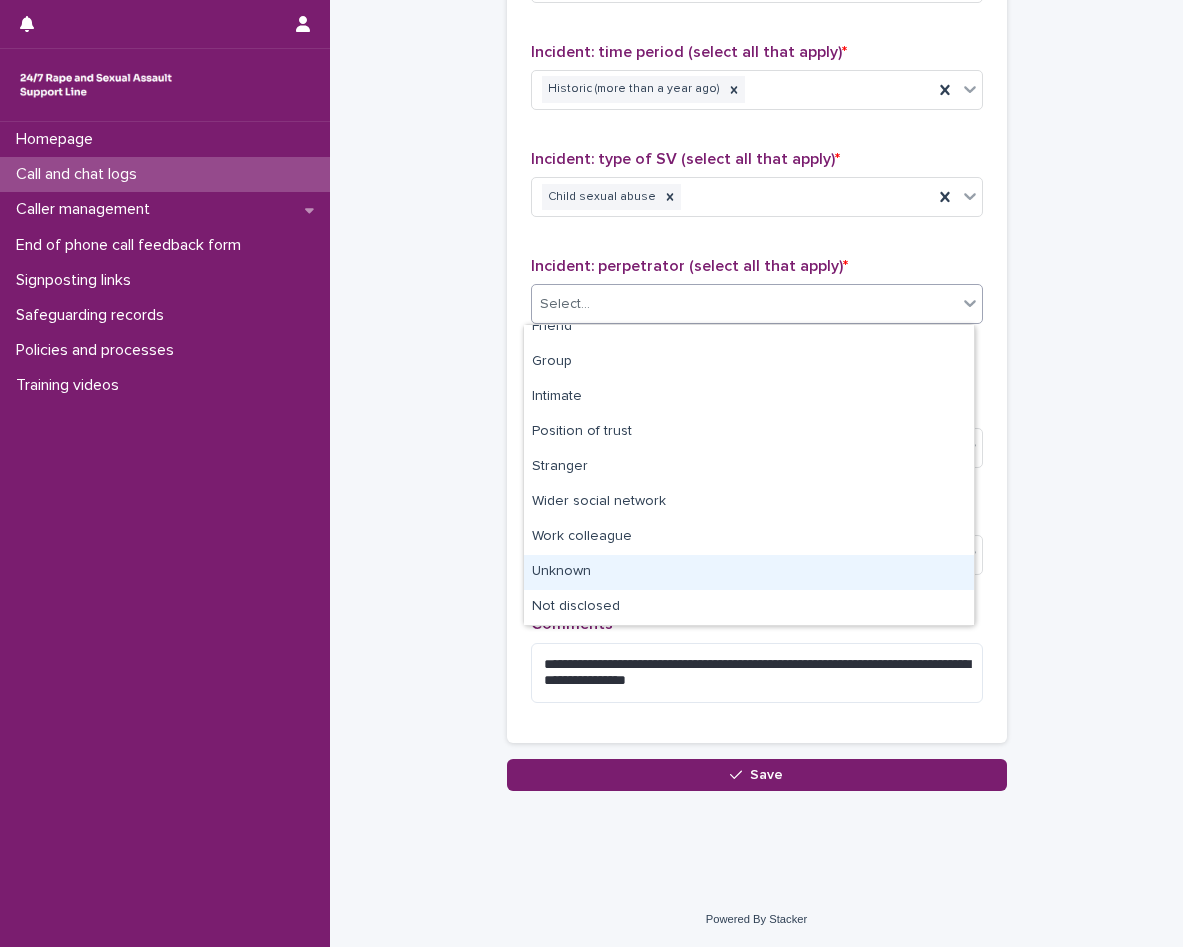 click on "Unknown" at bounding box center [749, 572] 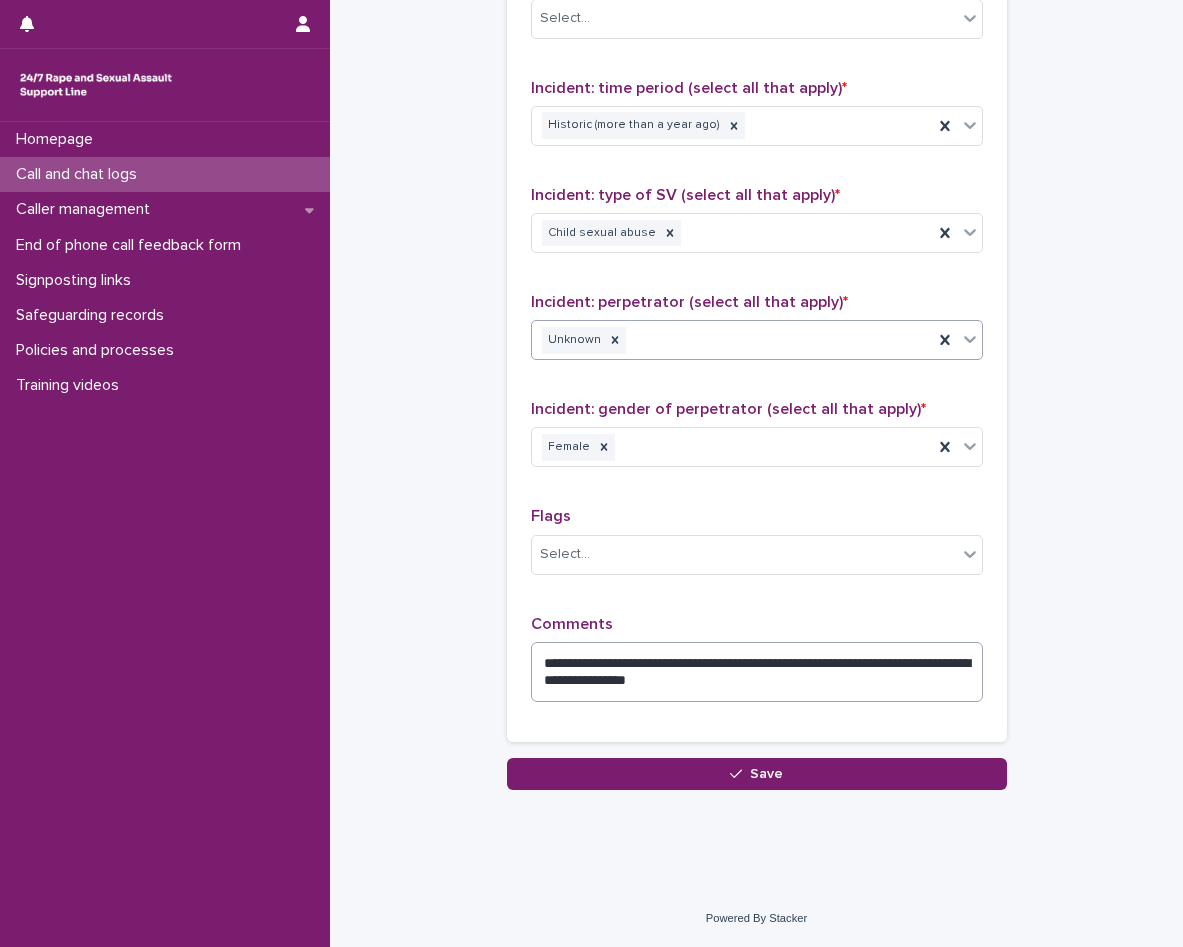 scroll, scrollTop: 1541, scrollLeft: 0, axis: vertical 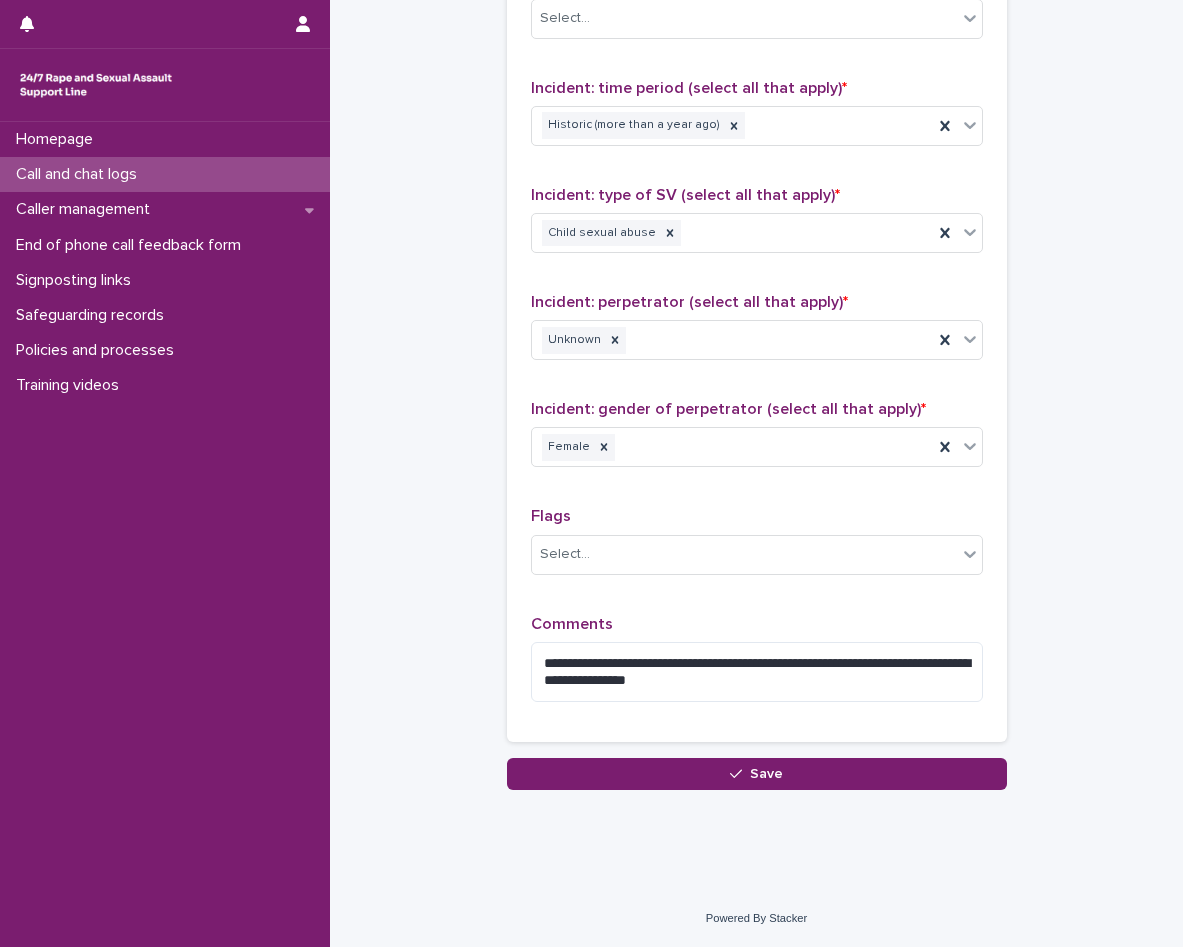 click on "**********" at bounding box center (757, 299) 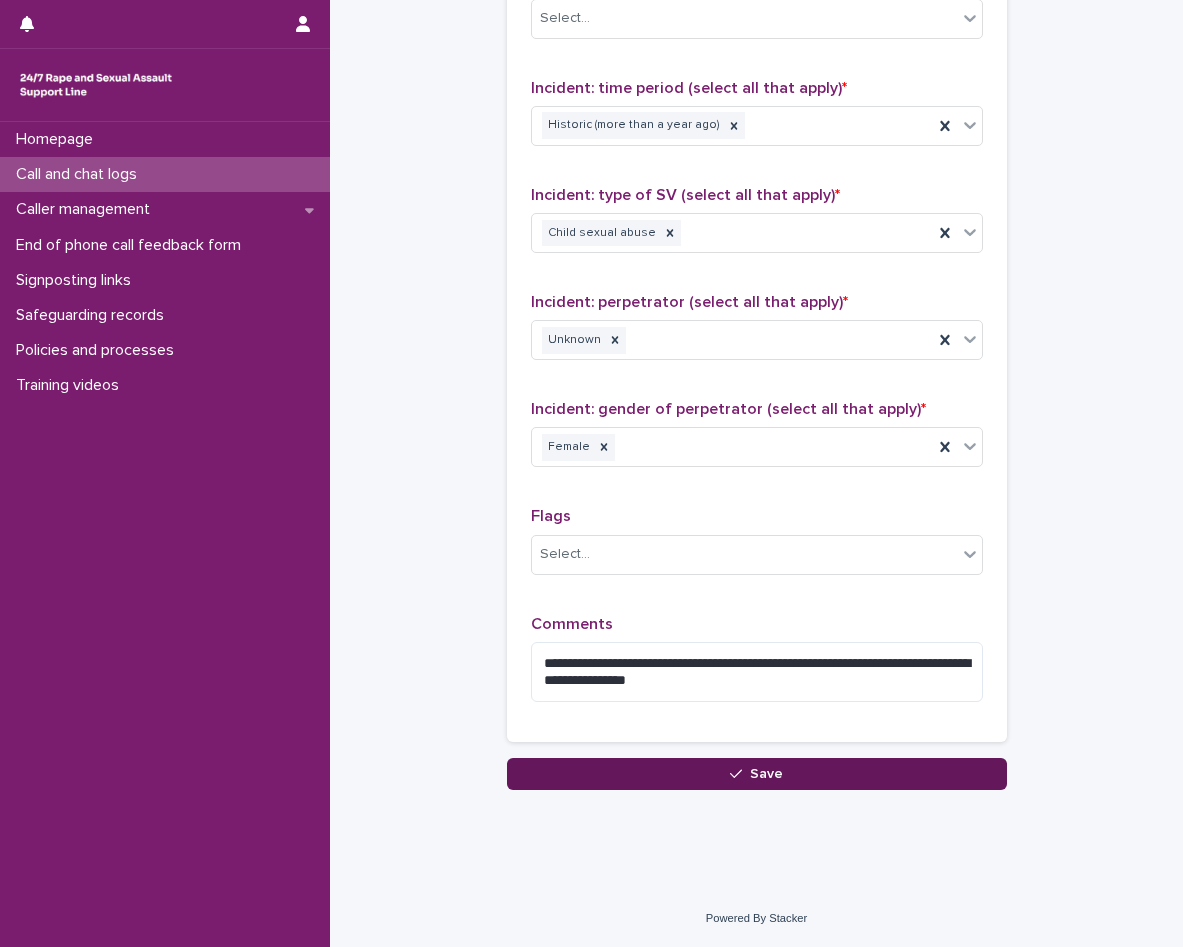 click on "Save" at bounding box center [757, 774] 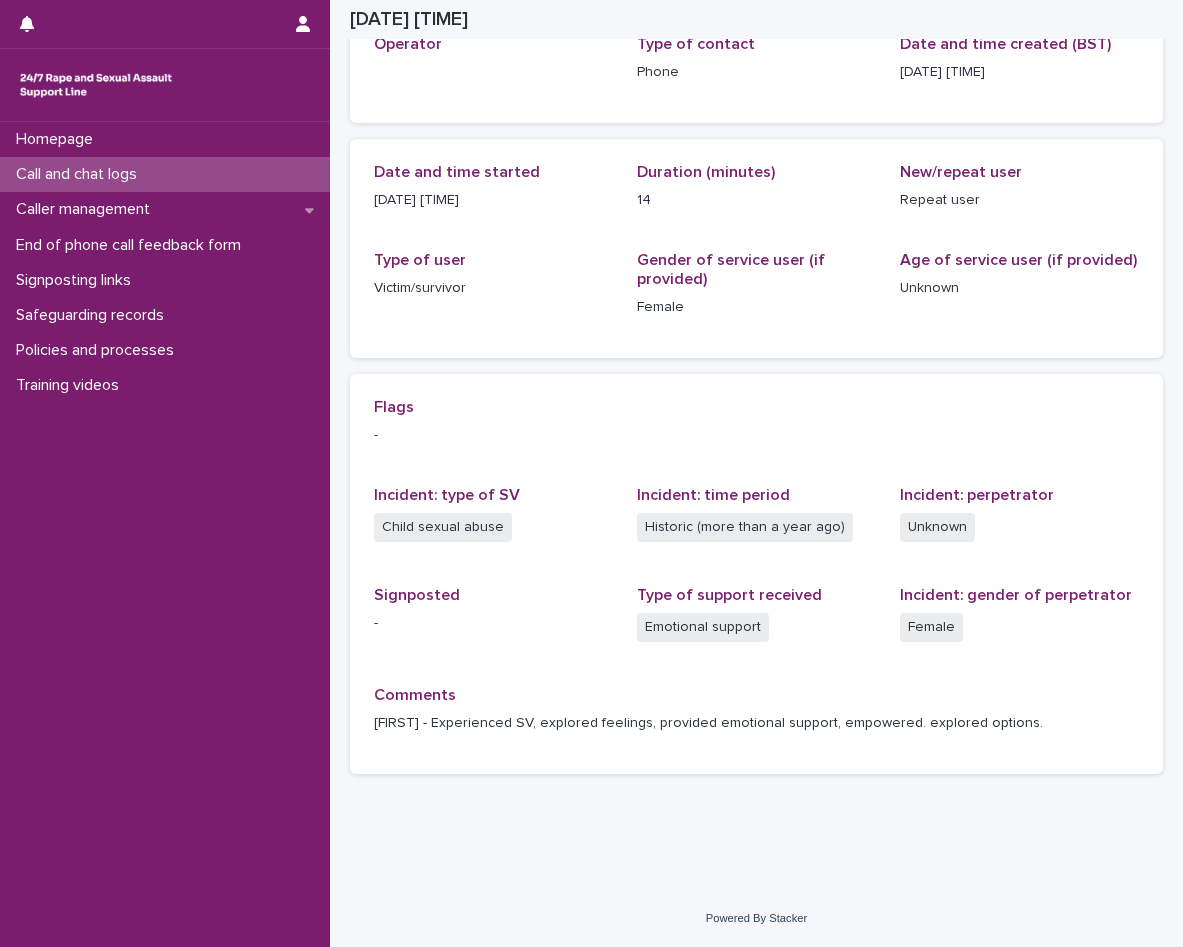 scroll, scrollTop: 135, scrollLeft: 0, axis: vertical 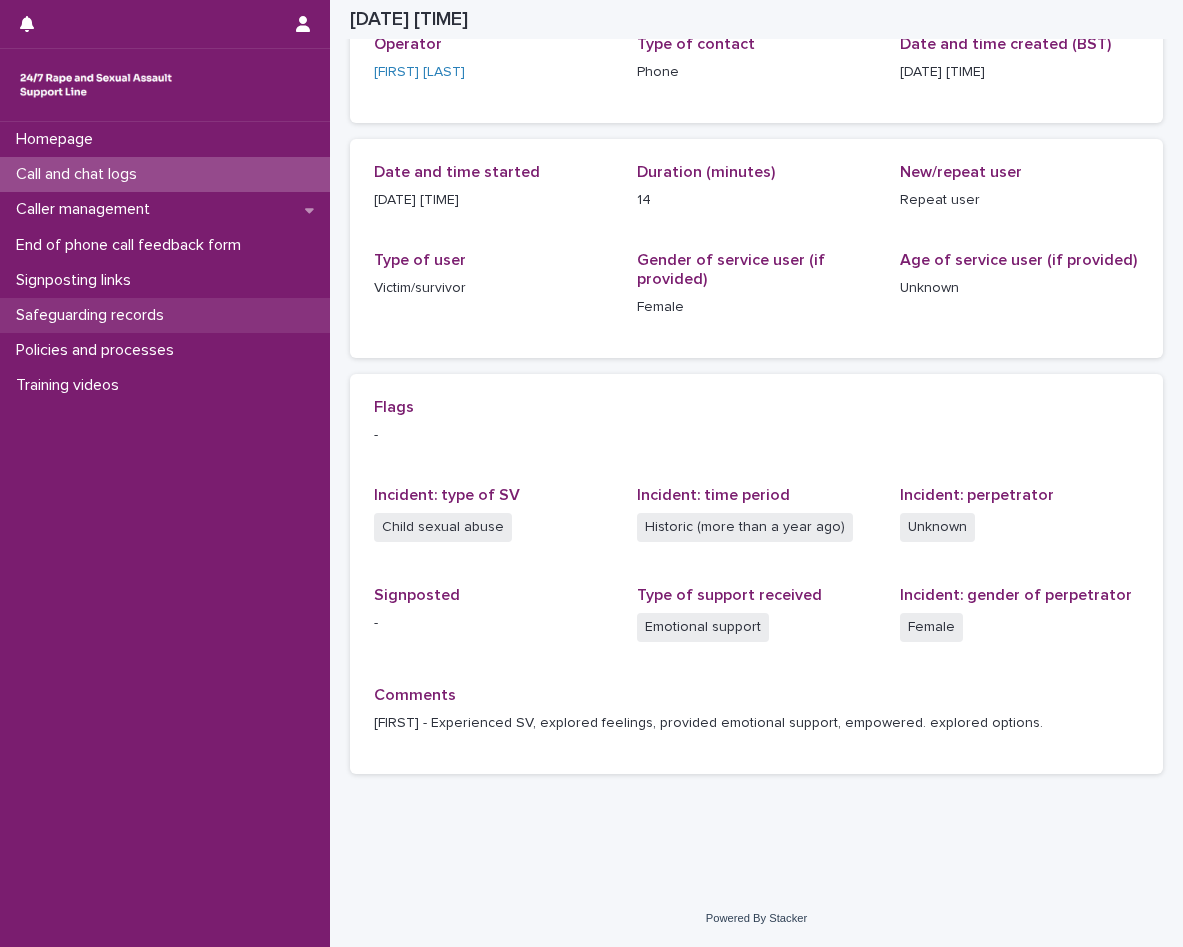 click on "Safeguarding records" at bounding box center (94, 315) 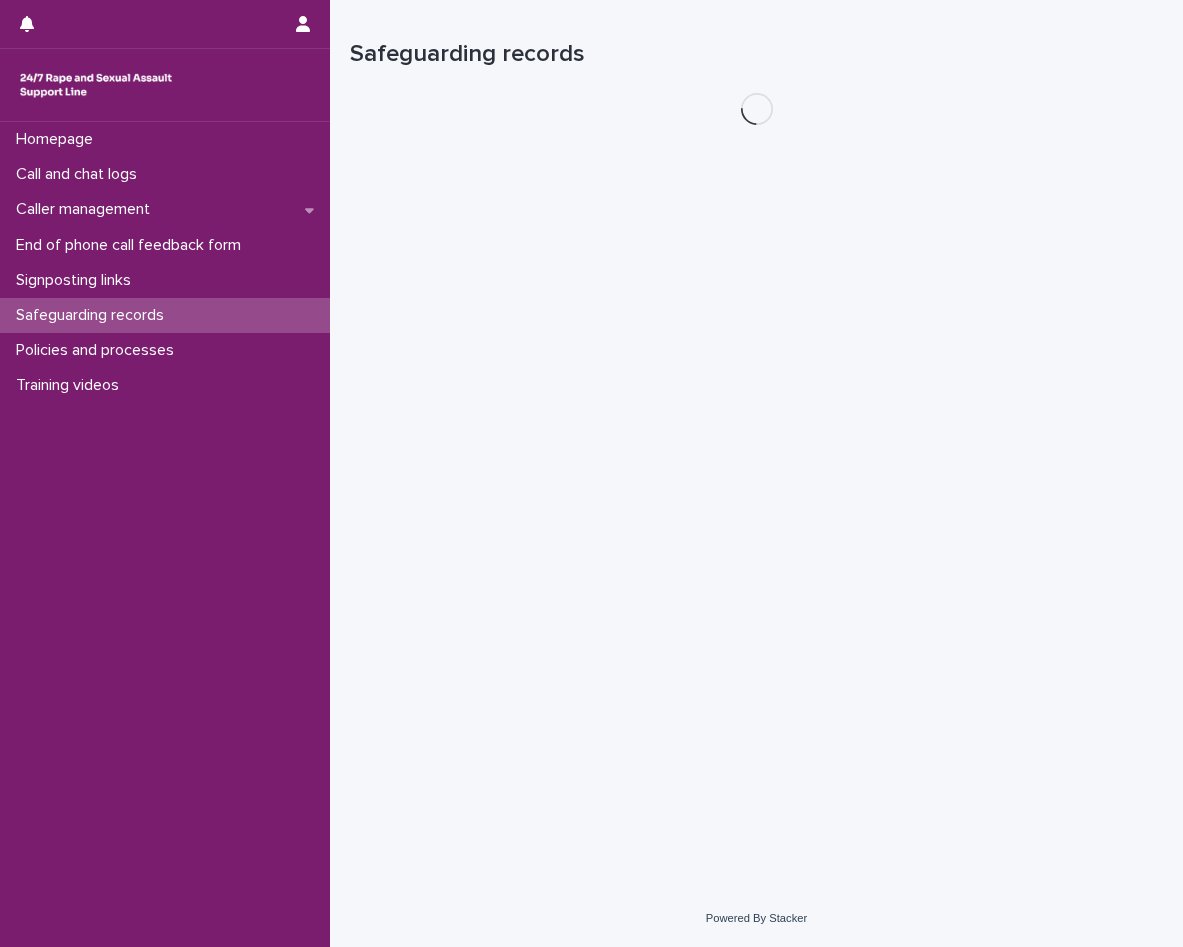 scroll, scrollTop: 0, scrollLeft: 0, axis: both 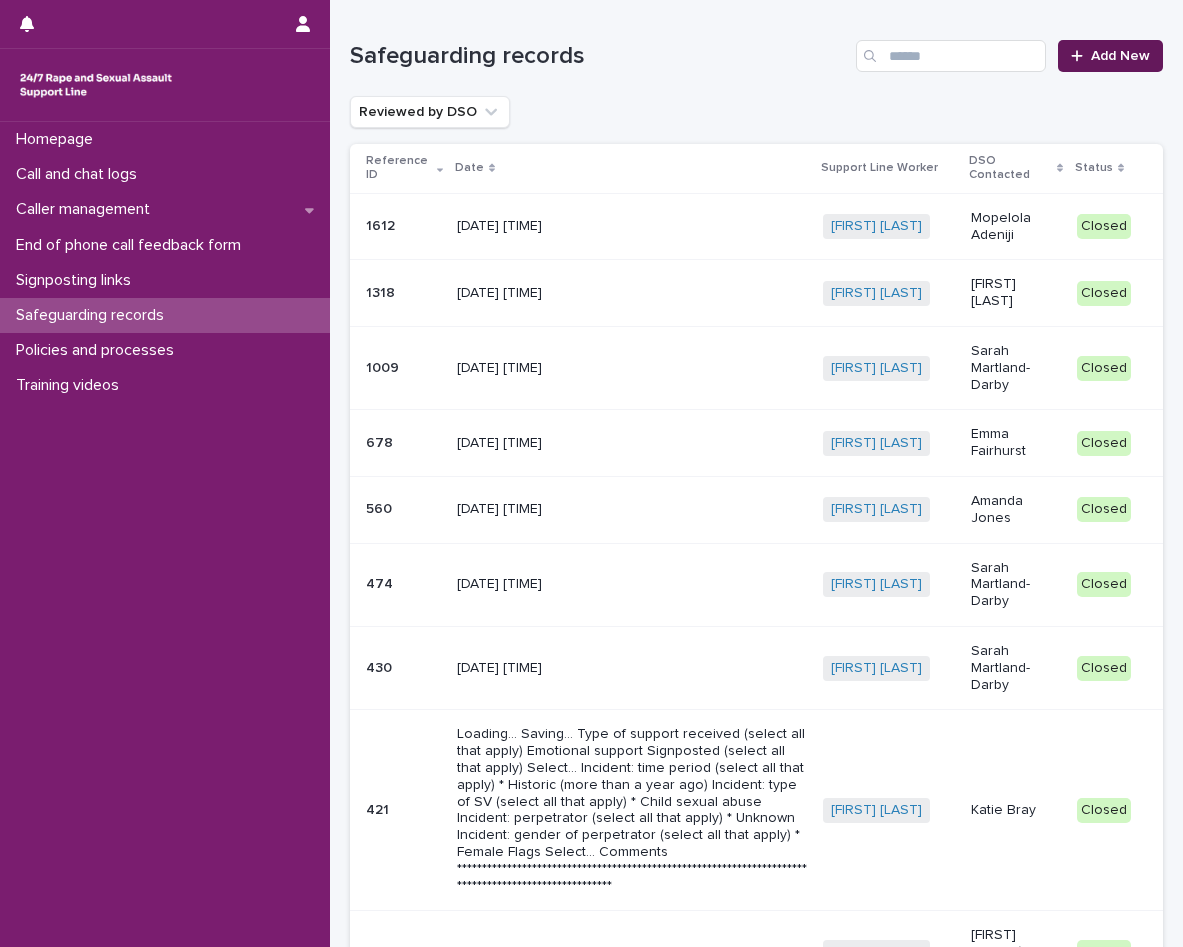 click on "Add New" at bounding box center [1110, 56] 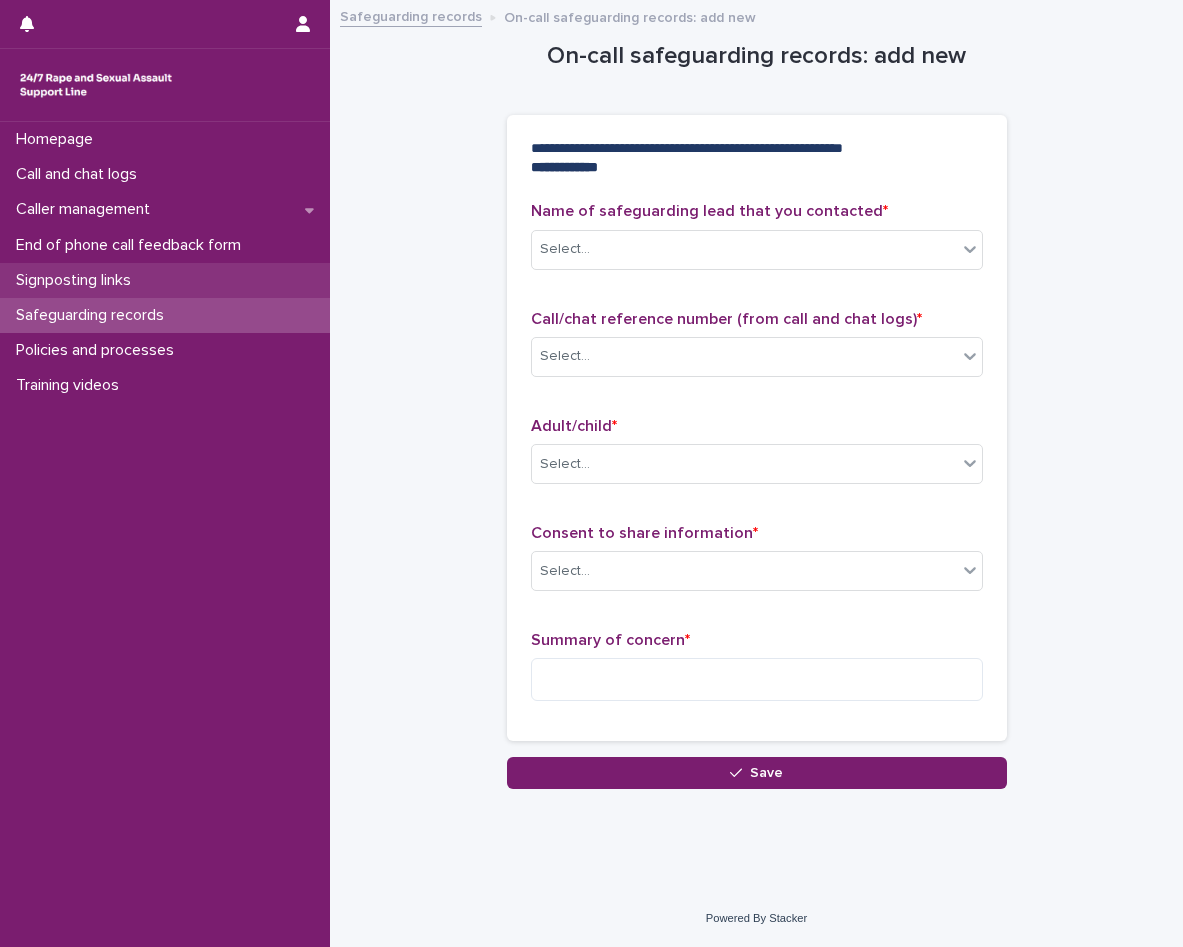 click on "Signposting links" at bounding box center [165, 280] 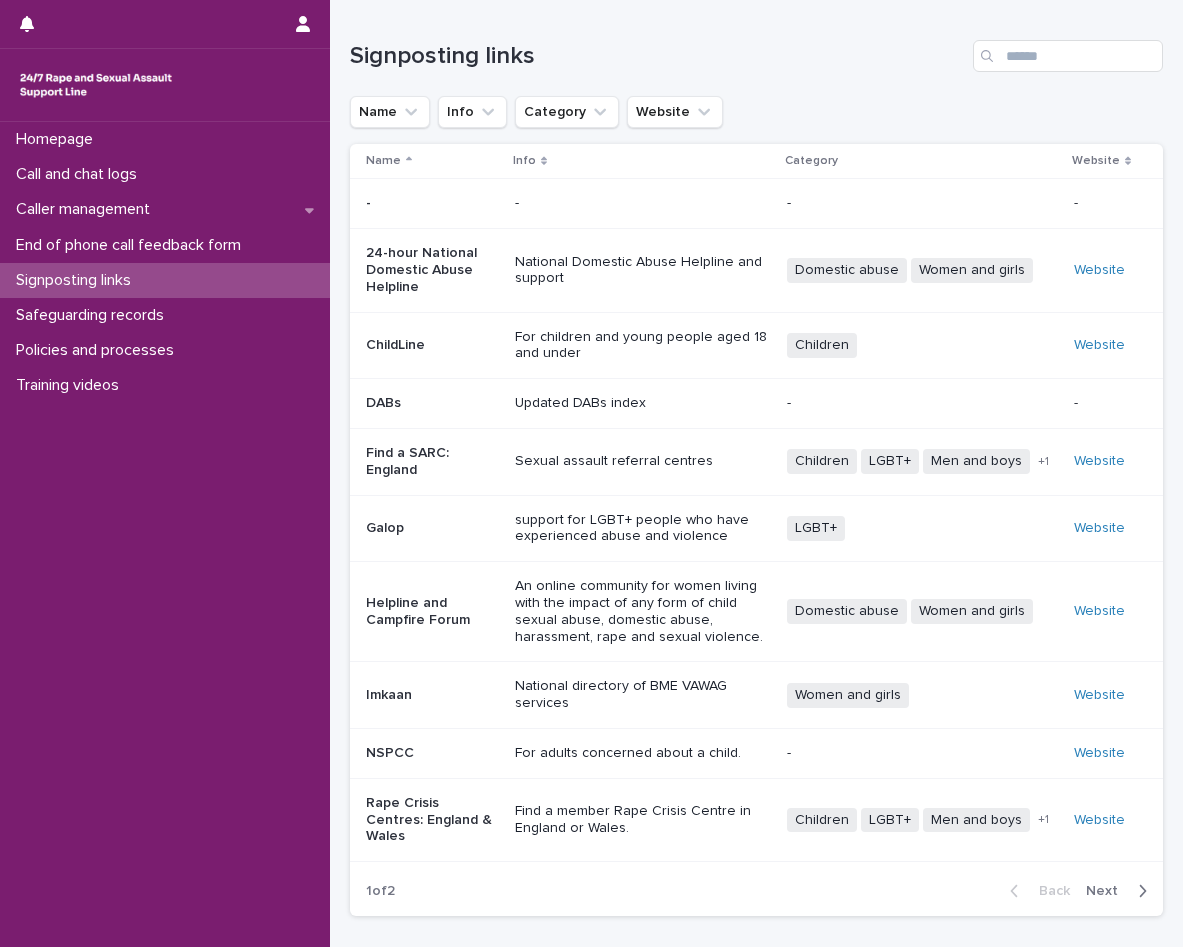 click on "Website" at bounding box center [1102, 820] 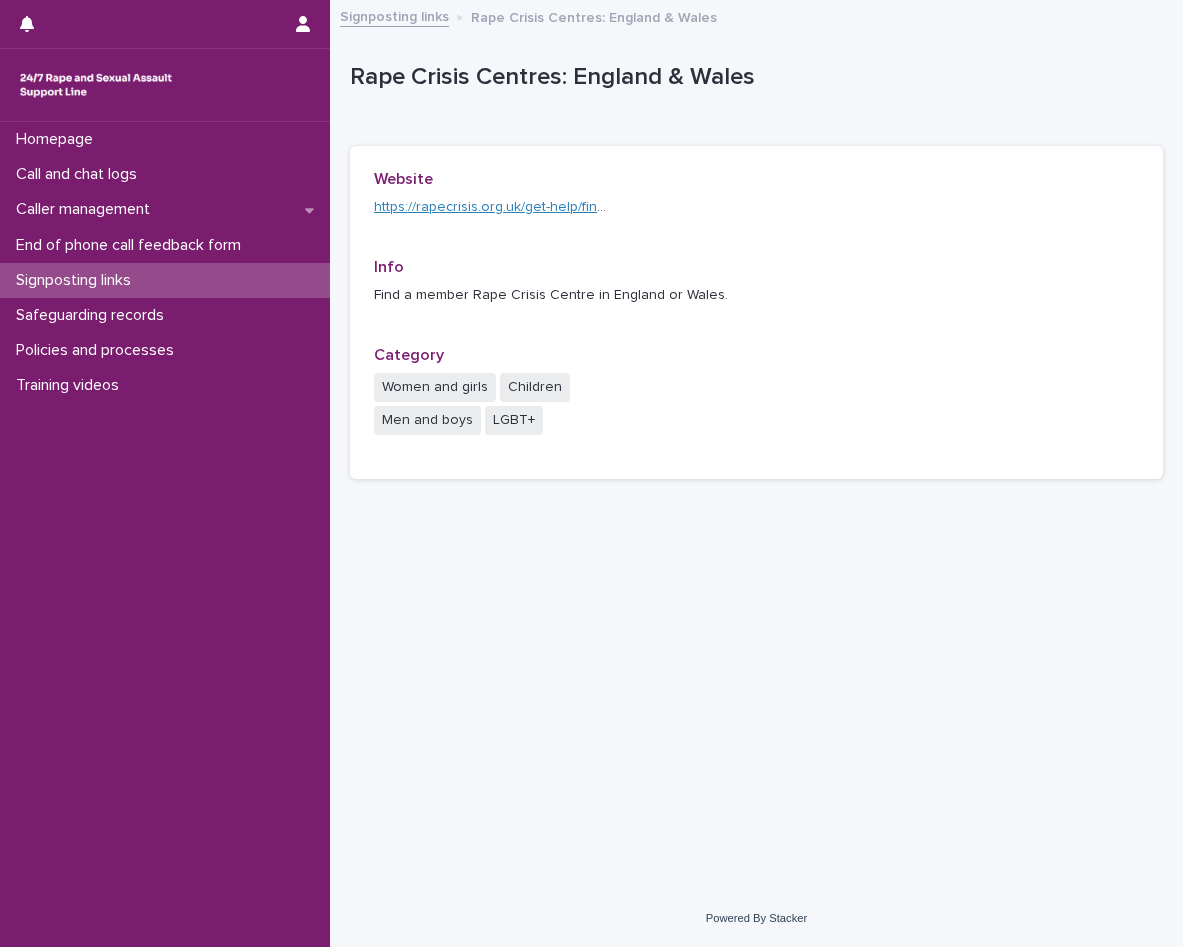 click on "https://rapecrisis.org.uk/get-help/find-a-rape-crisis-centre/" at bounding box center [555, 207] 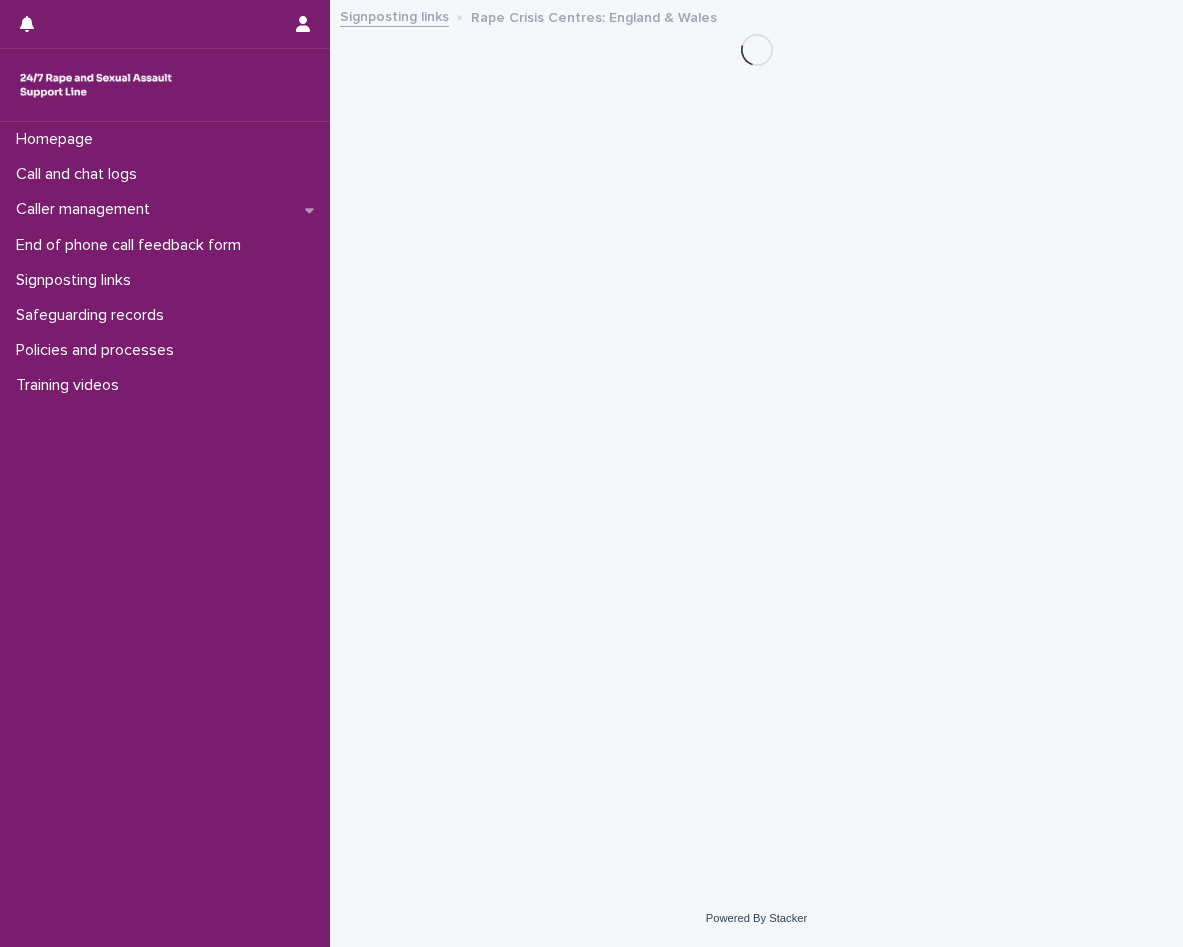 scroll, scrollTop: 0, scrollLeft: 0, axis: both 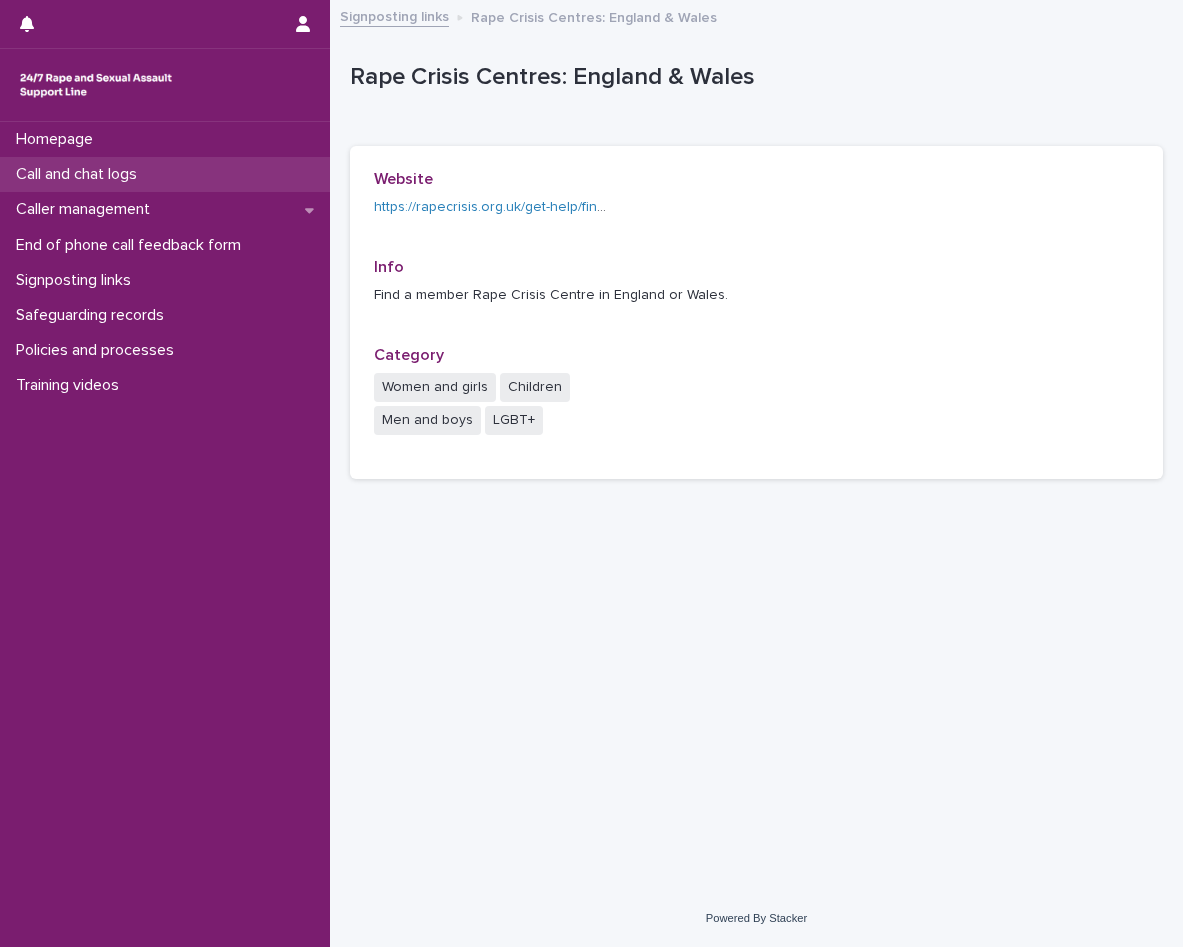 click on "Call and chat logs" at bounding box center (80, 174) 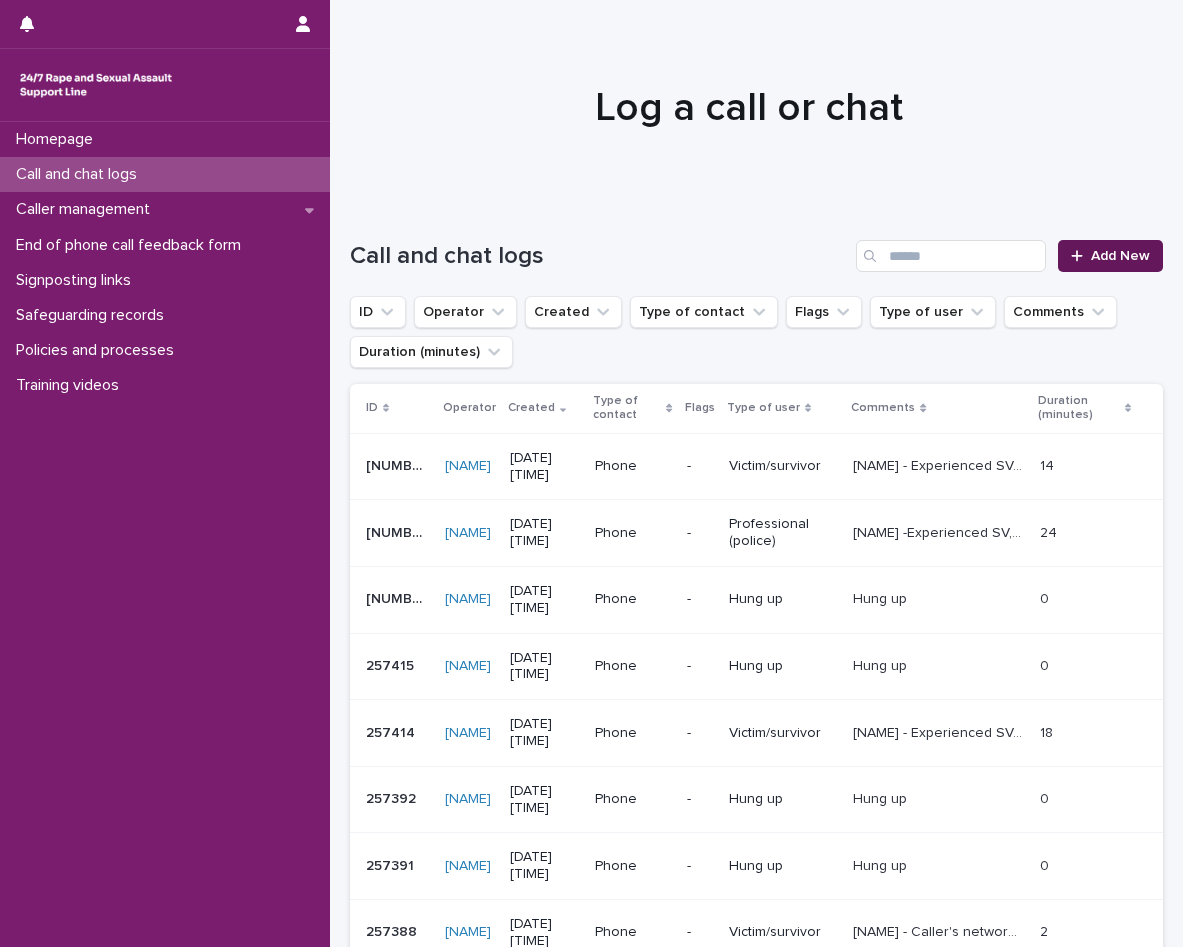 click on "Add New" at bounding box center [1110, 256] 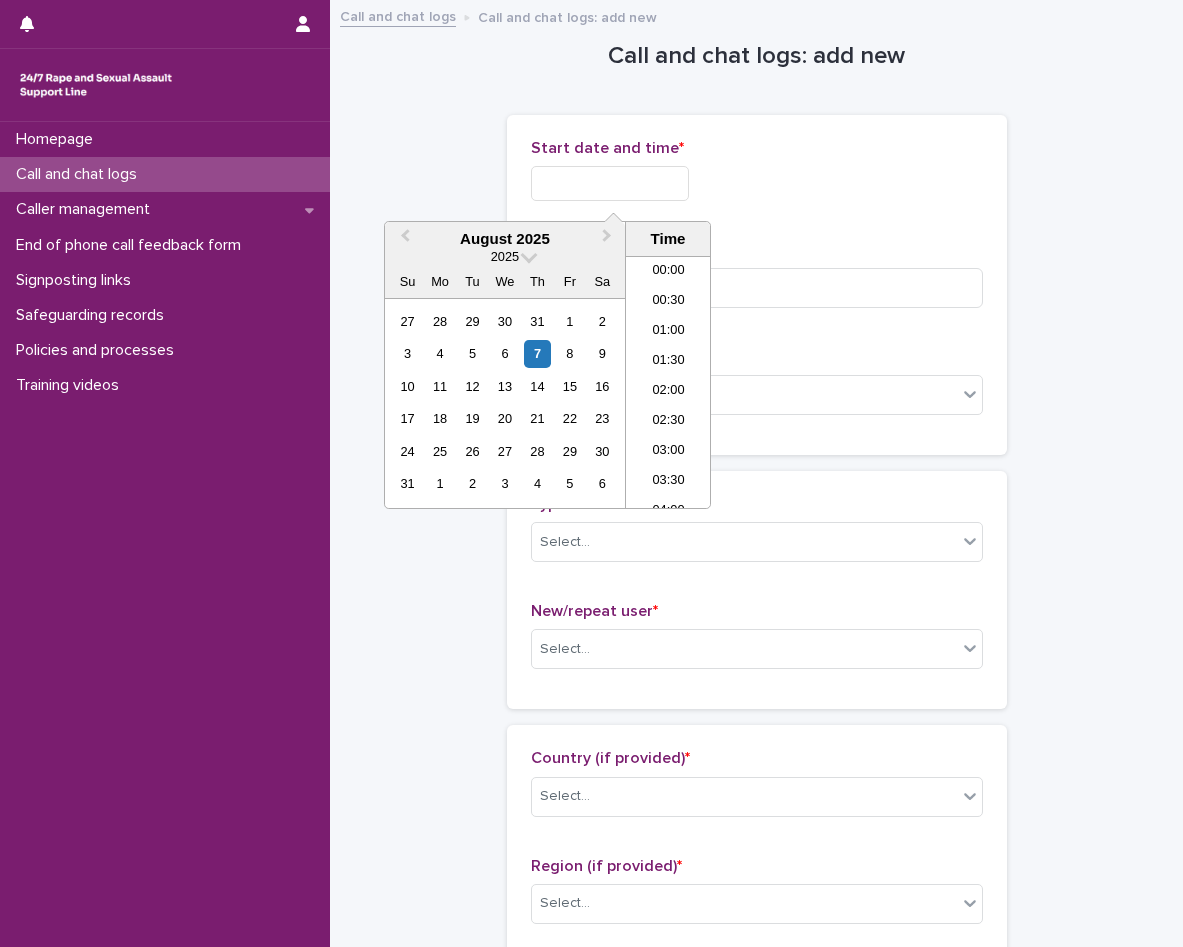click at bounding box center [610, 183] 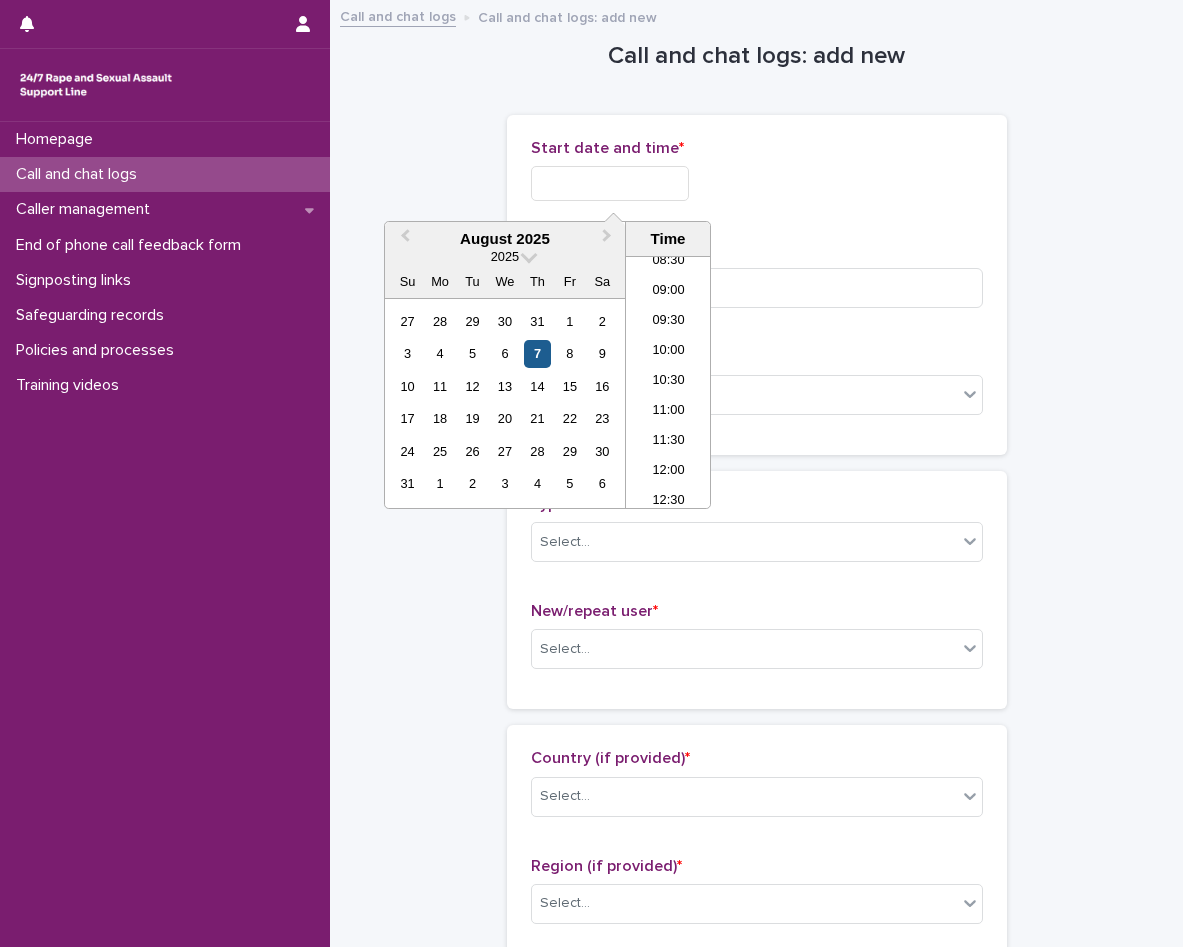 click on "7" at bounding box center [537, 353] 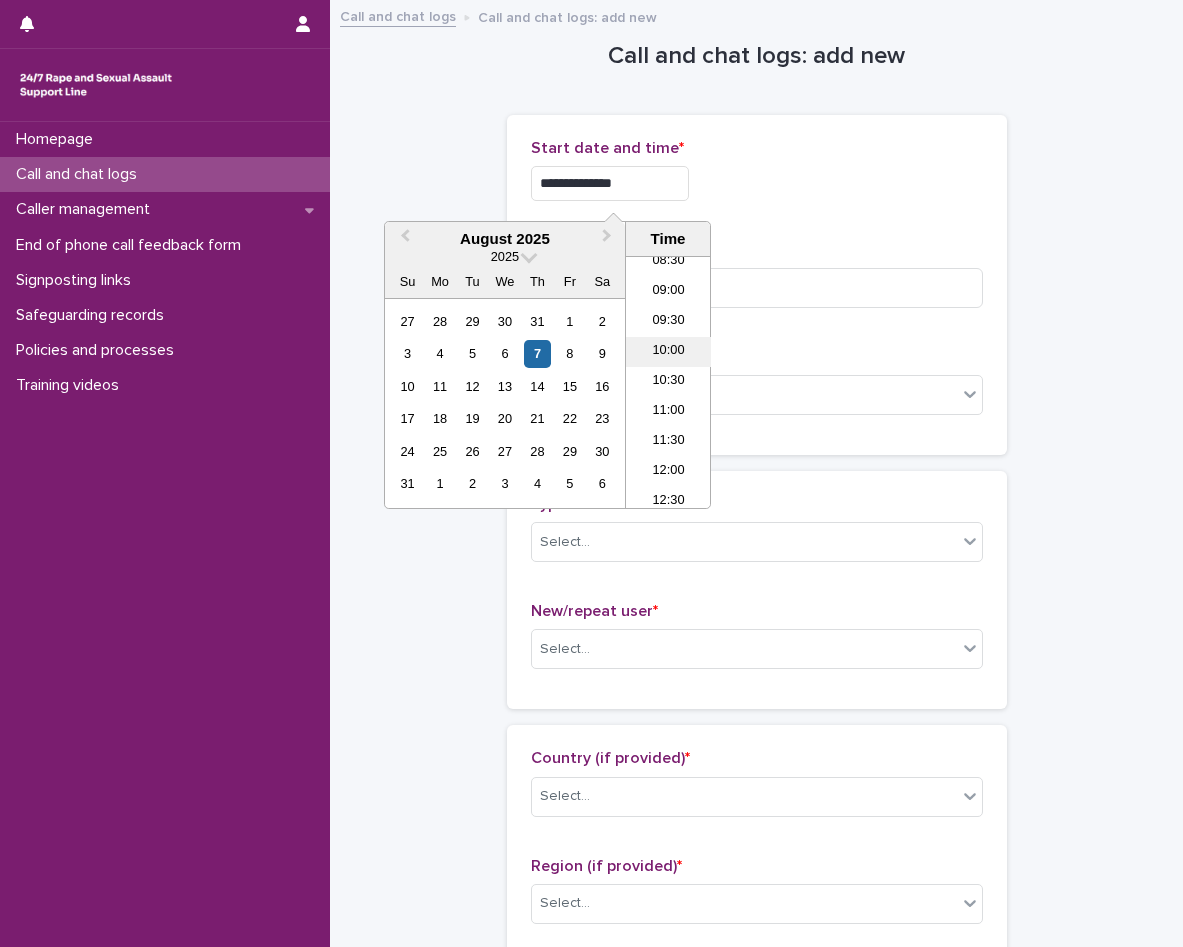 click on "10:00" at bounding box center (668, 352) 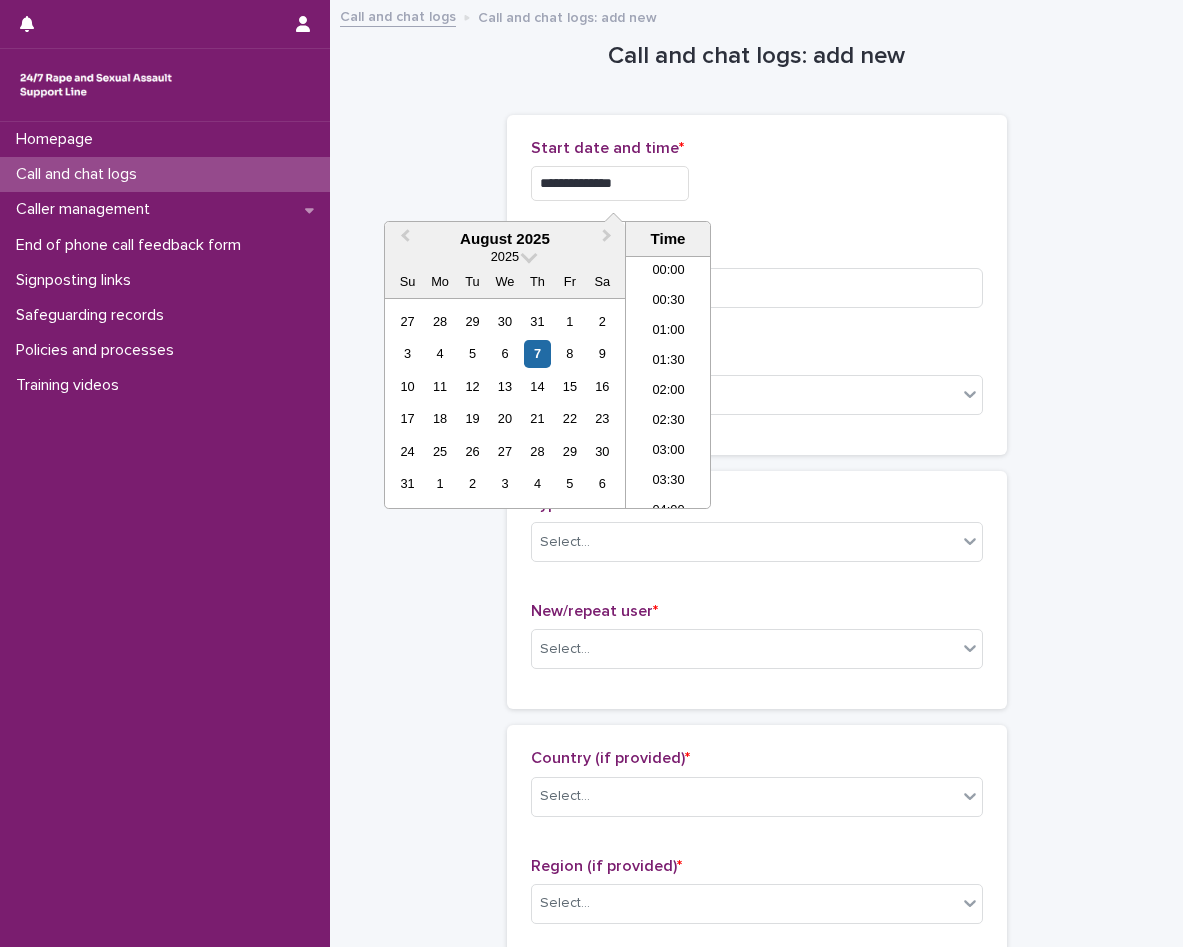 scroll, scrollTop: 490, scrollLeft: 0, axis: vertical 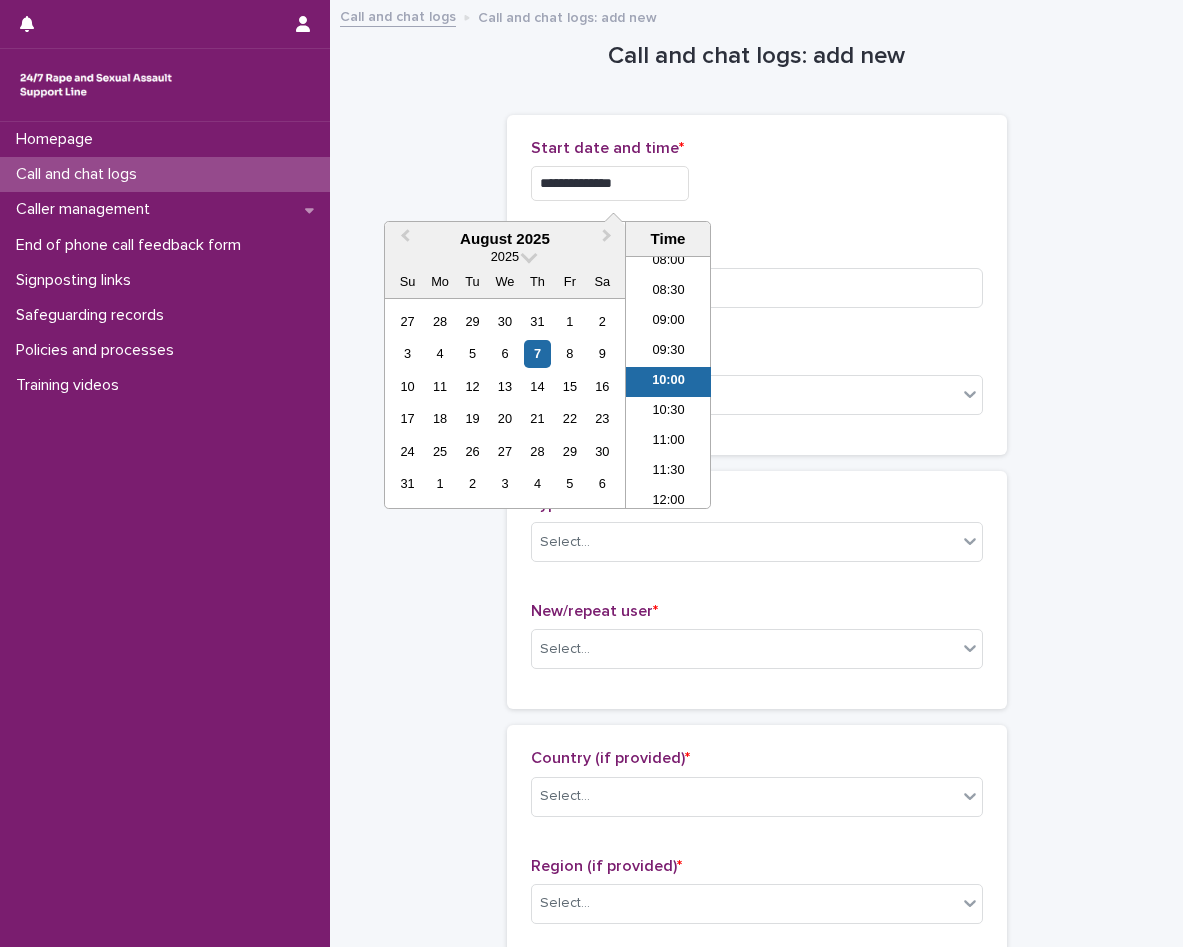 click on "**********" at bounding box center (610, 183) 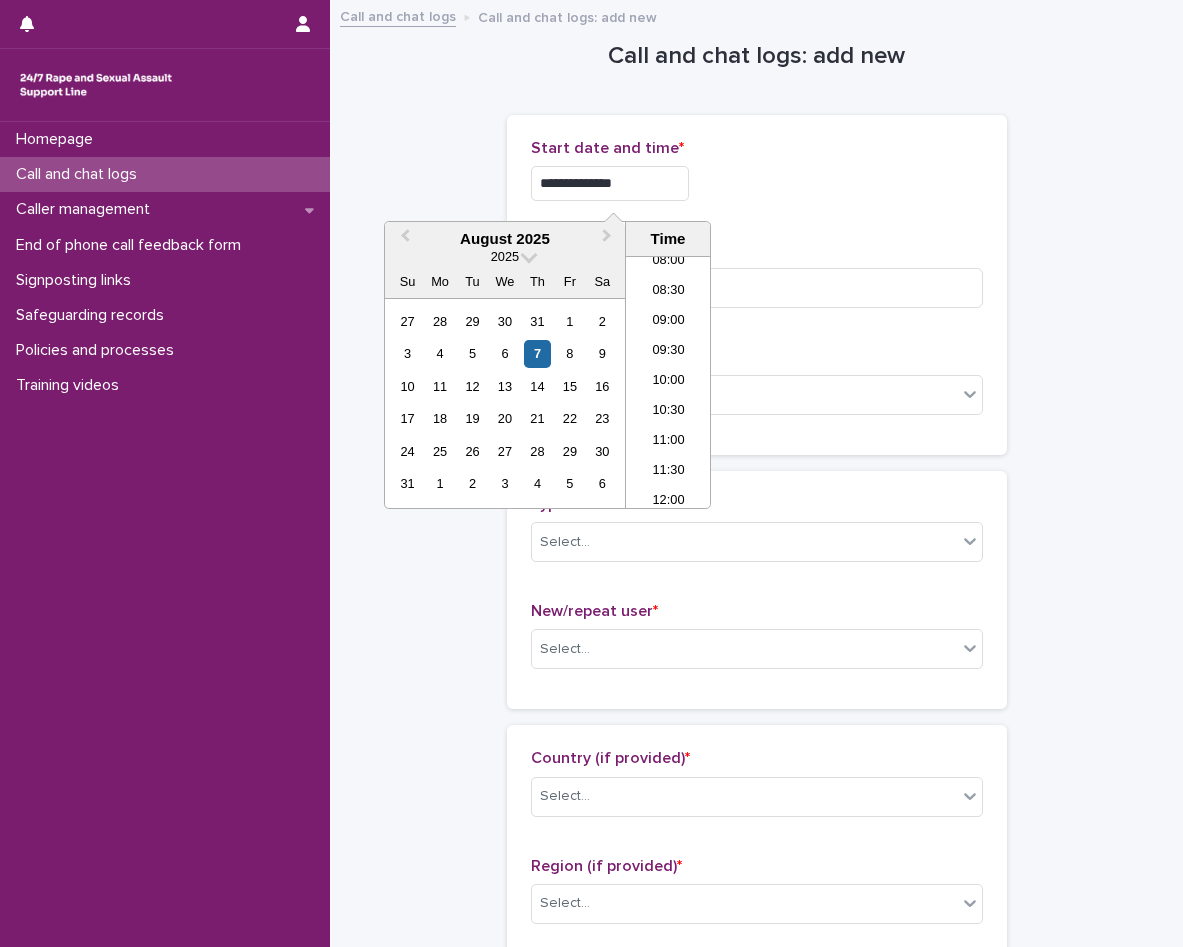 type on "**********" 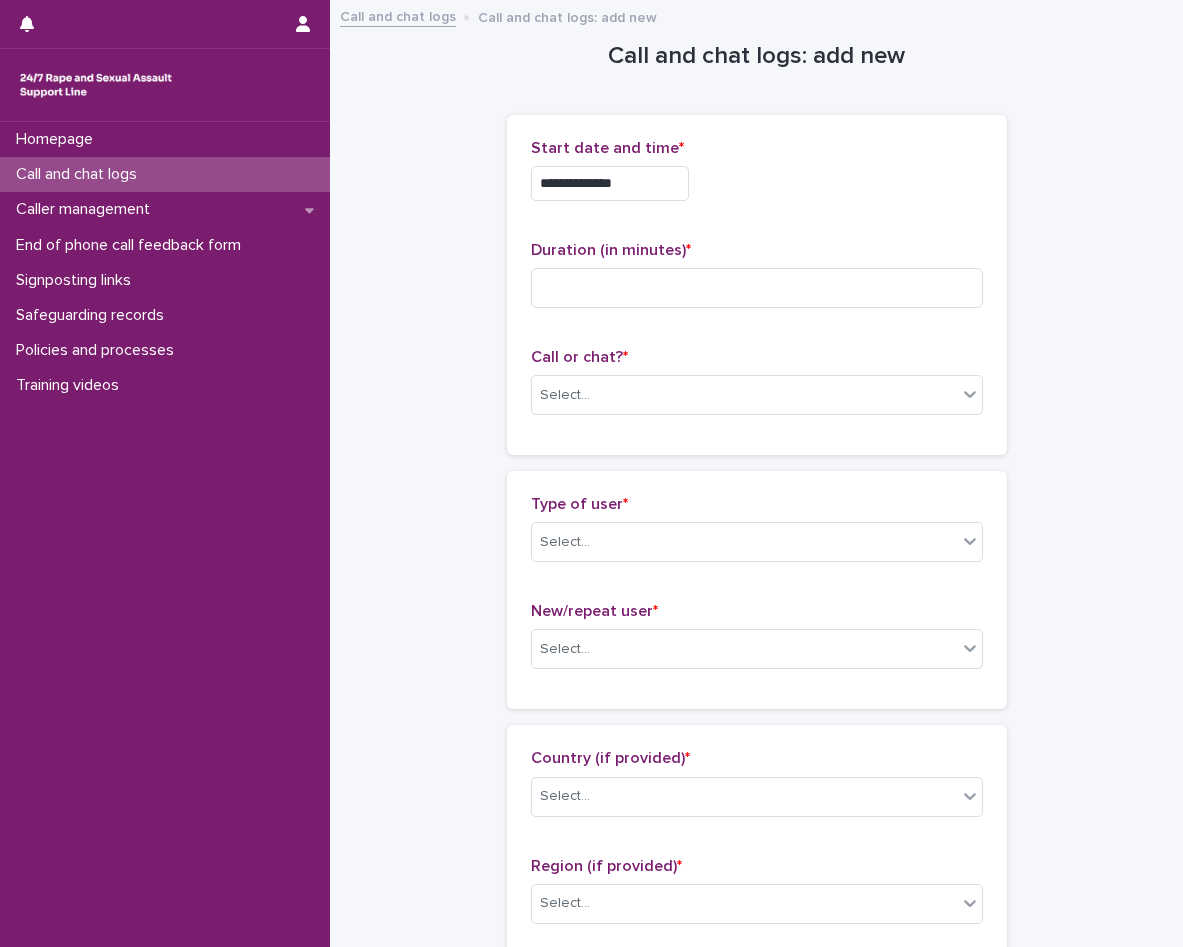 click on "Duration (in minutes) *" at bounding box center [757, 282] 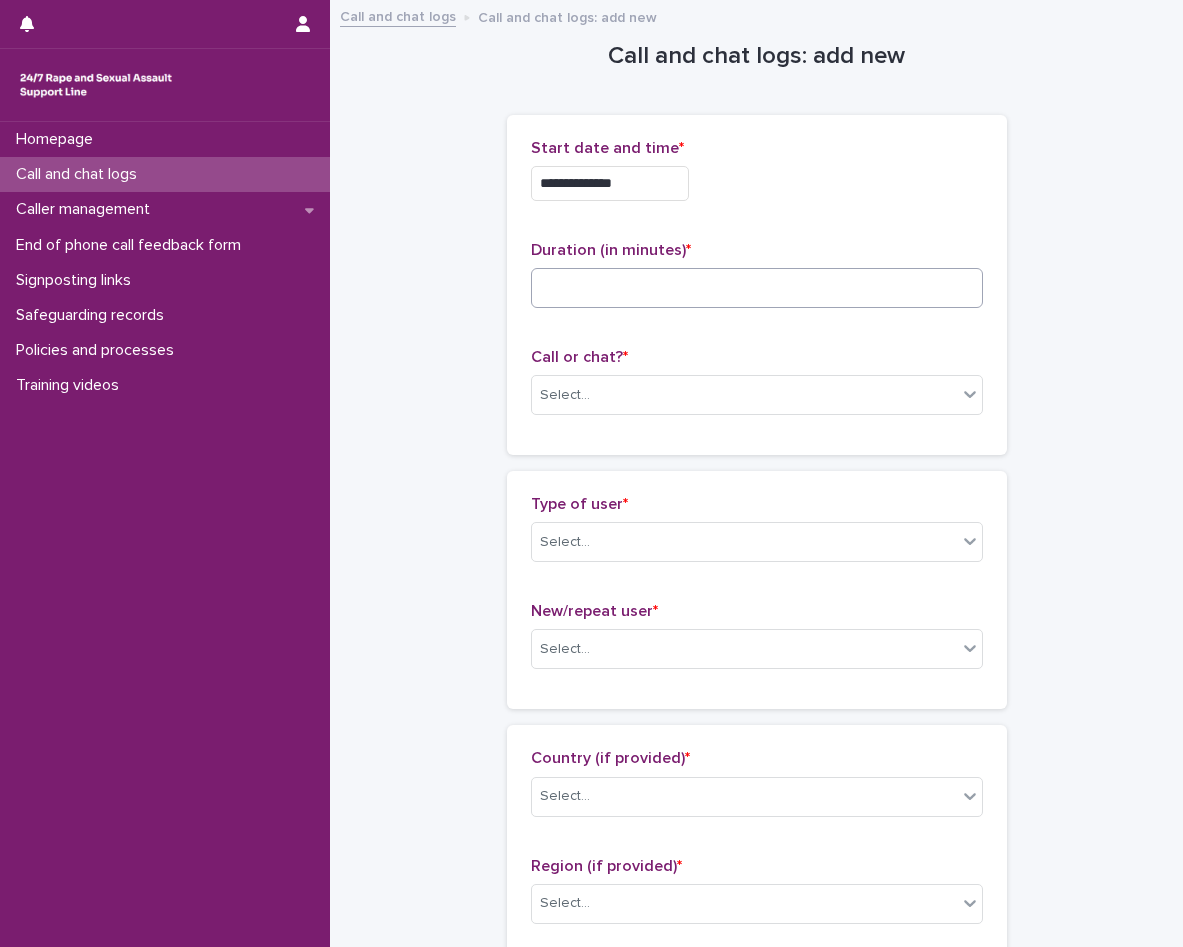 drag, startPoint x: 804, startPoint y: 324, endPoint x: 812, endPoint y: 298, distance: 27.202942 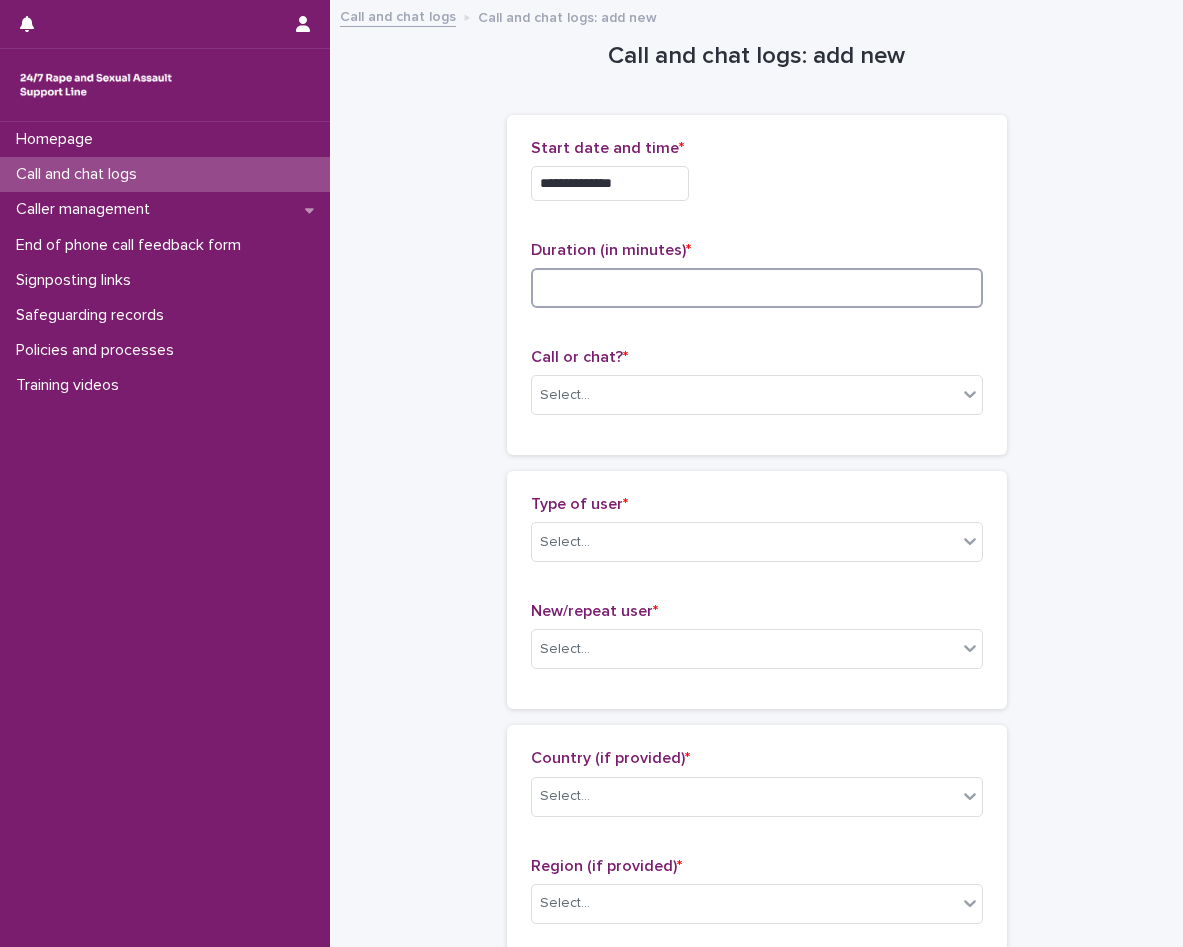 click at bounding box center (757, 288) 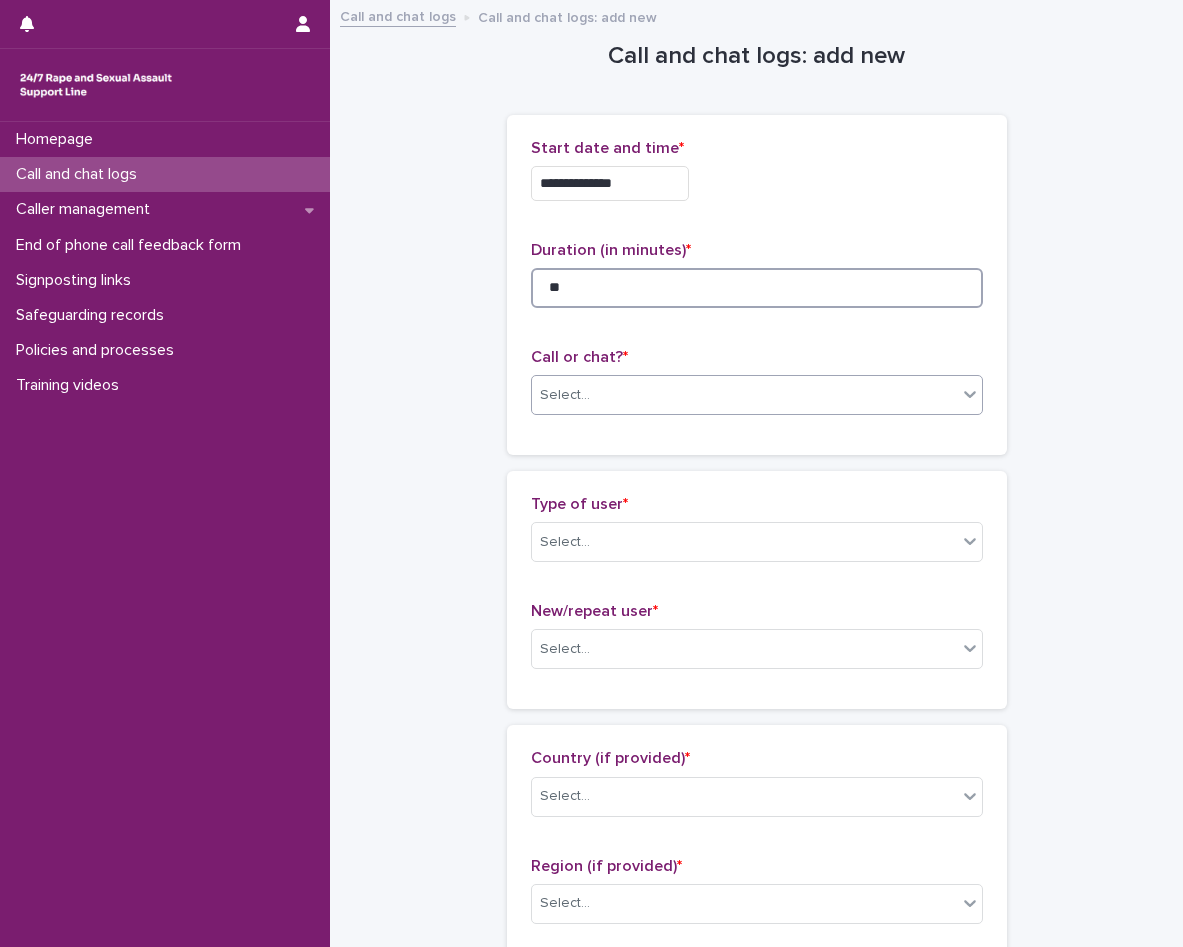 type on "**" 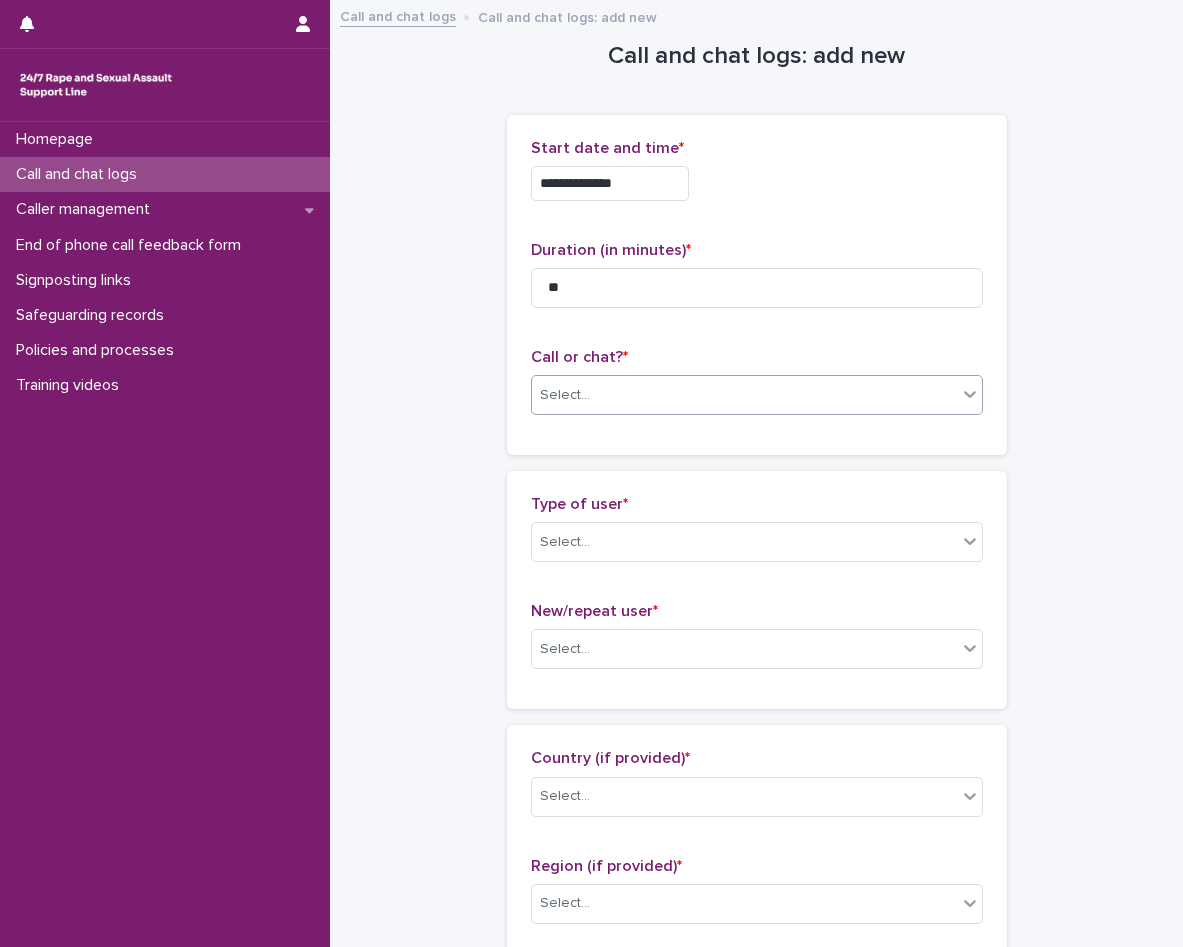 click on "Select..." at bounding box center [757, 395] 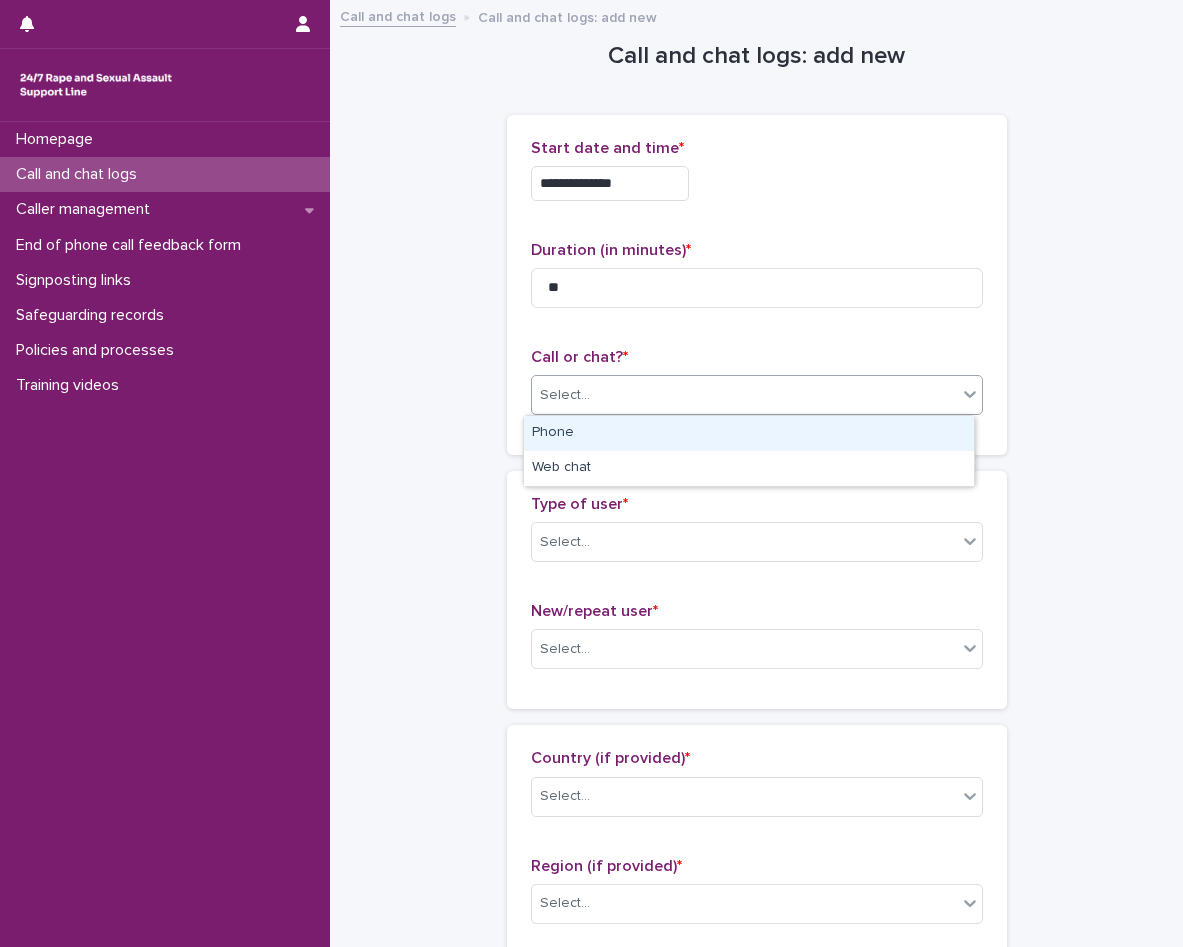 click on "Phone" at bounding box center (749, 433) 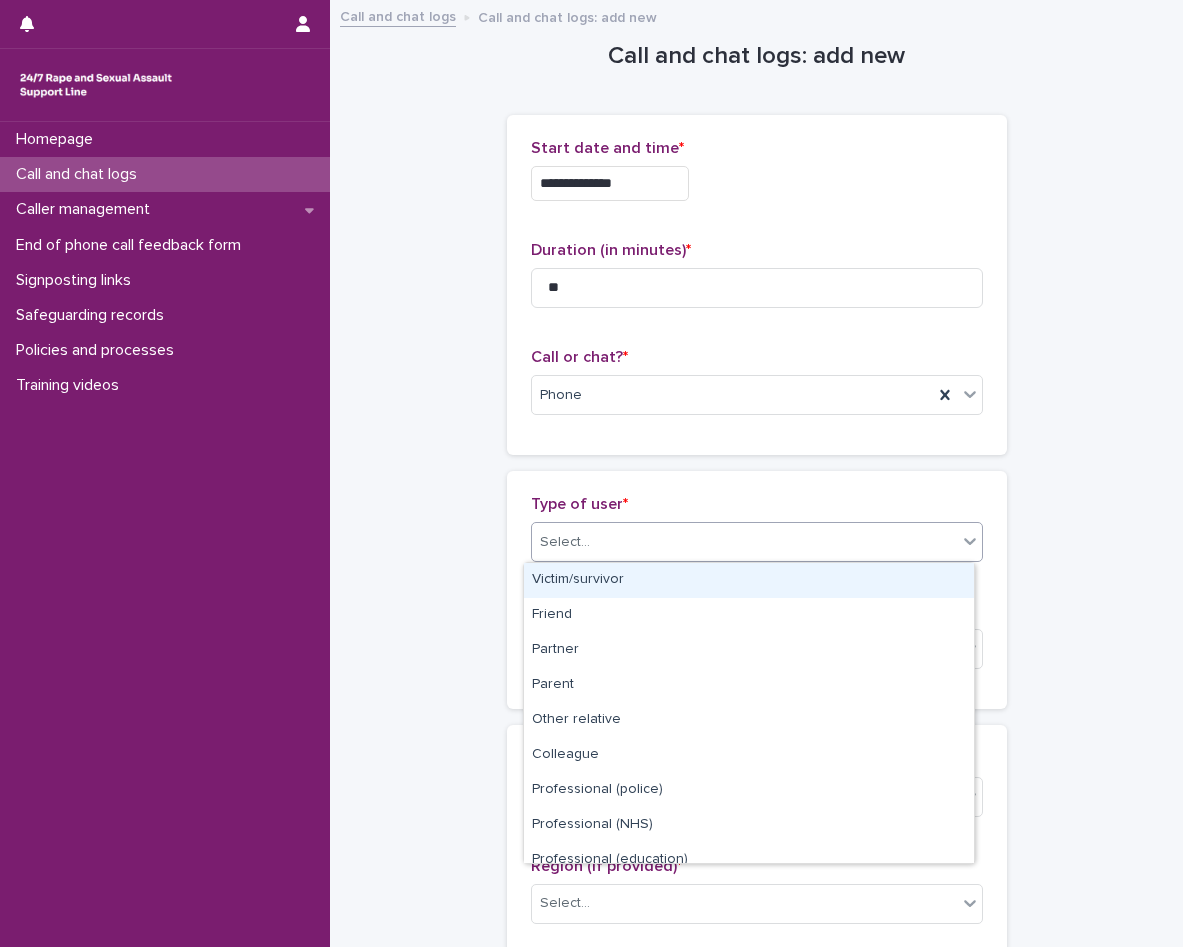 drag, startPoint x: 648, startPoint y: 548, endPoint x: 589, endPoint y: 585, distance: 69.641945 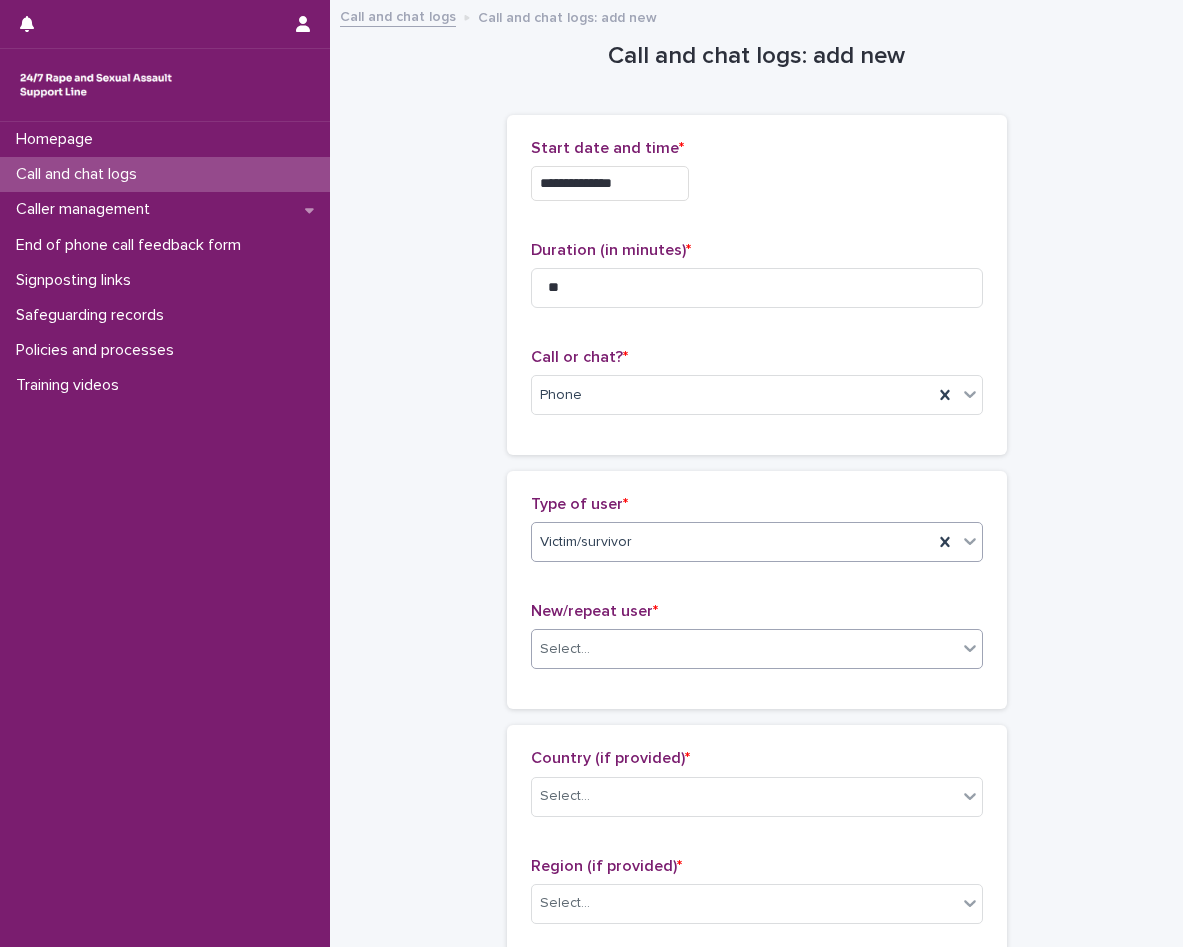 click on "Select..." at bounding box center (744, 649) 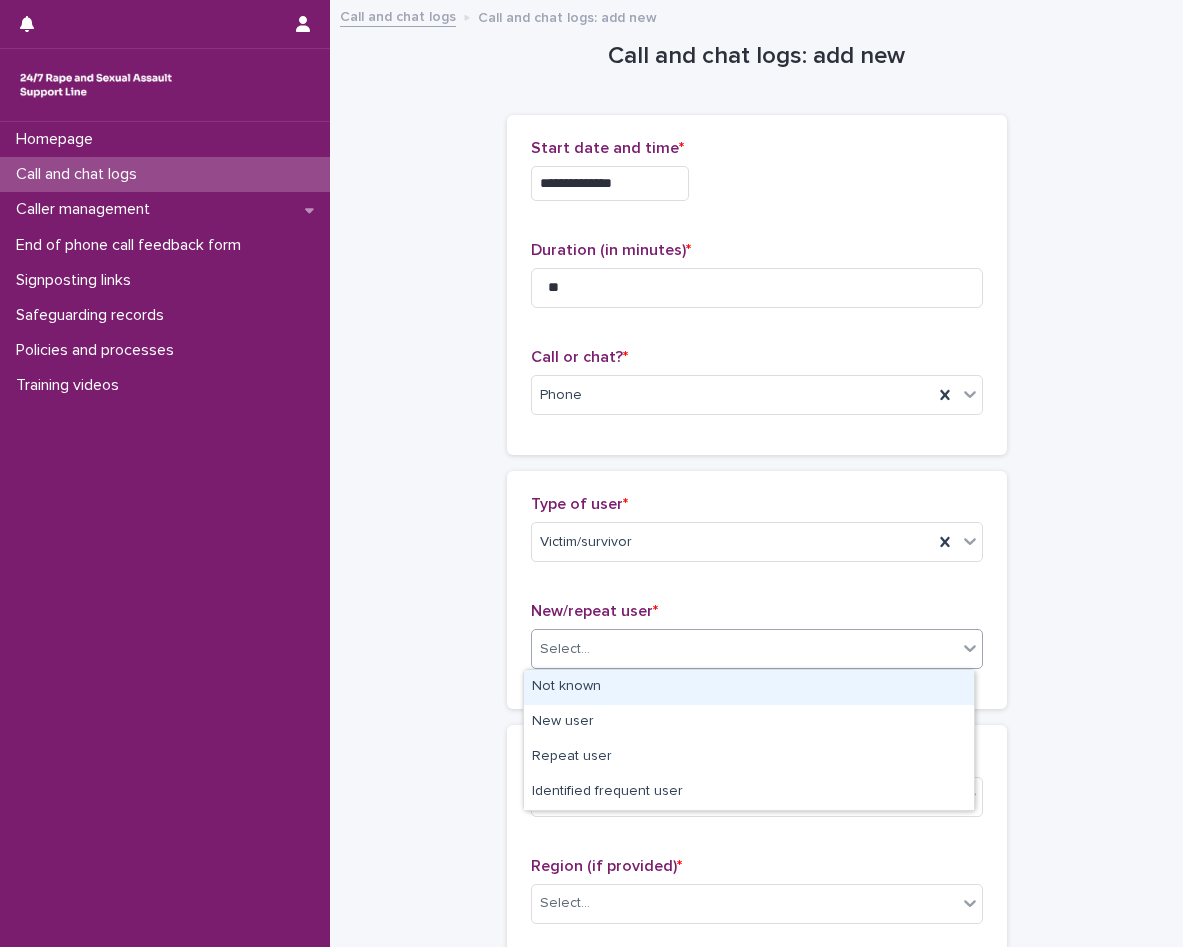 click on "Not known" at bounding box center (749, 687) 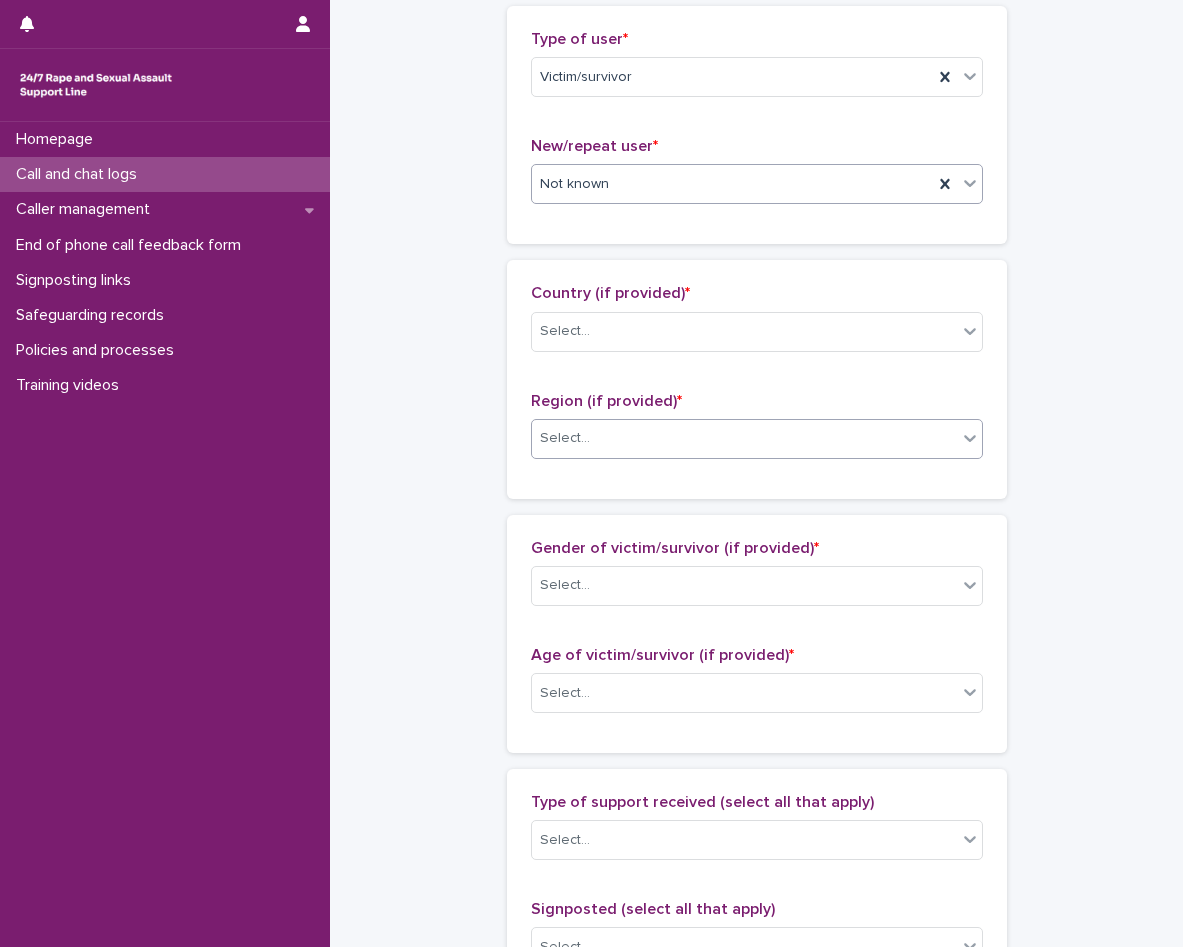 scroll, scrollTop: 500, scrollLeft: 0, axis: vertical 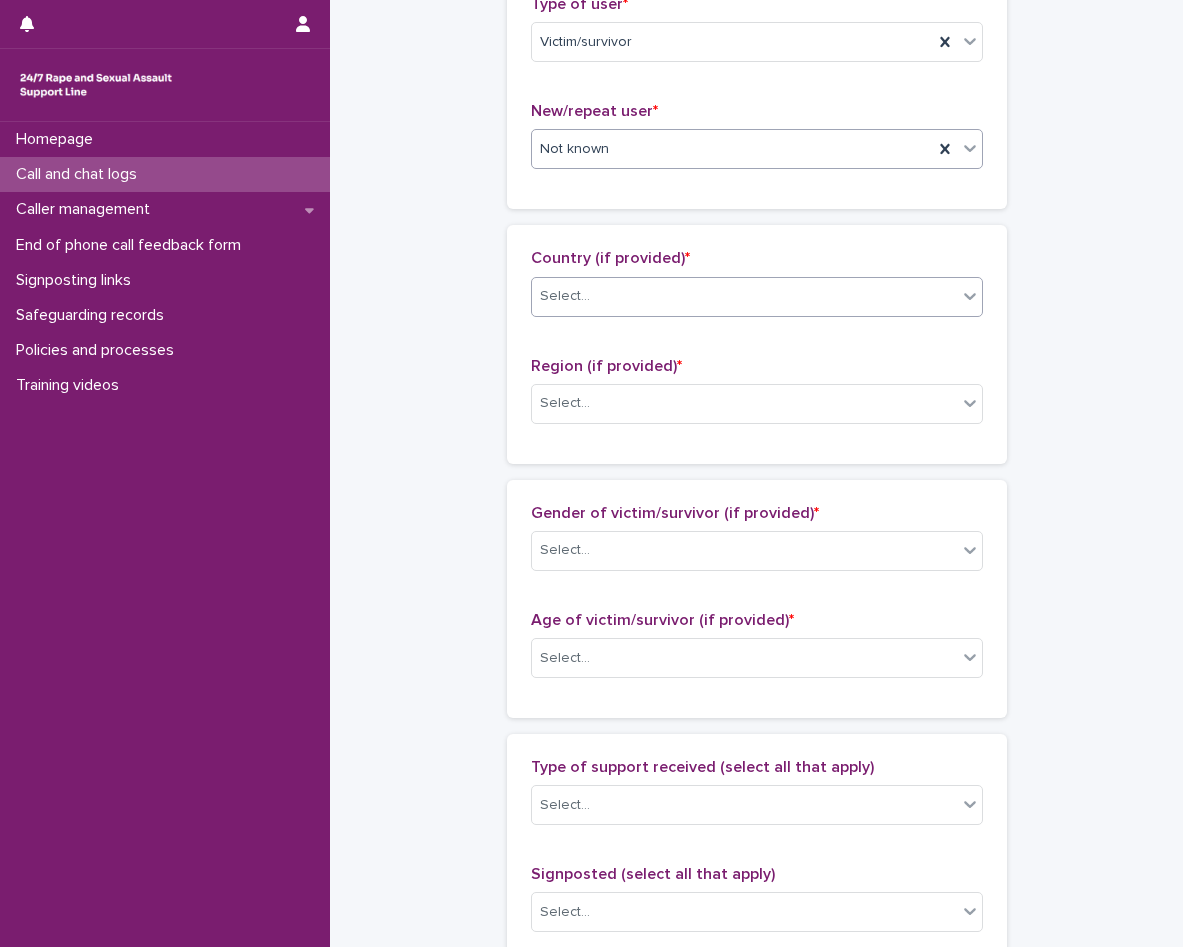 click on "Select..." at bounding box center (744, 296) 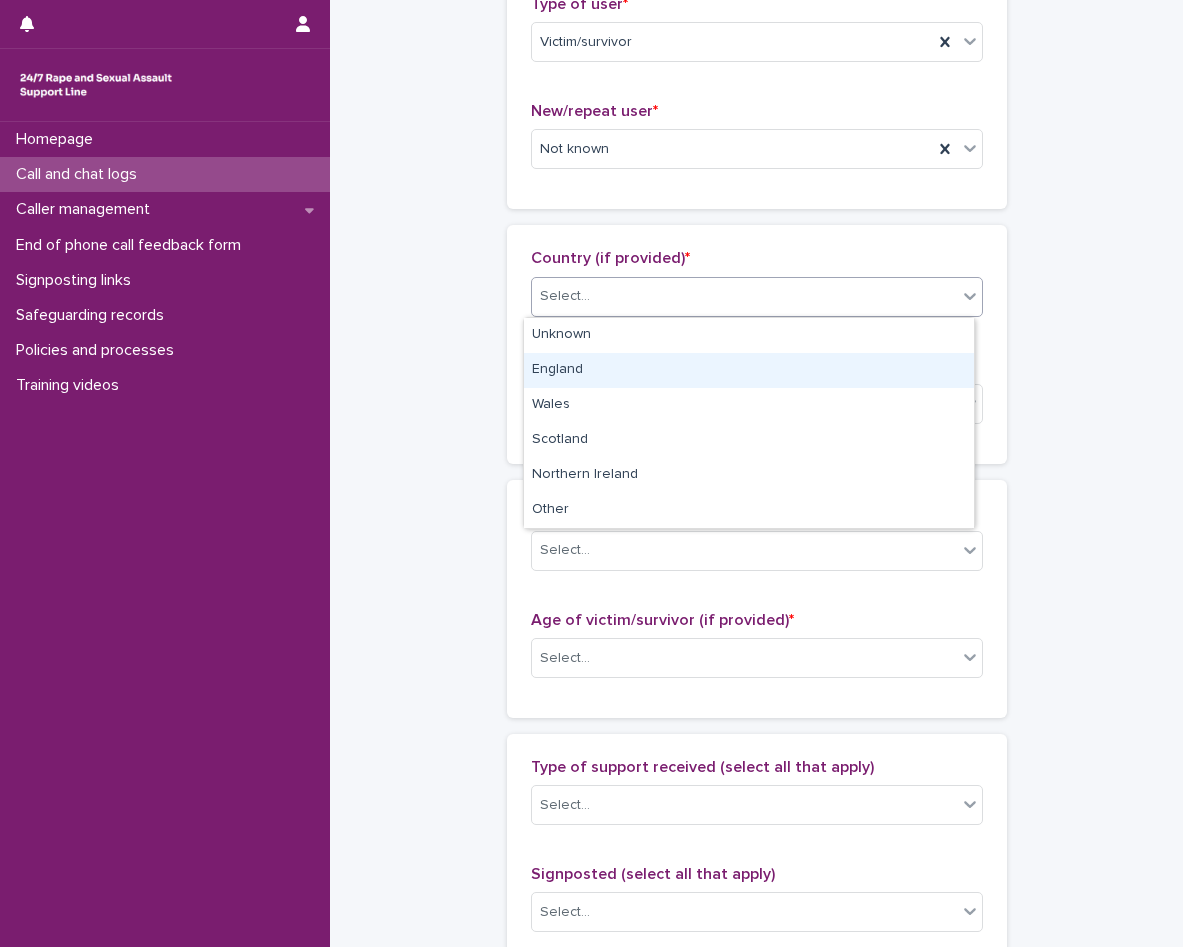 click on "England" at bounding box center [749, 370] 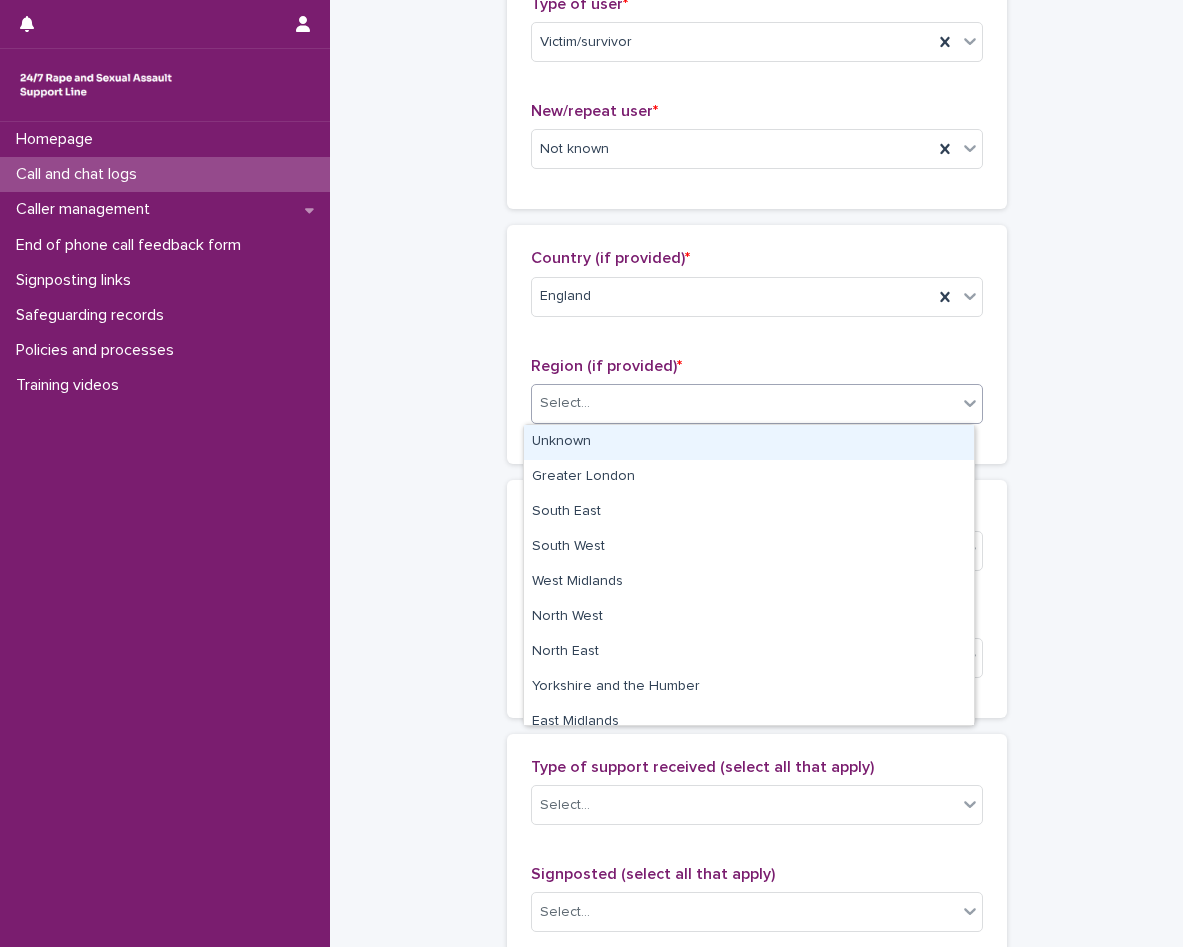 click at bounding box center [593, 403] 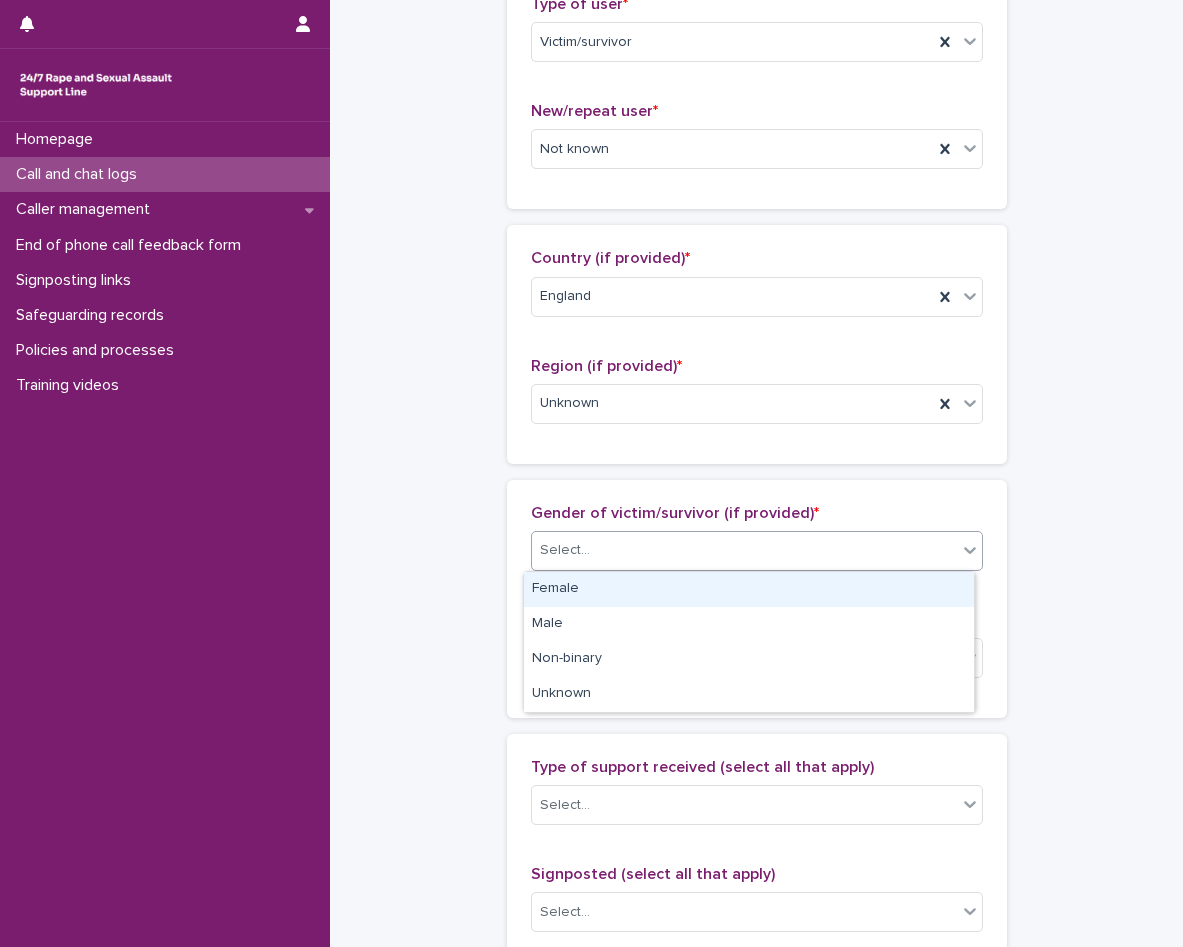 click on "Select..." at bounding box center (757, 551) 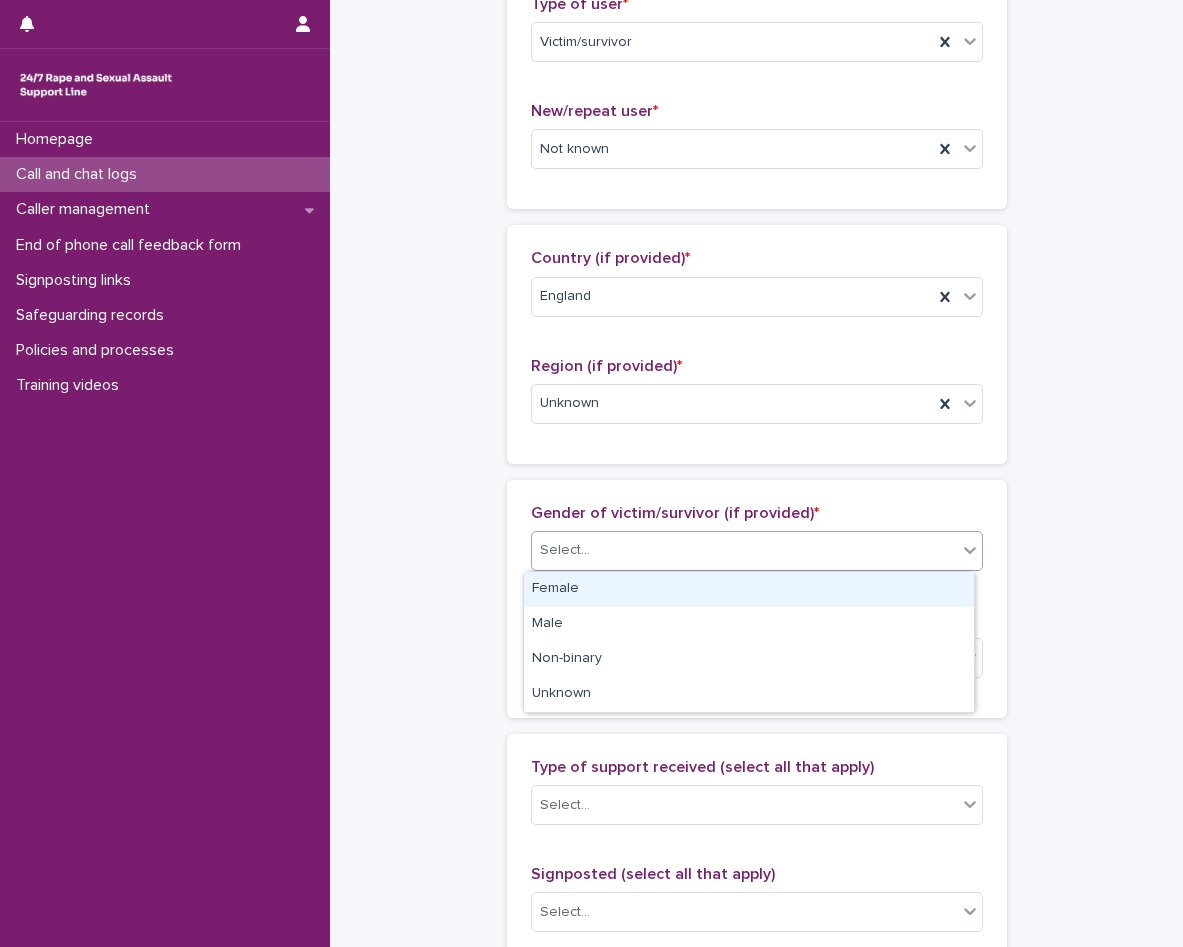 click on "Female" at bounding box center (749, 589) 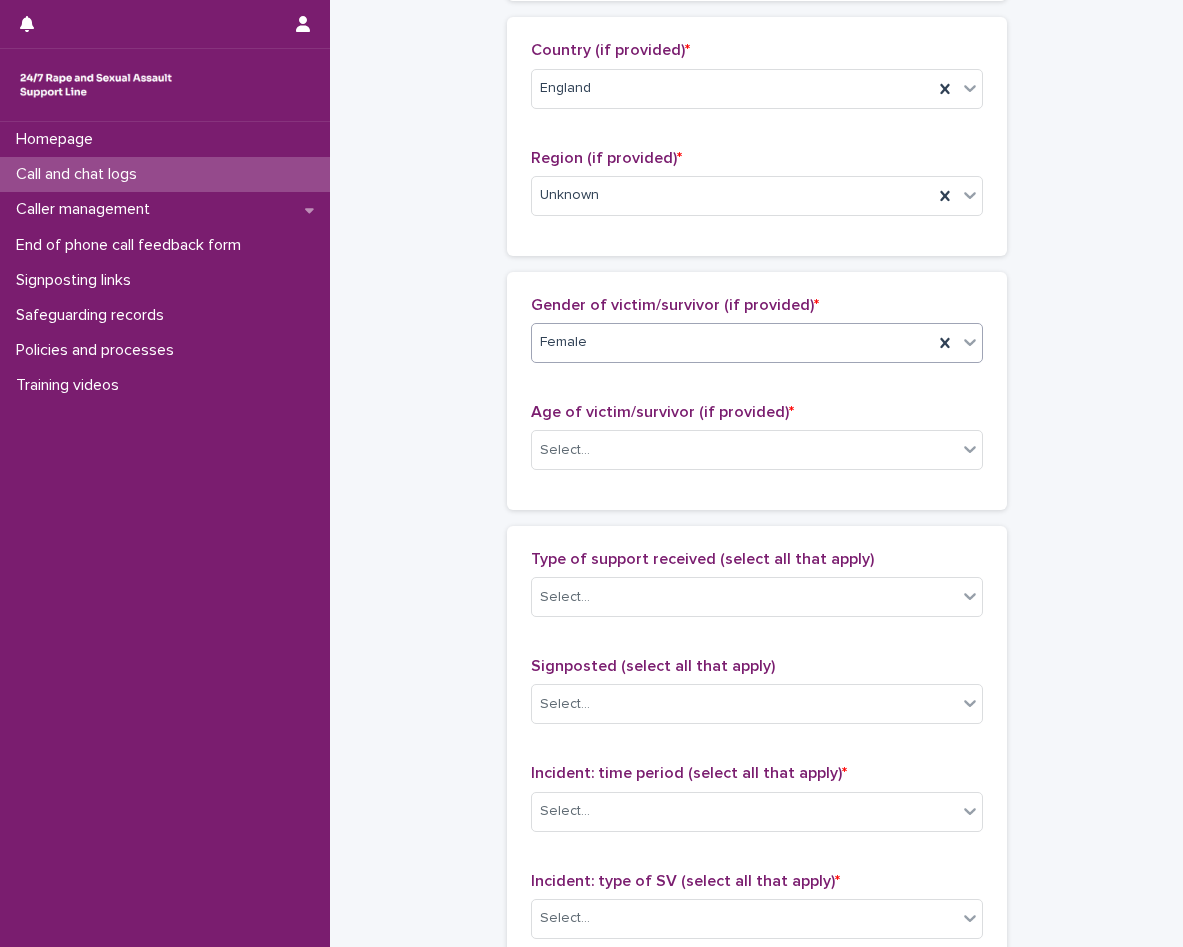 scroll, scrollTop: 800, scrollLeft: 0, axis: vertical 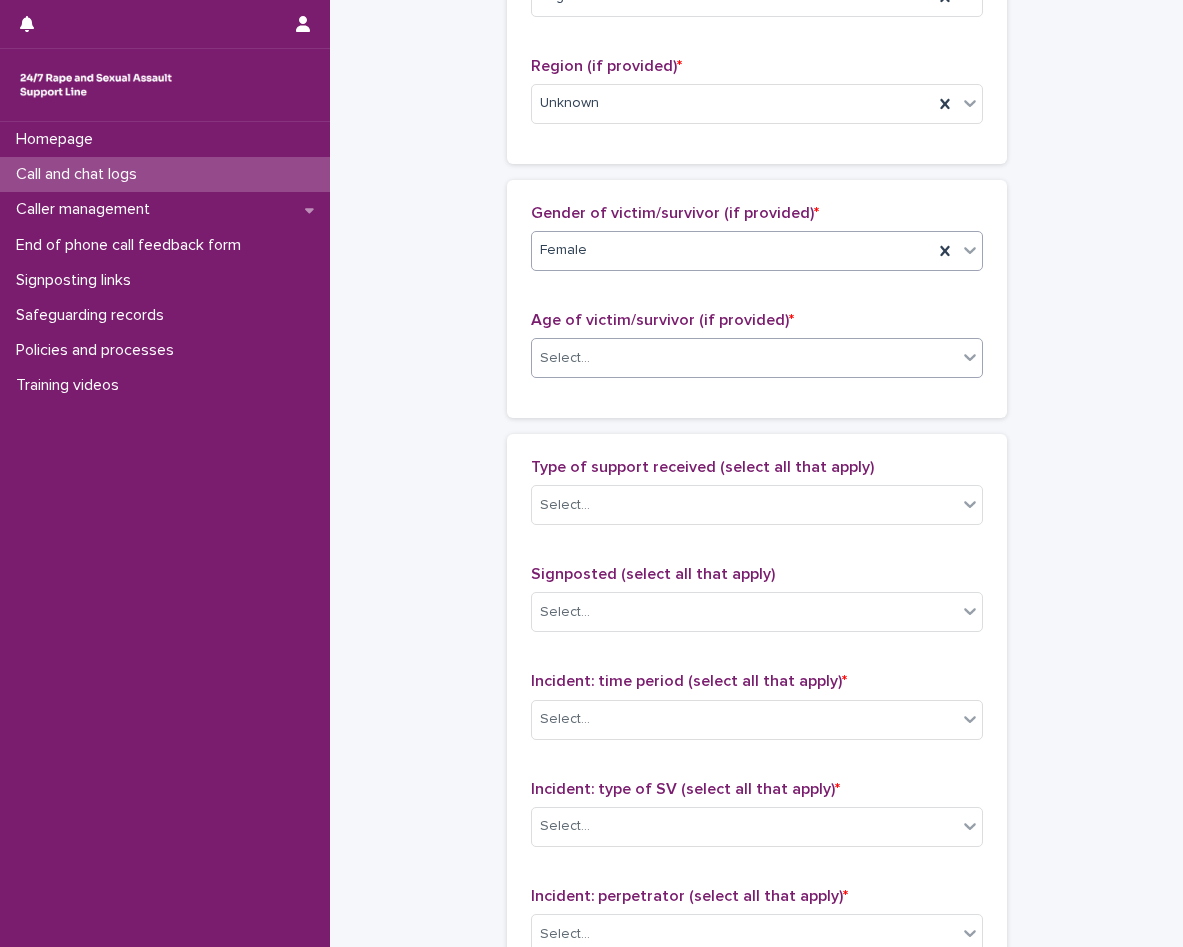 click on "Select..." at bounding box center [744, 358] 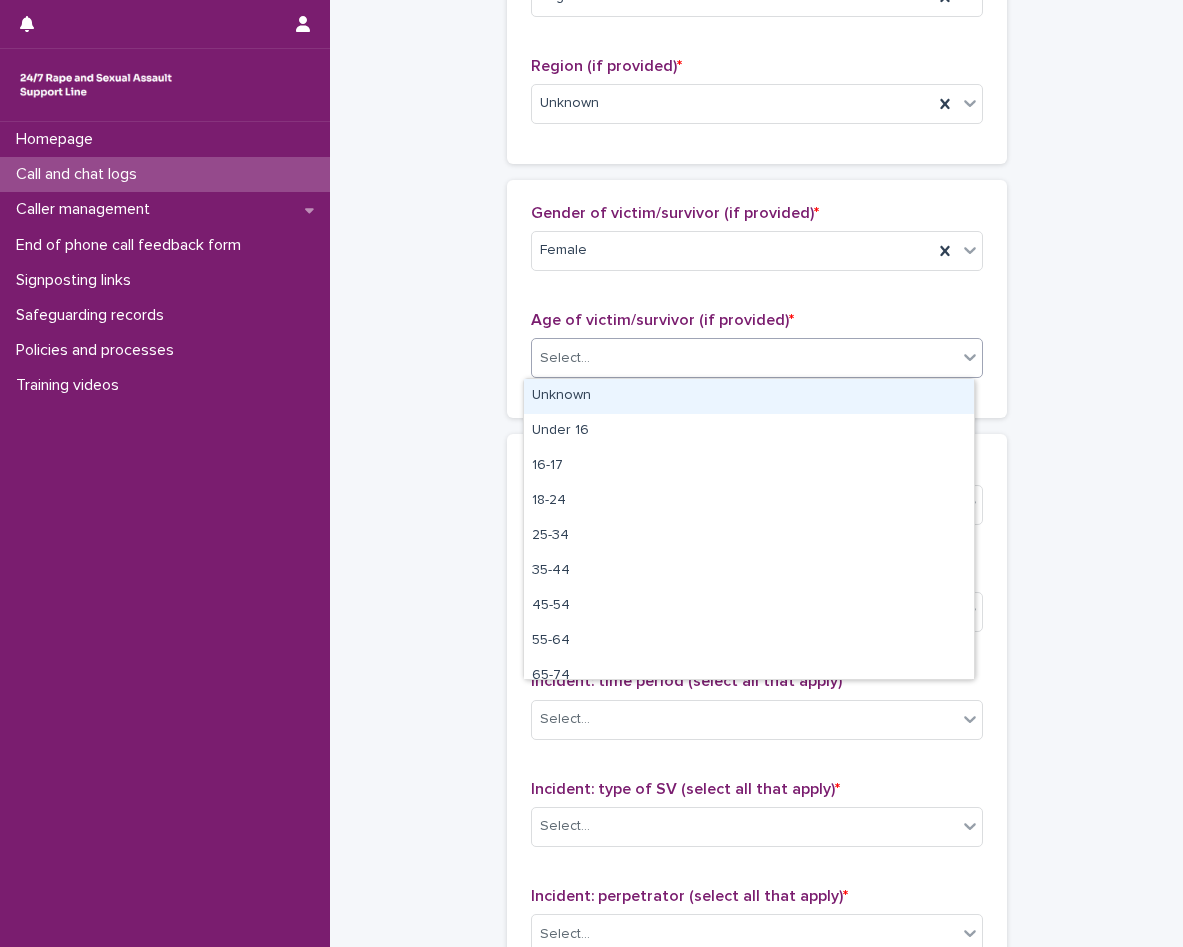 click on "Unknown" at bounding box center (749, 396) 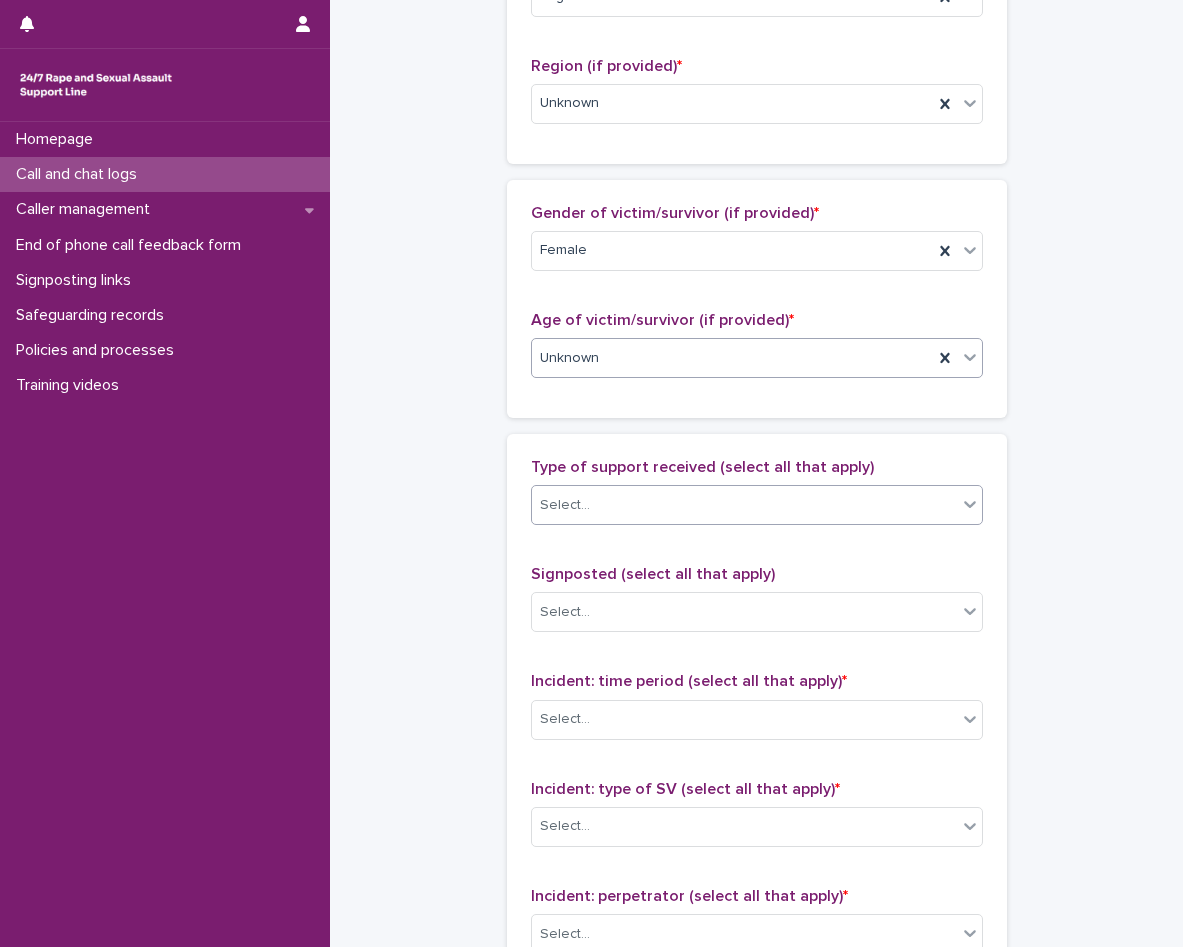 click on "Type of support received (select all that apply) Select..." at bounding box center [757, 499] 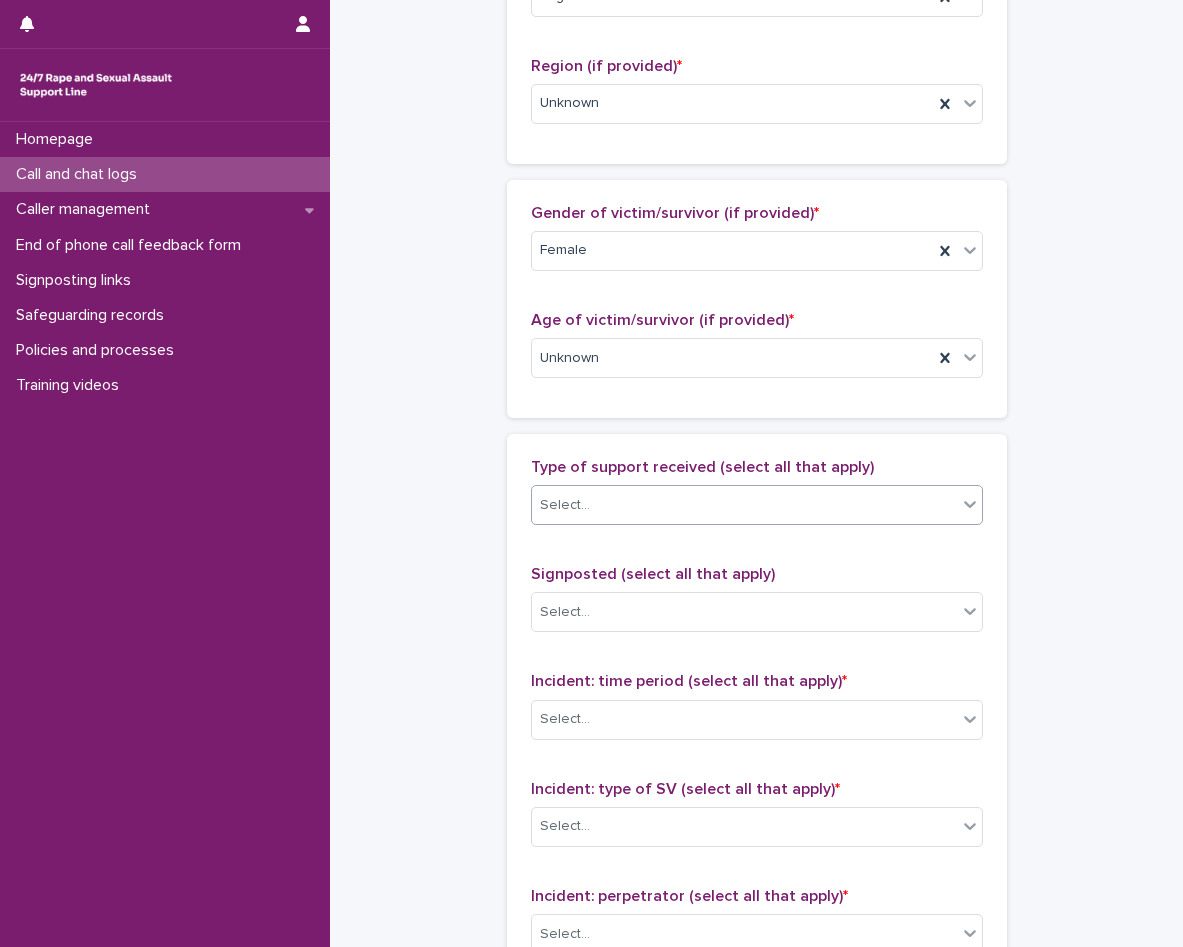 click on "Select..." at bounding box center (757, 505) 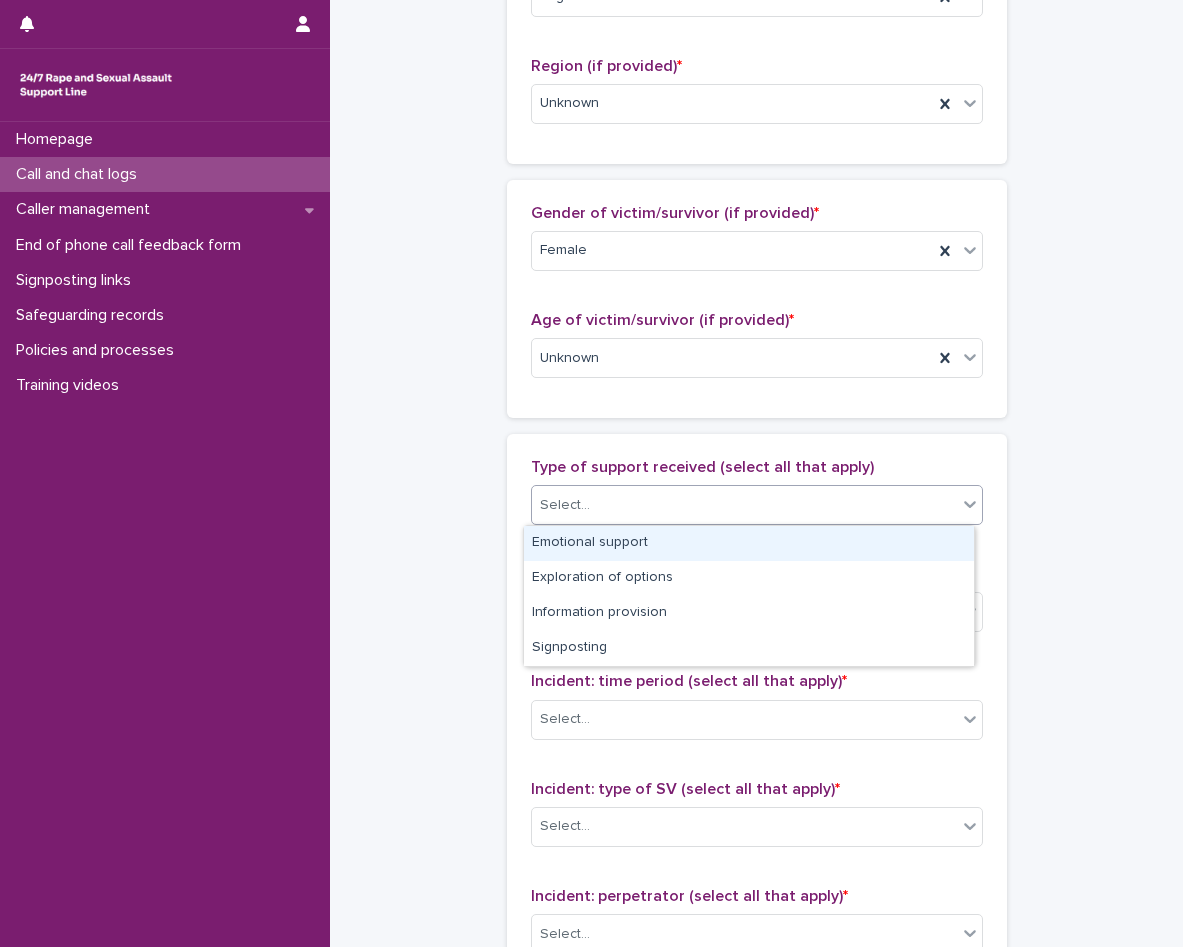 click on "Emotional support" at bounding box center (749, 543) 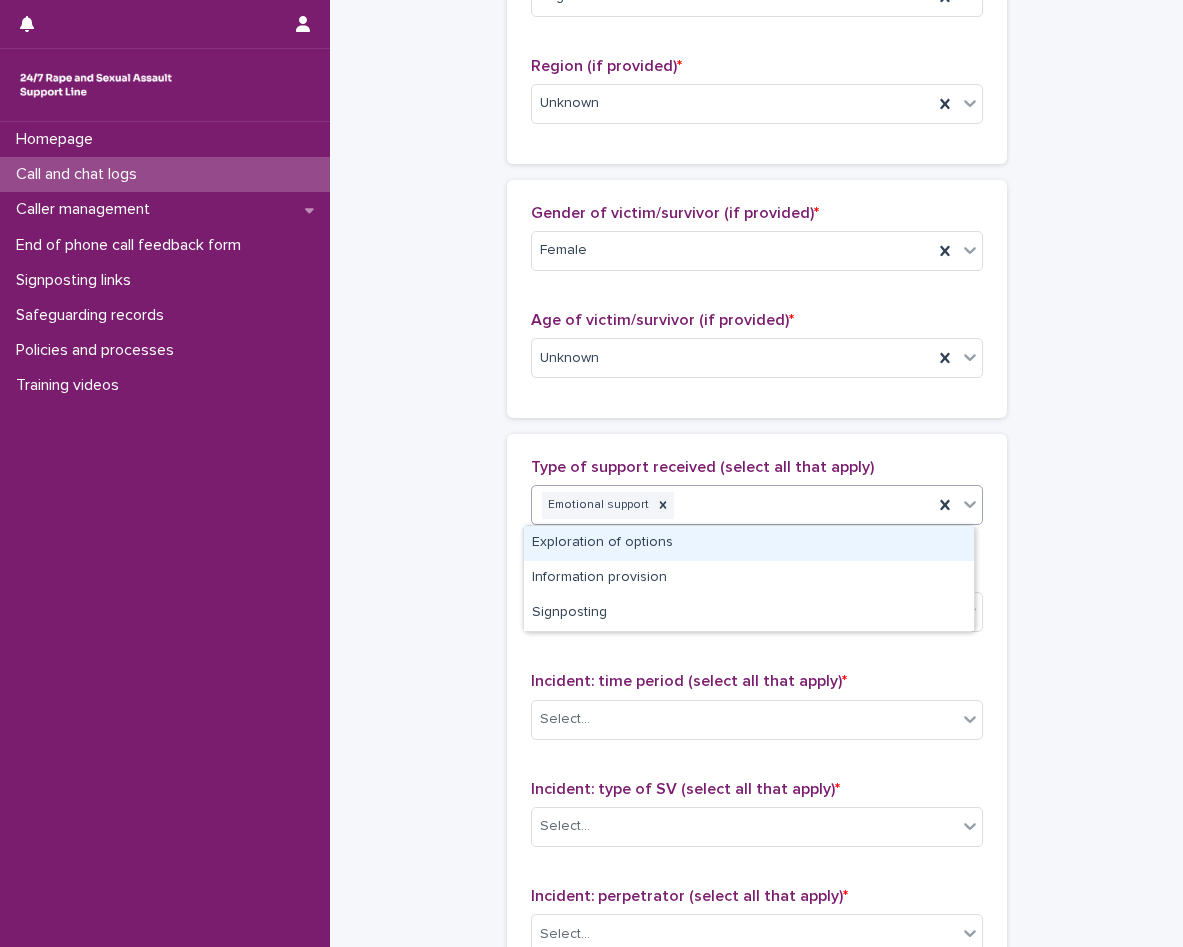 click 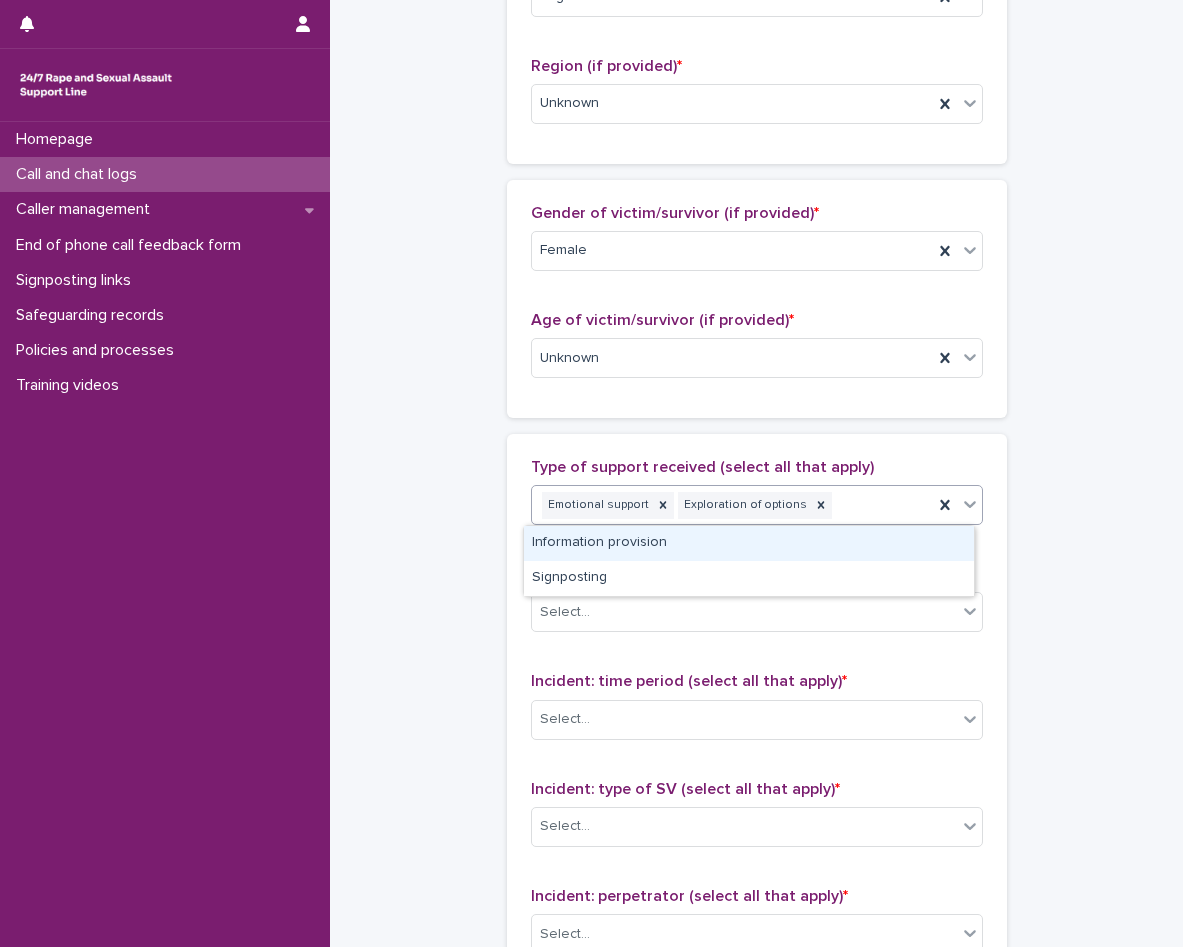 click at bounding box center (970, 504) 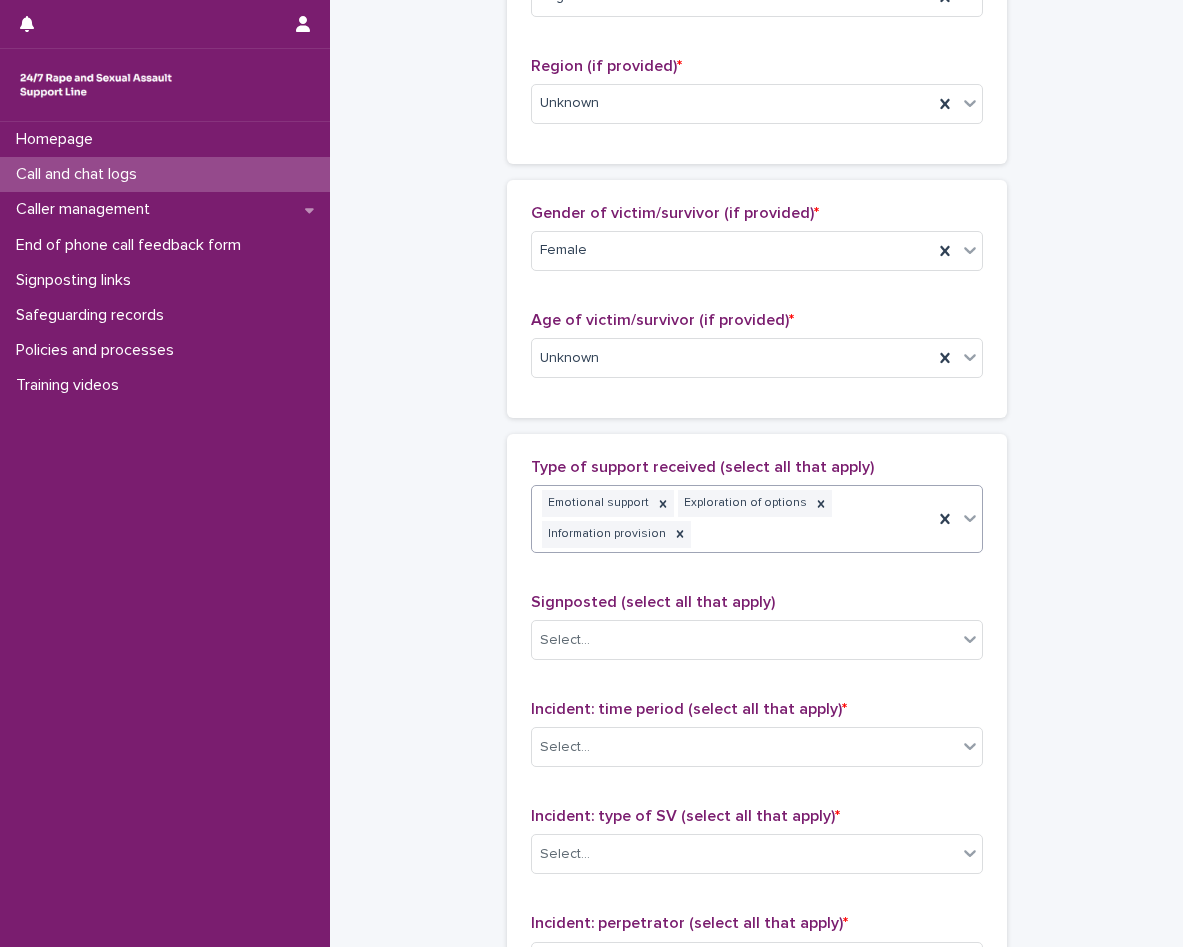 scroll, scrollTop: 814, scrollLeft: 0, axis: vertical 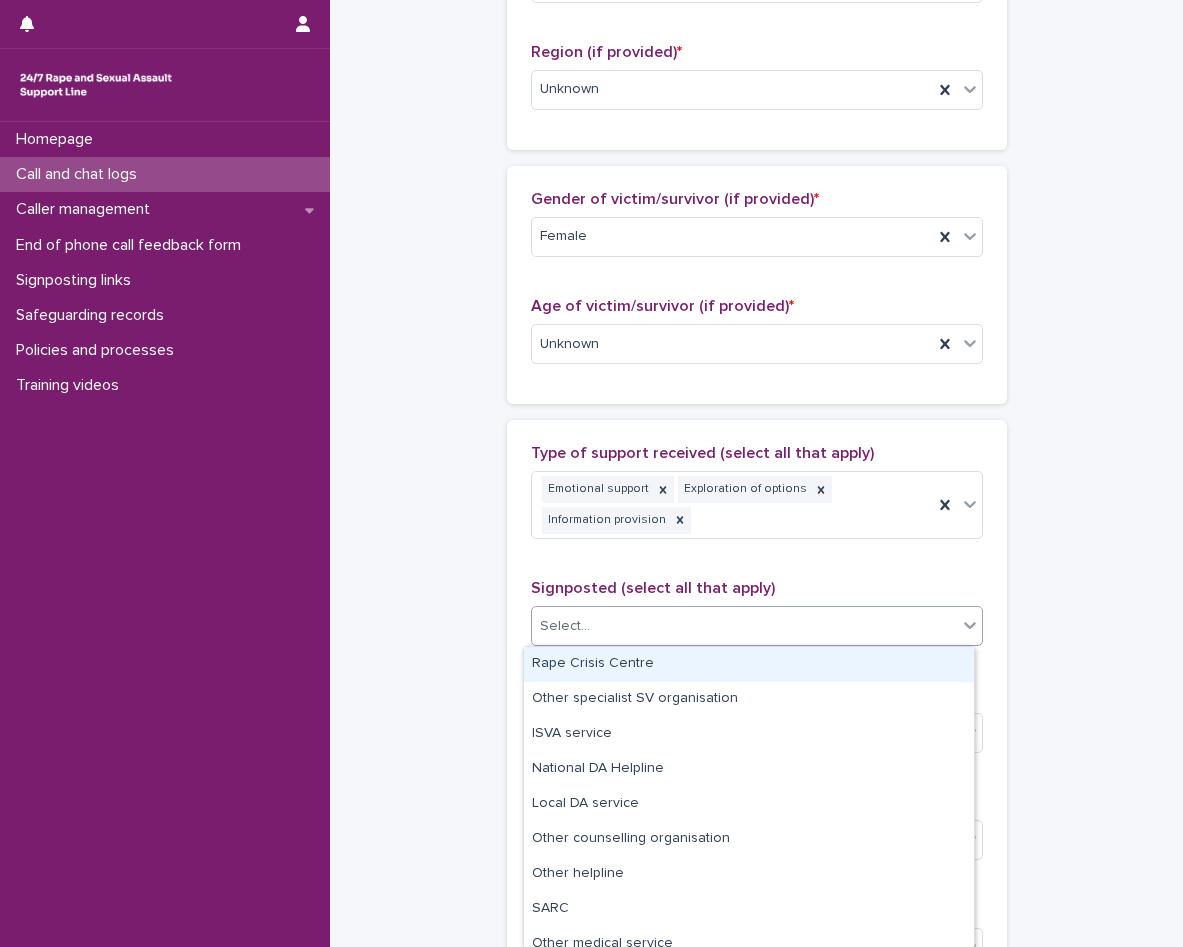 click on "Select..." at bounding box center (565, 626) 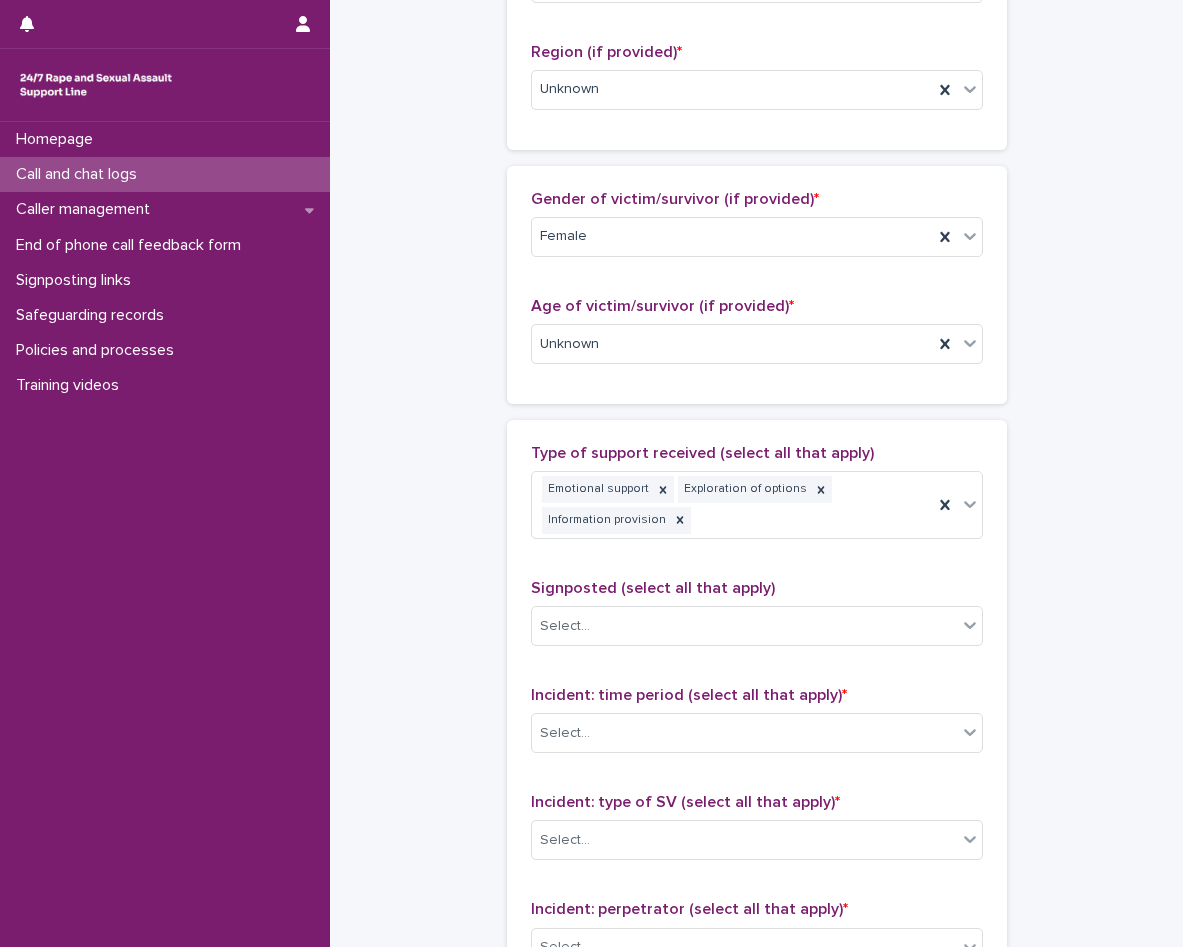 click on "**********" at bounding box center (756, 284) 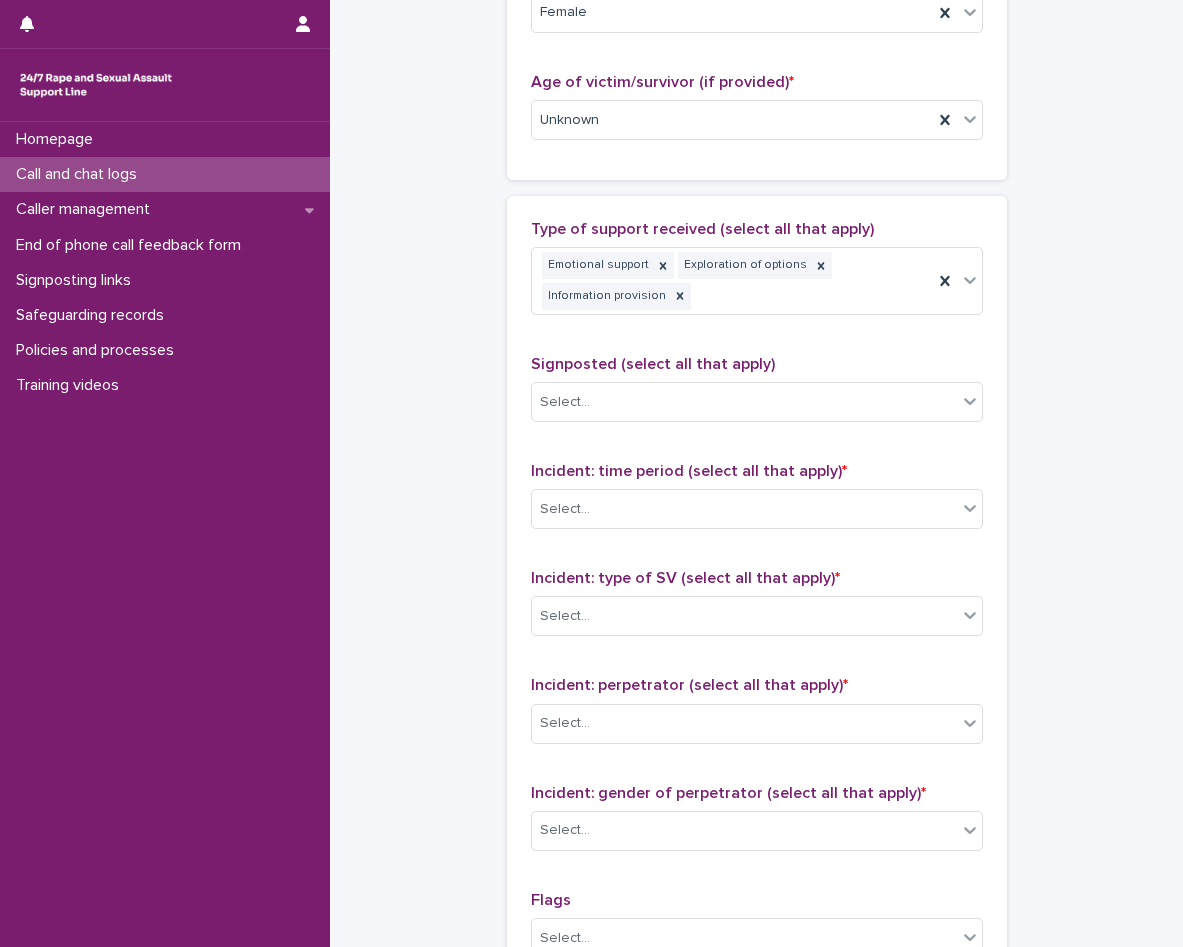 scroll, scrollTop: 1114, scrollLeft: 0, axis: vertical 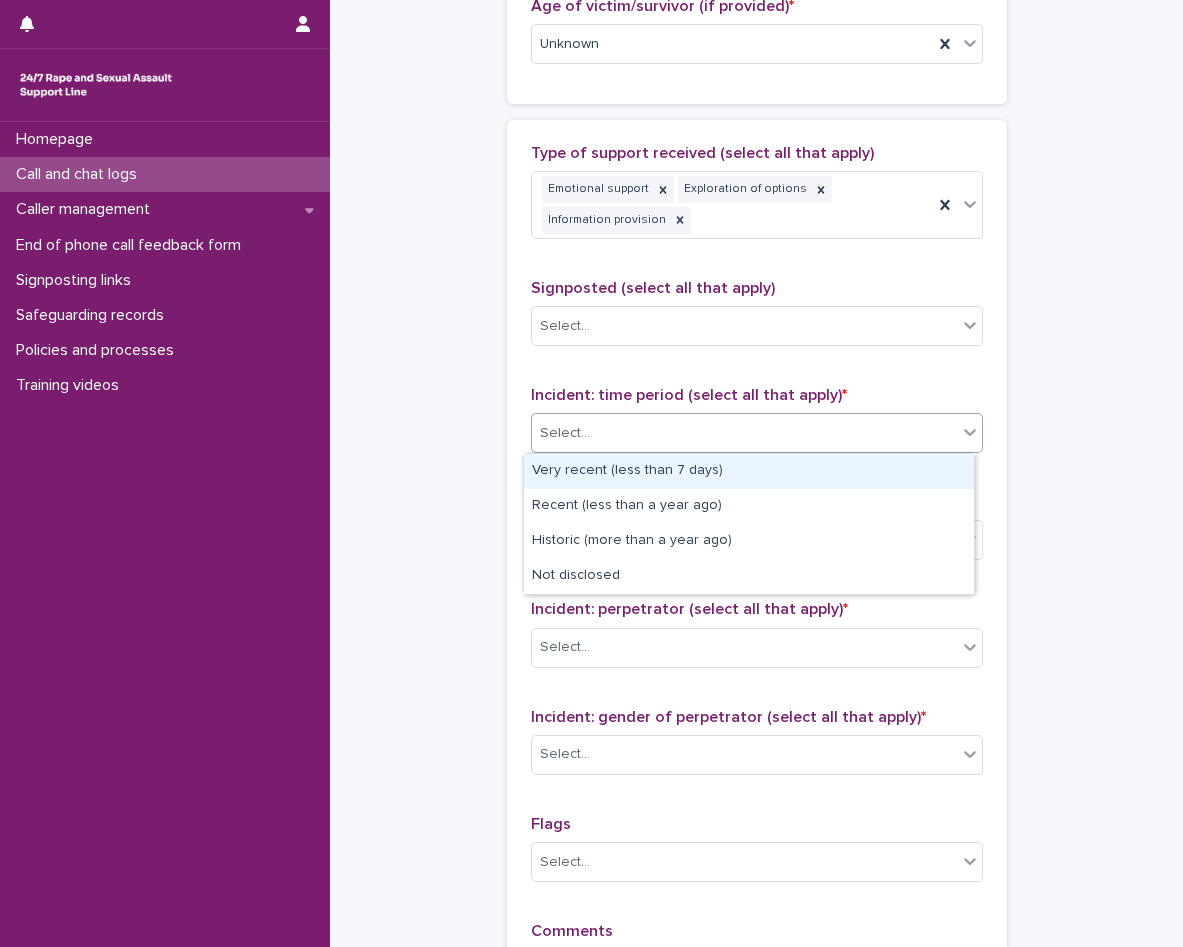 click on "Select..." at bounding box center (744, 433) 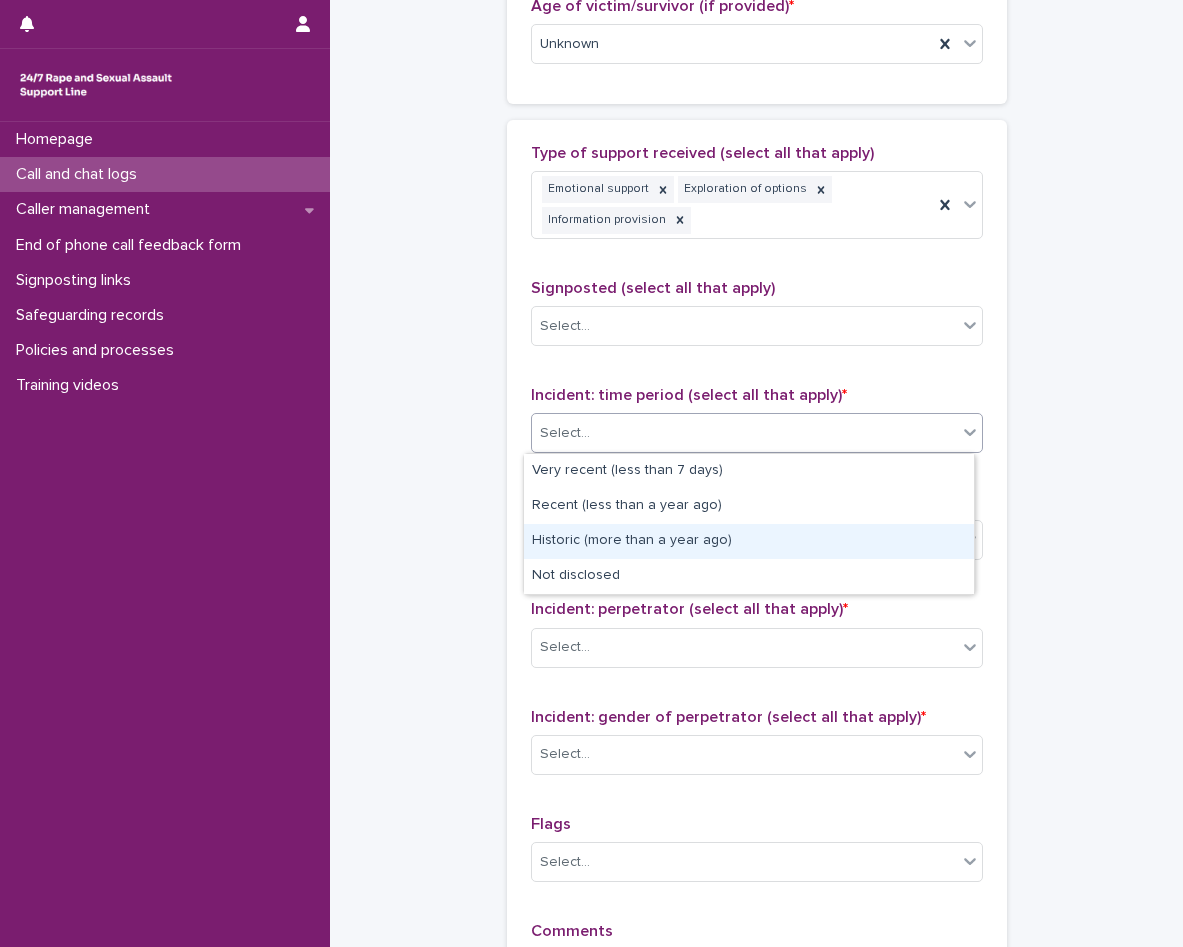 click on "Historic (more than a year ago)" at bounding box center (749, 541) 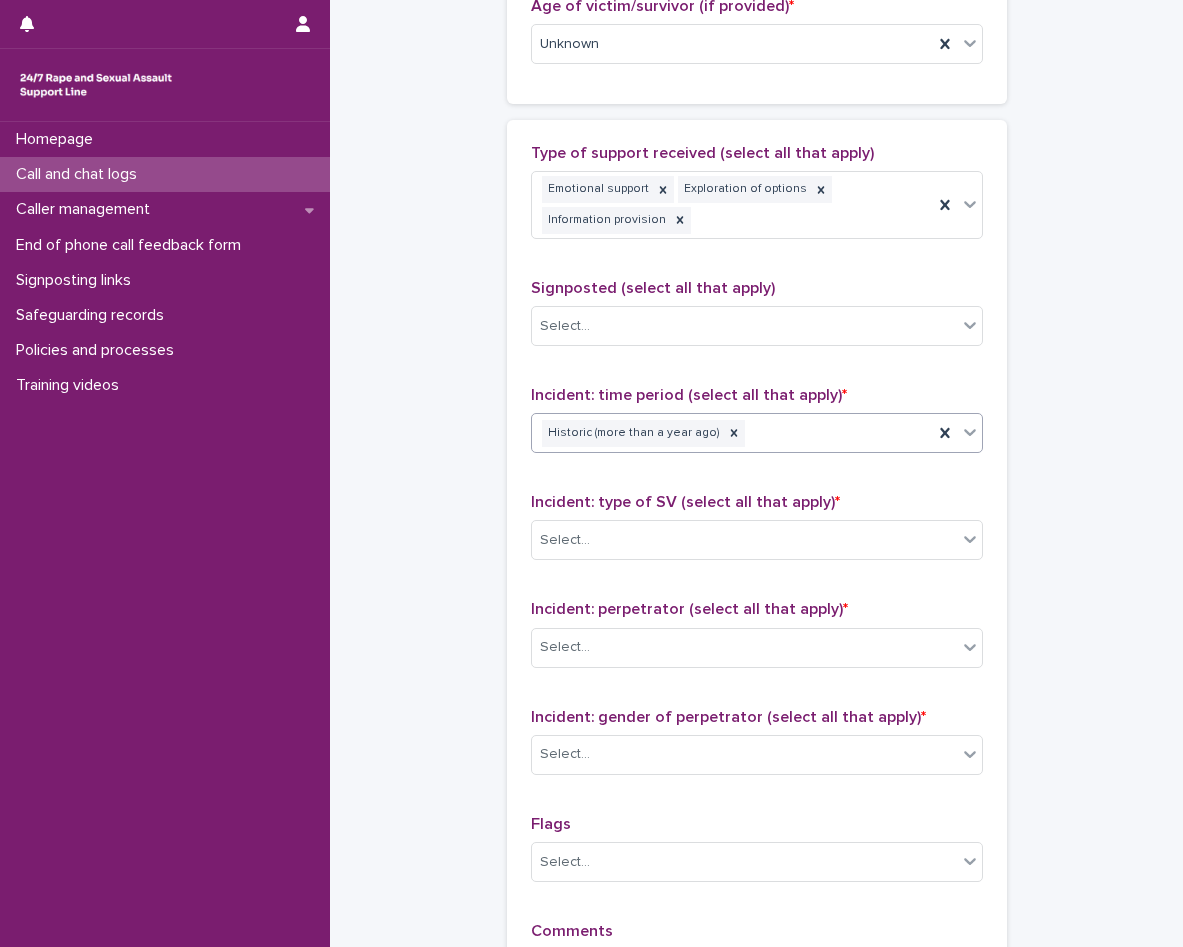click on "Select..." at bounding box center (565, 540) 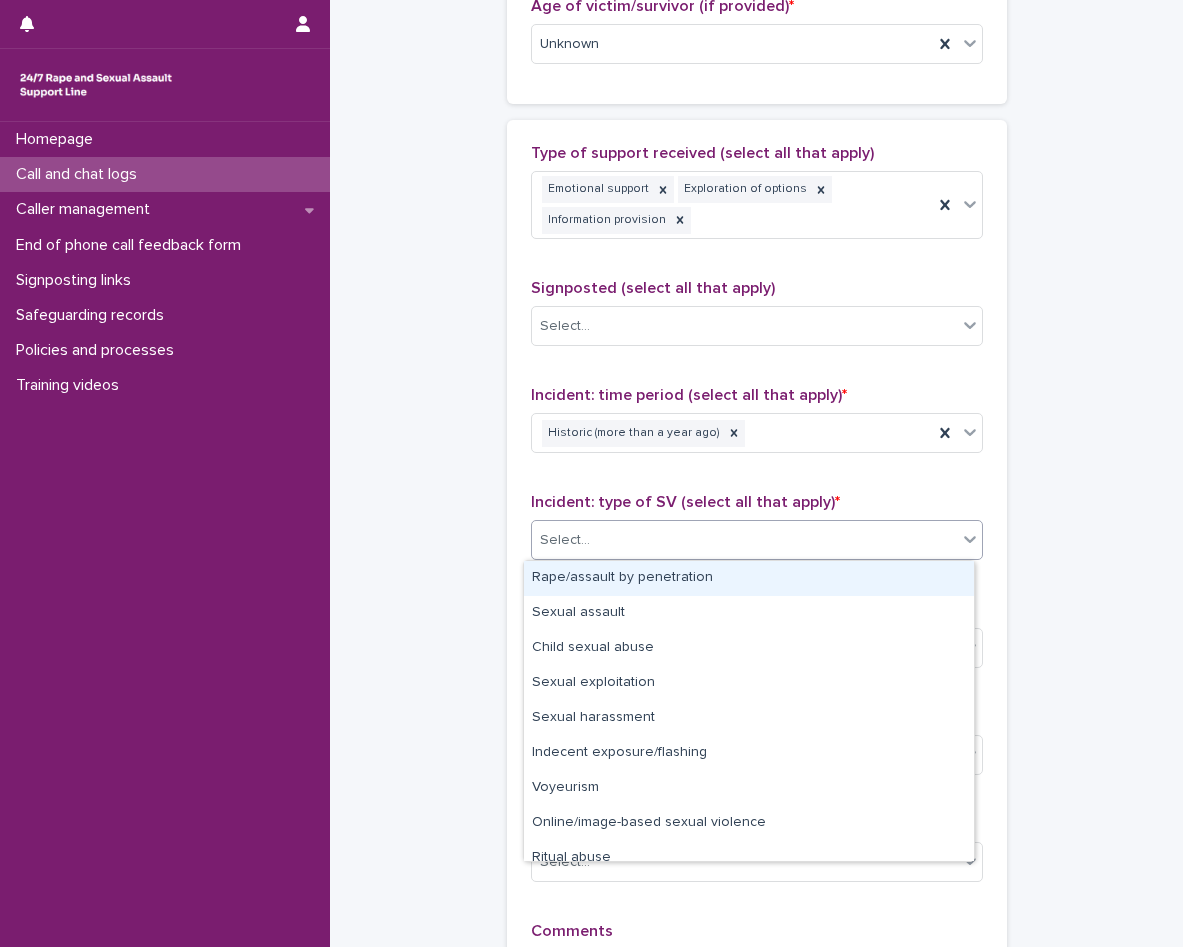 click on "Rape/assault by penetration" at bounding box center (749, 578) 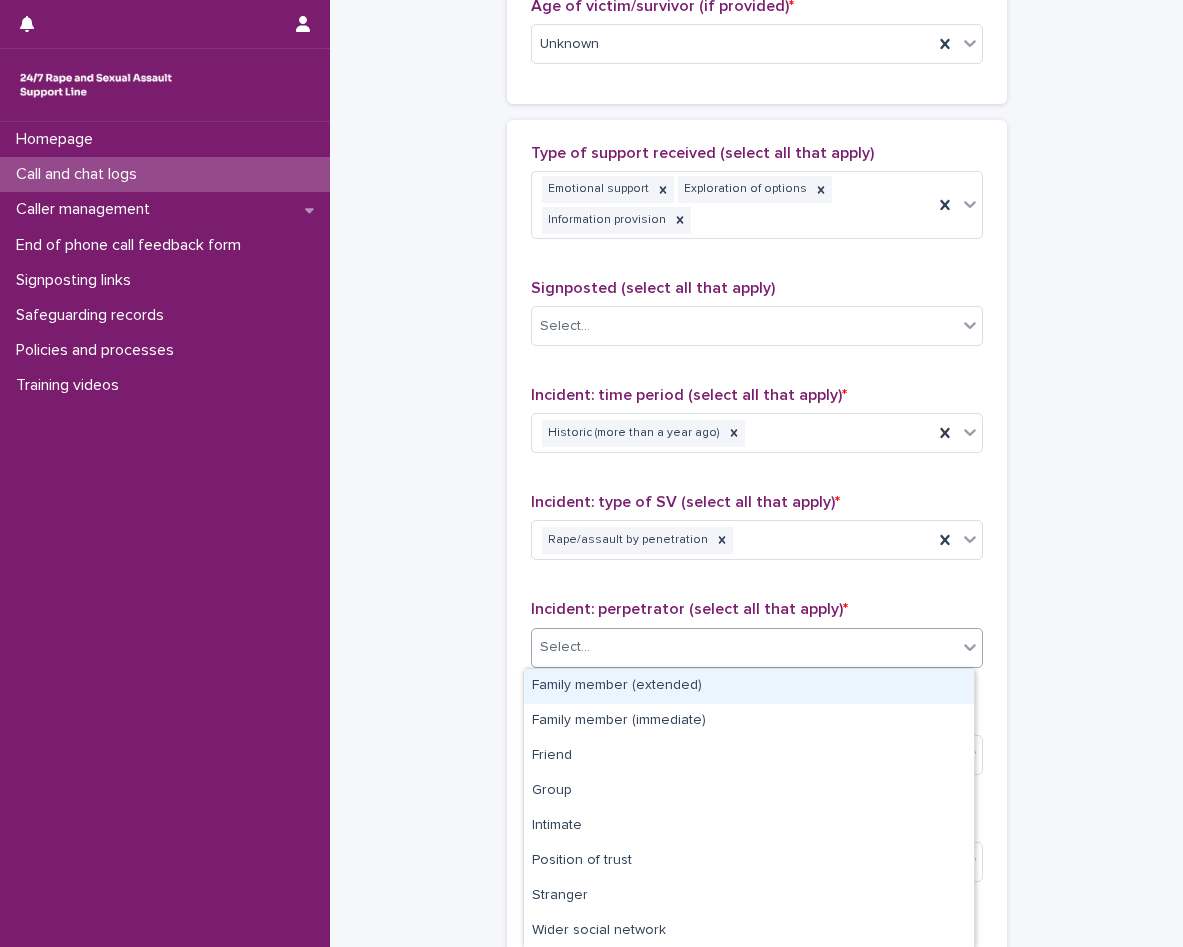 click on "Select..." at bounding box center (565, 647) 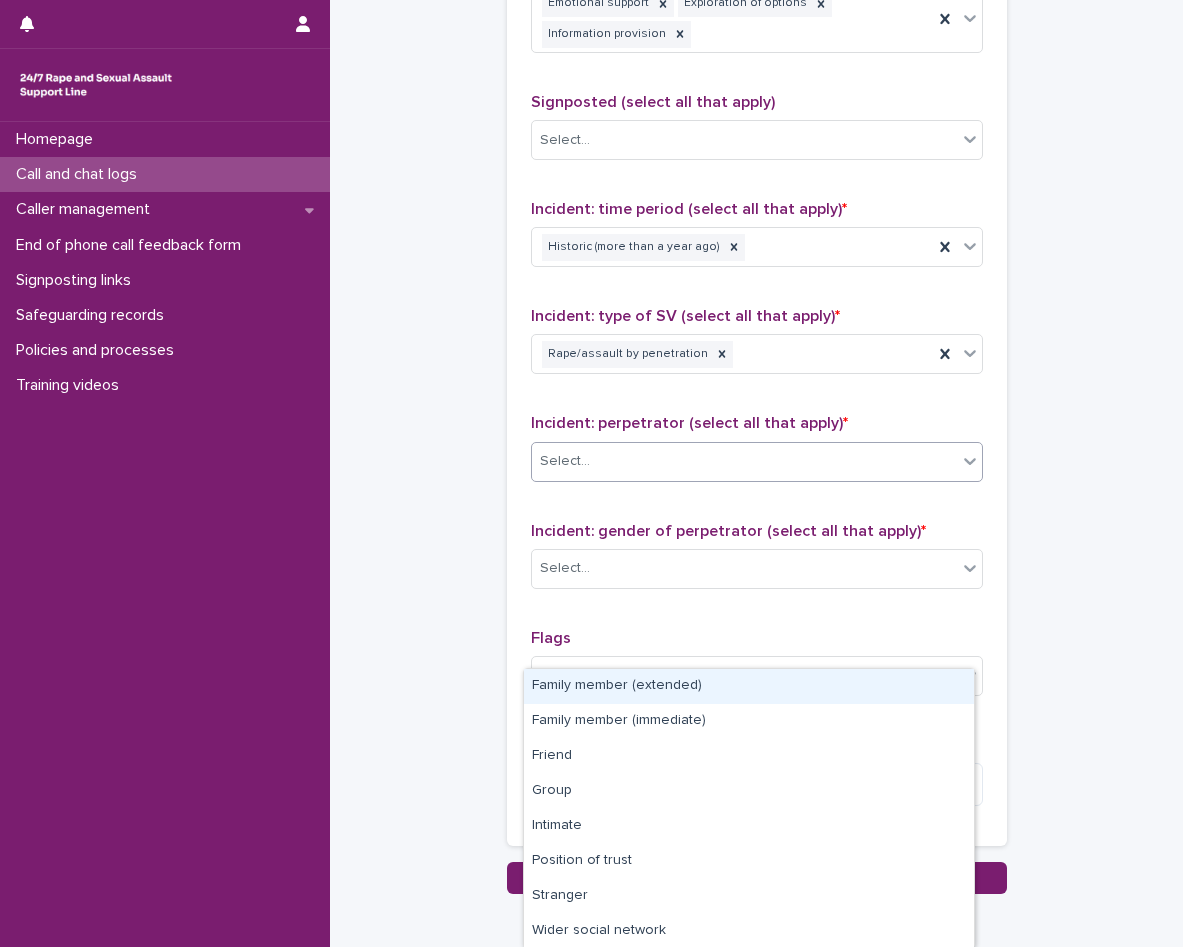 scroll, scrollTop: 1314, scrollLeft: 0, axis: vertical 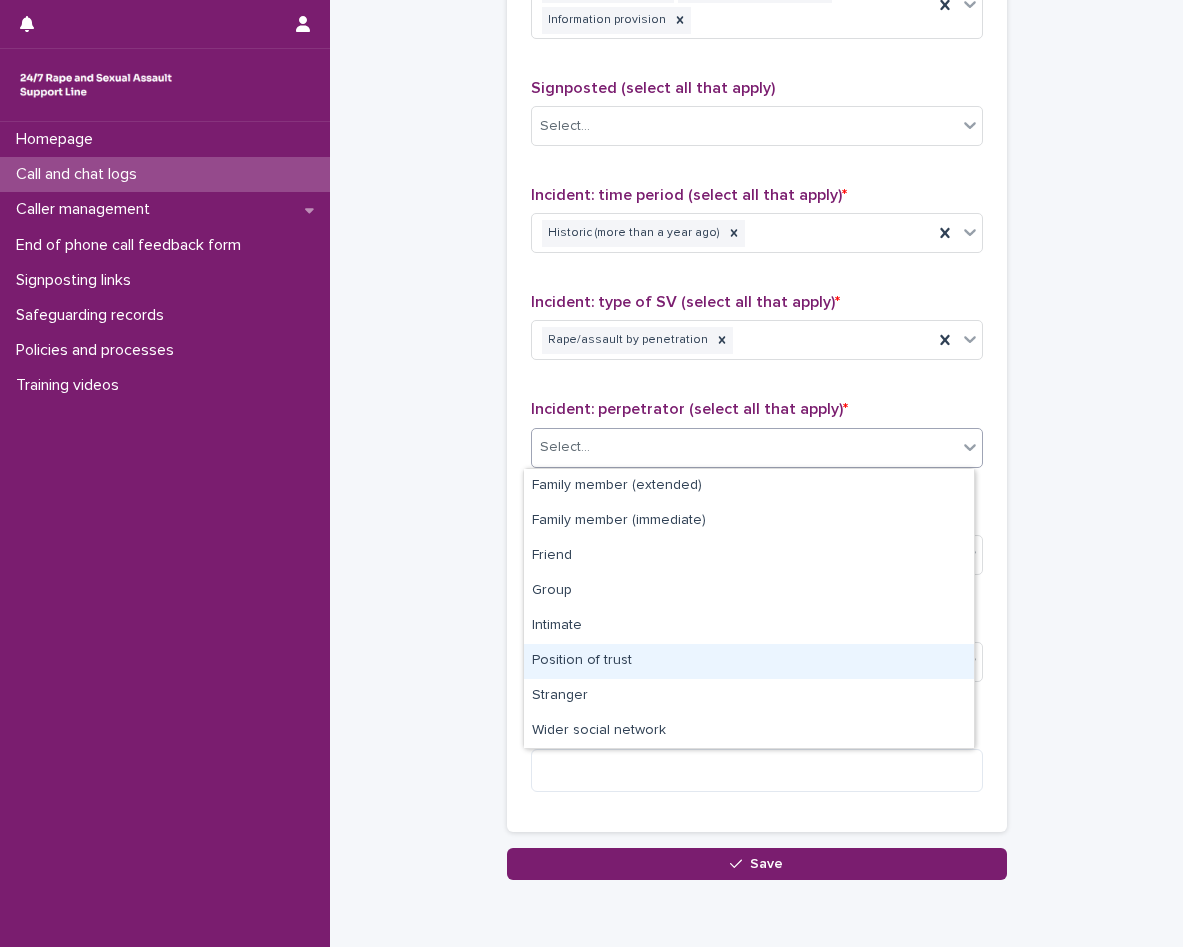 click on "**********" at bounding box center (756, -216) 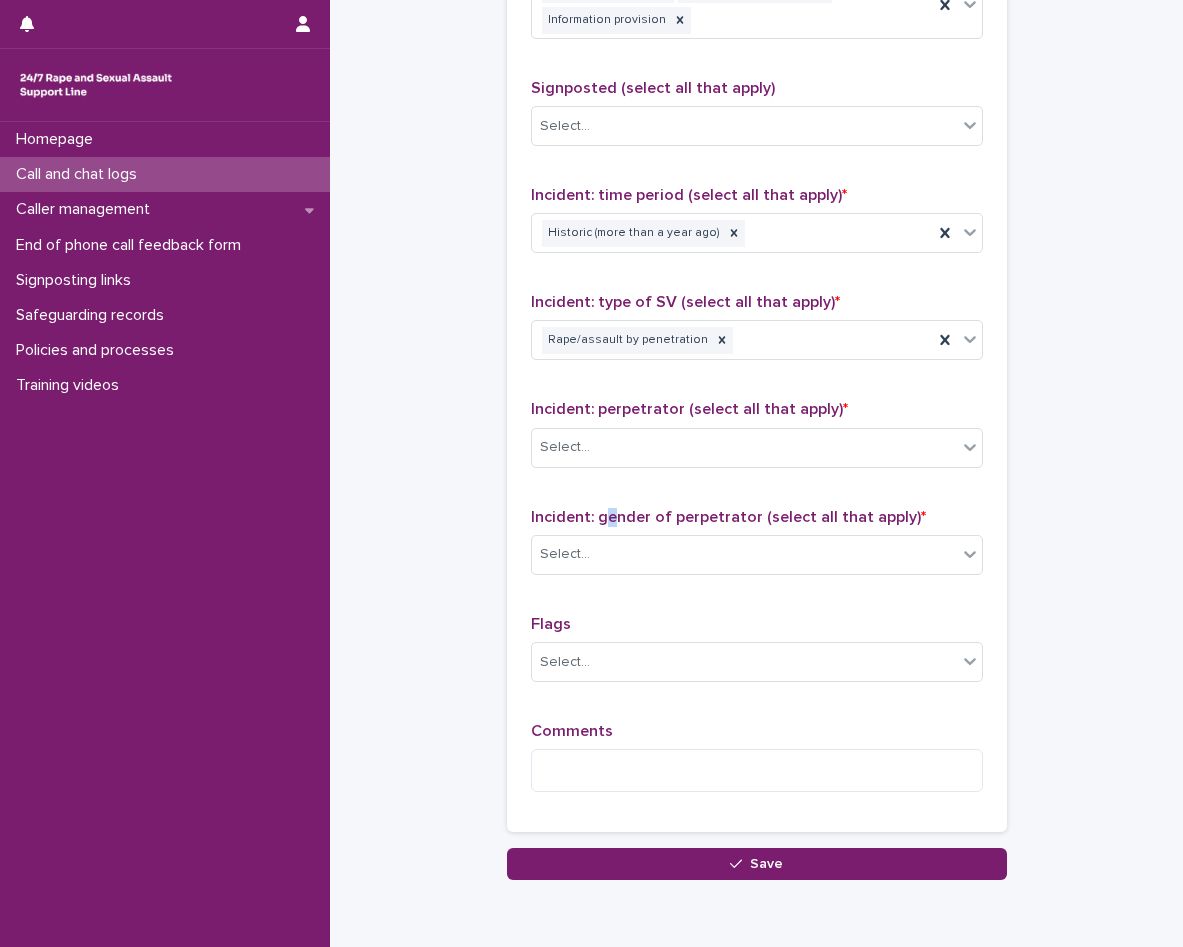 click on "Incident: gender of perpetrator (select all that apply) * Select..." at bounding box center [757, 549] 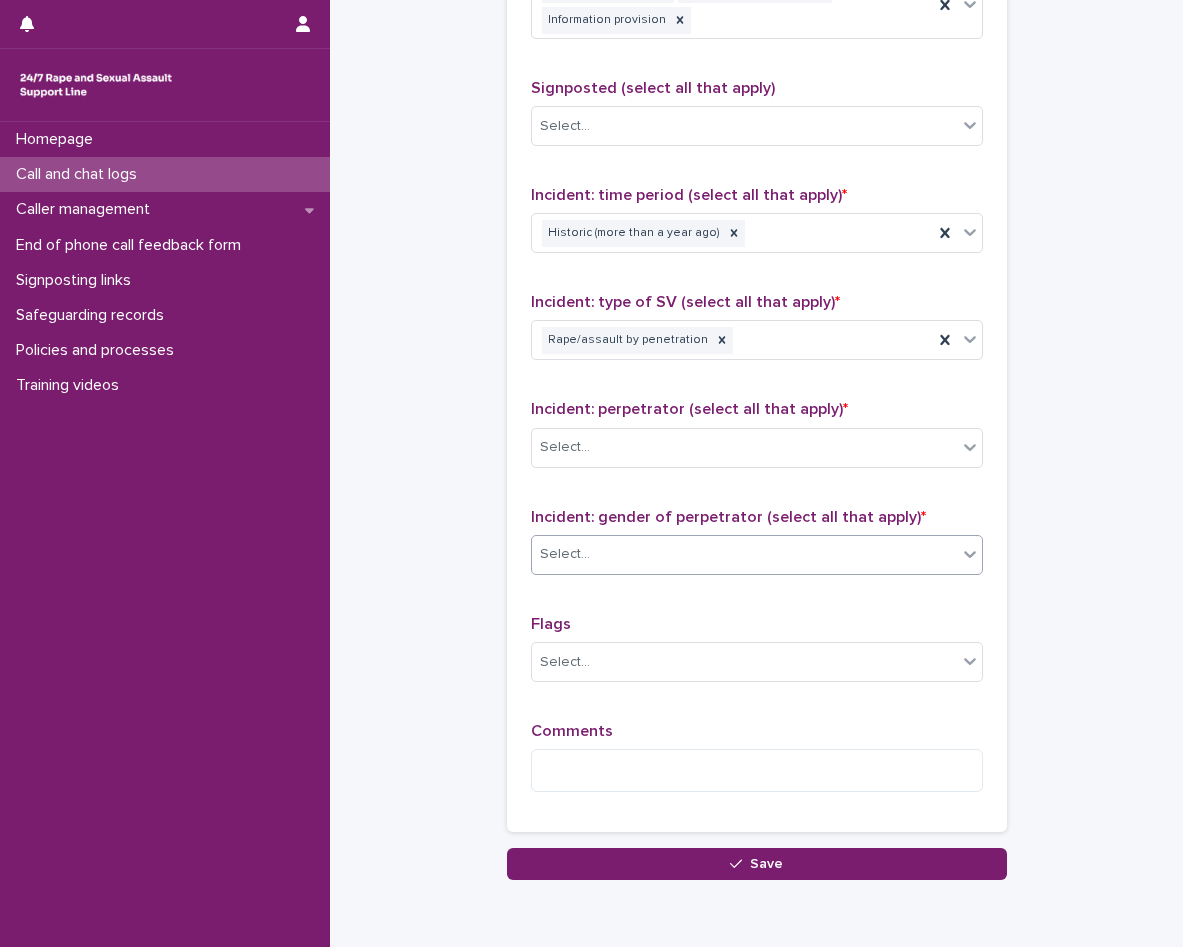 click on "Select..." at bounding box center [757, 555] 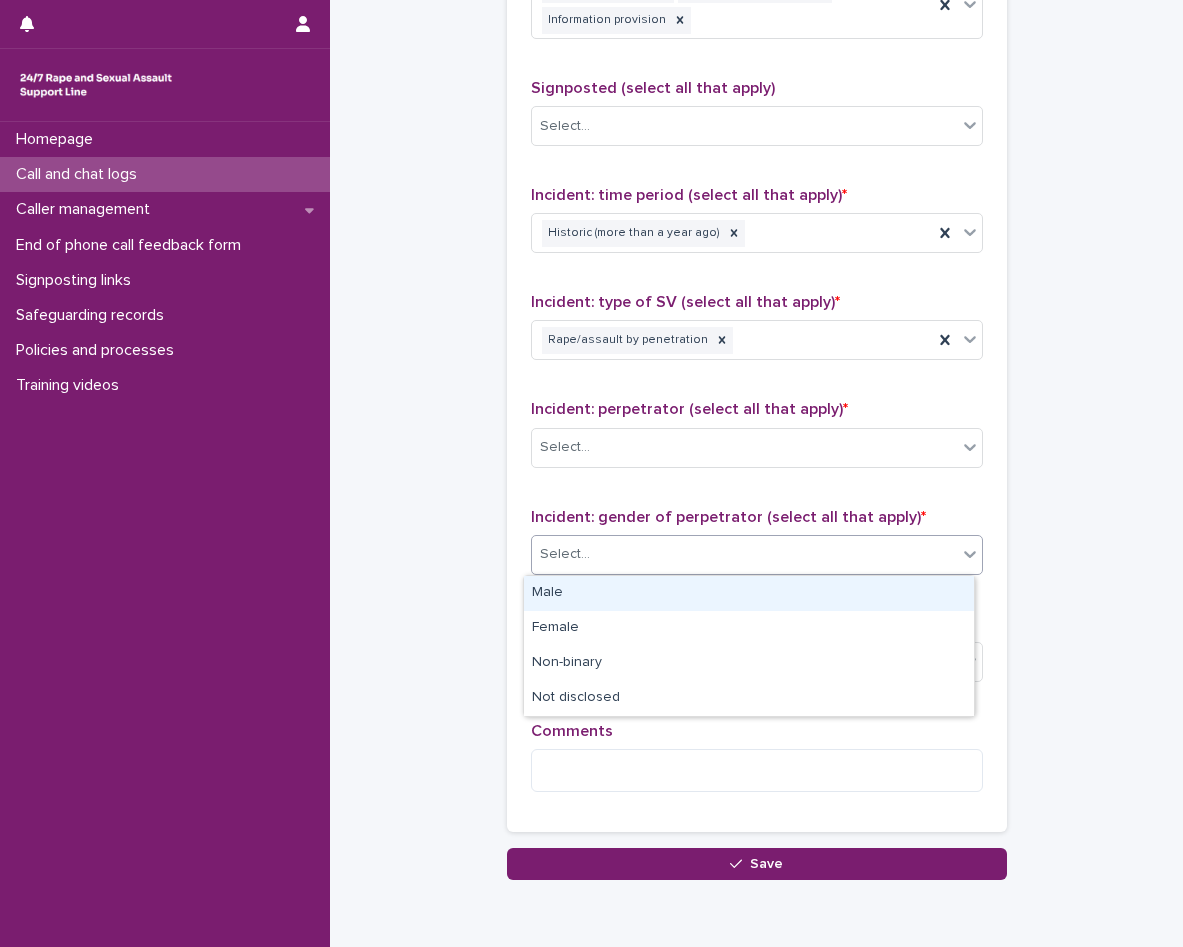 click on "Male" at bounding box center (749, 593) 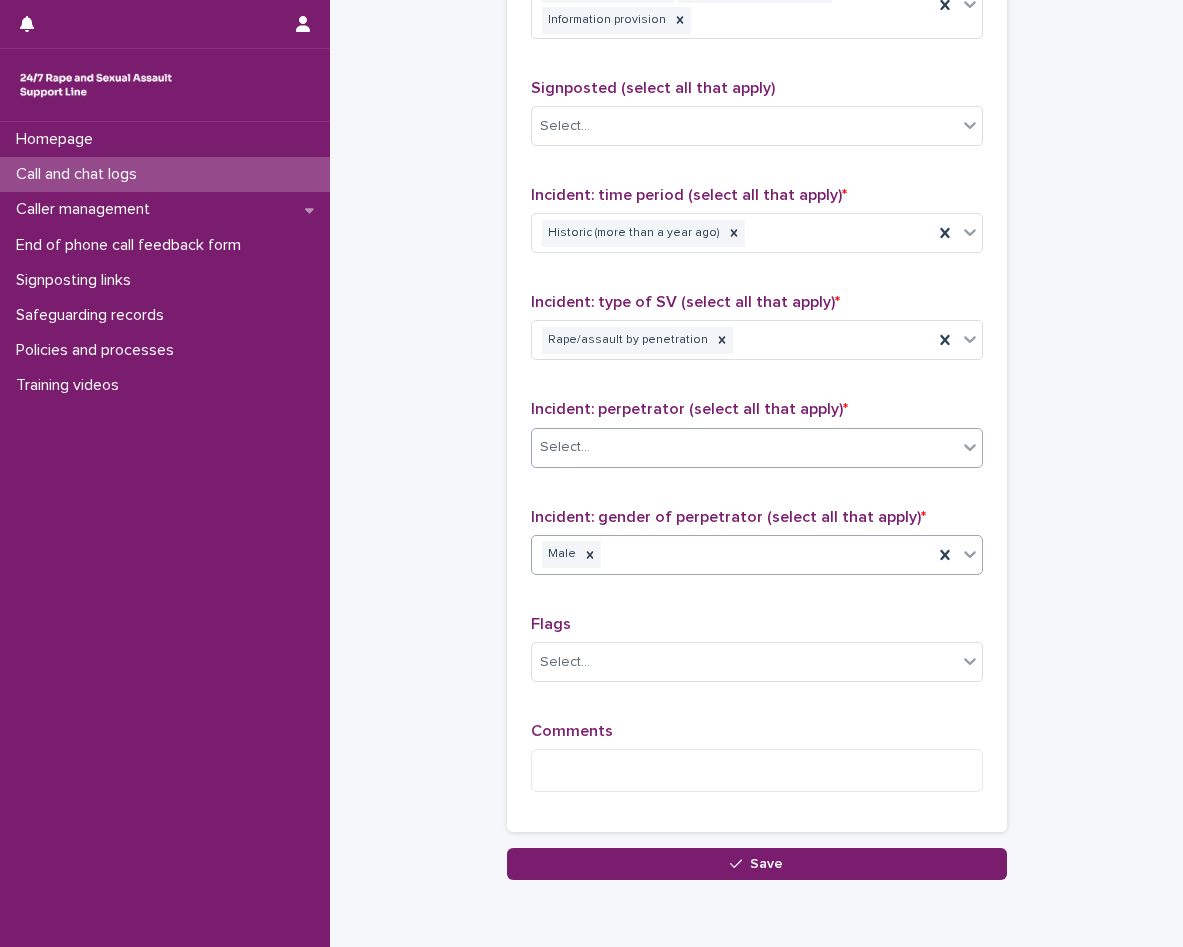 click on "Select..." at bounding box center (744, 447) 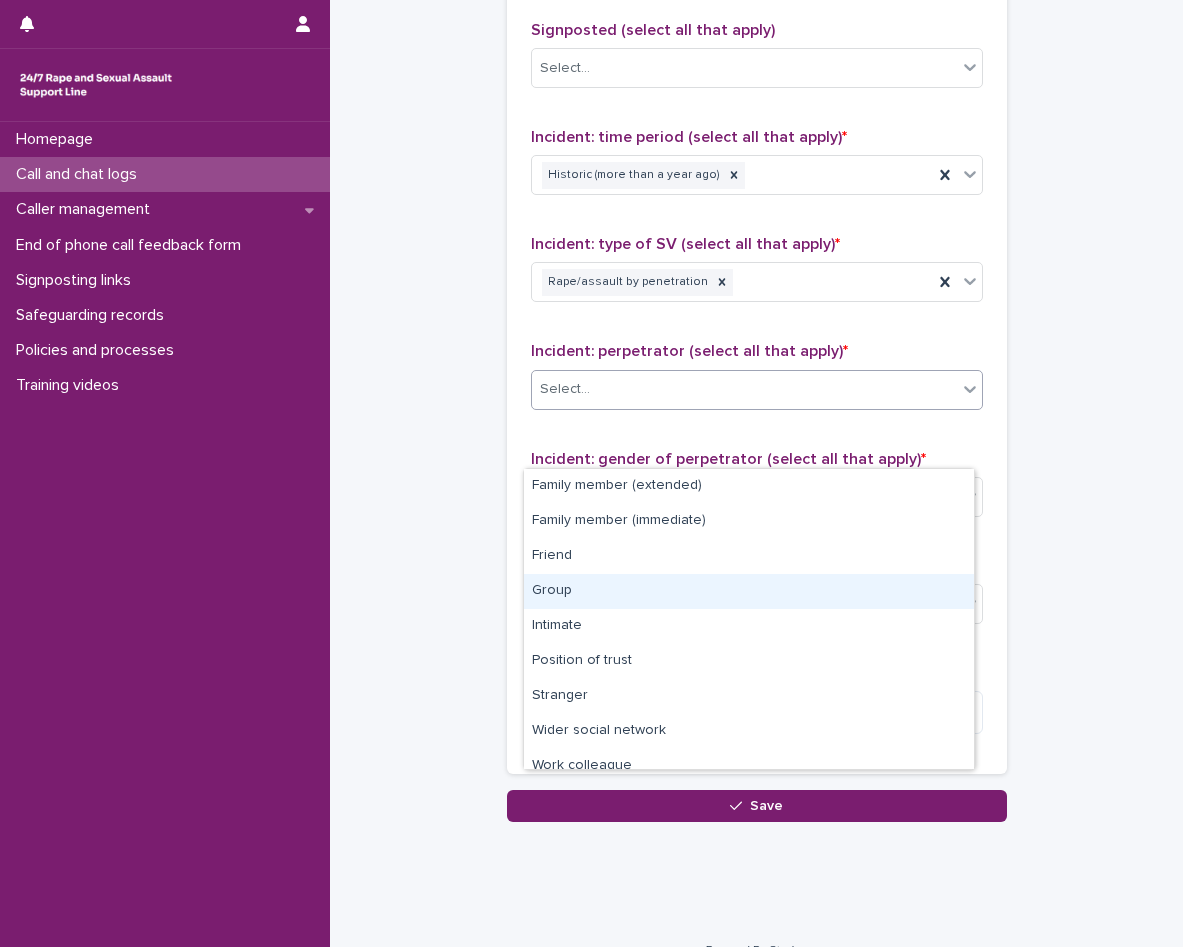 scroll, scrollTop: 1404, scrollLeft: 0, axis: vertical 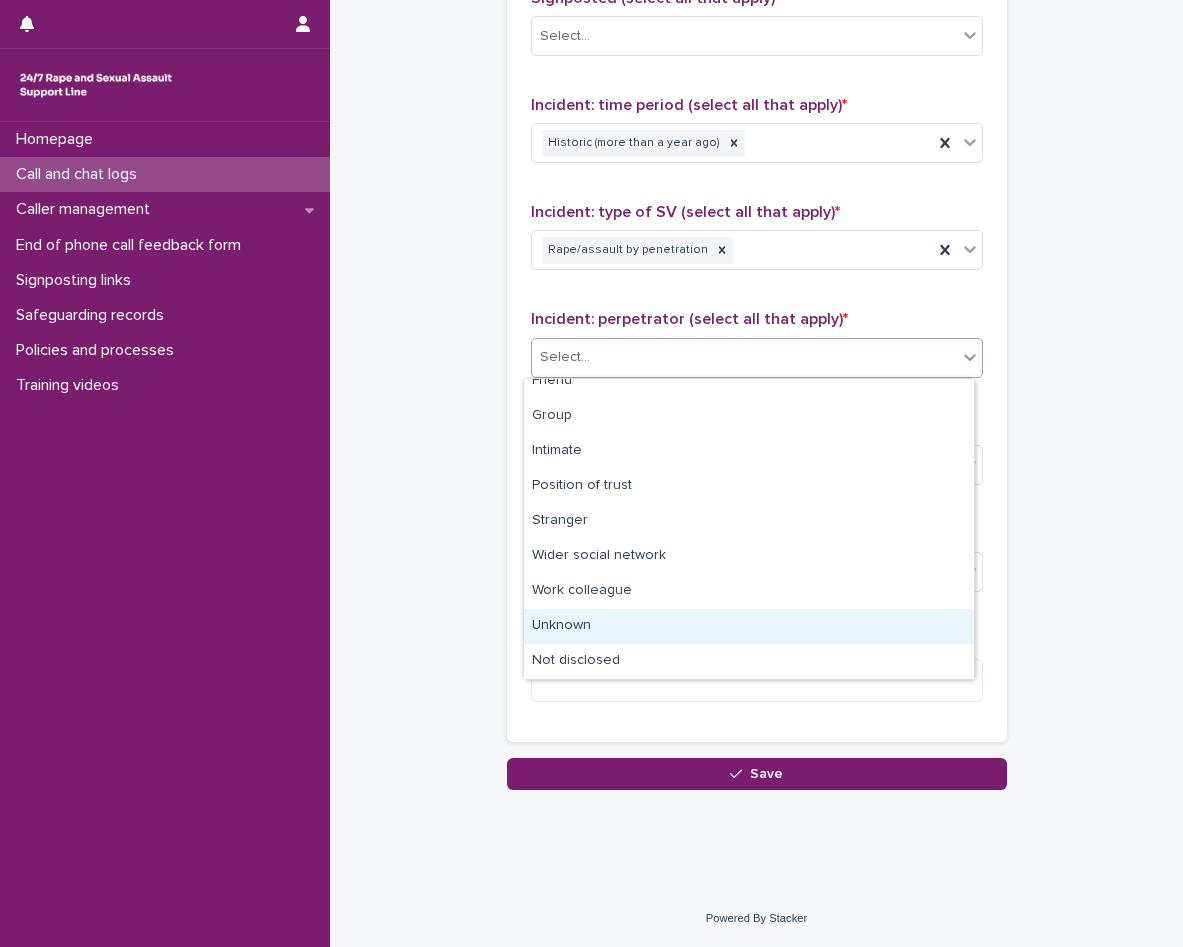 click on "Unknown" at bounding box center (749, 626) 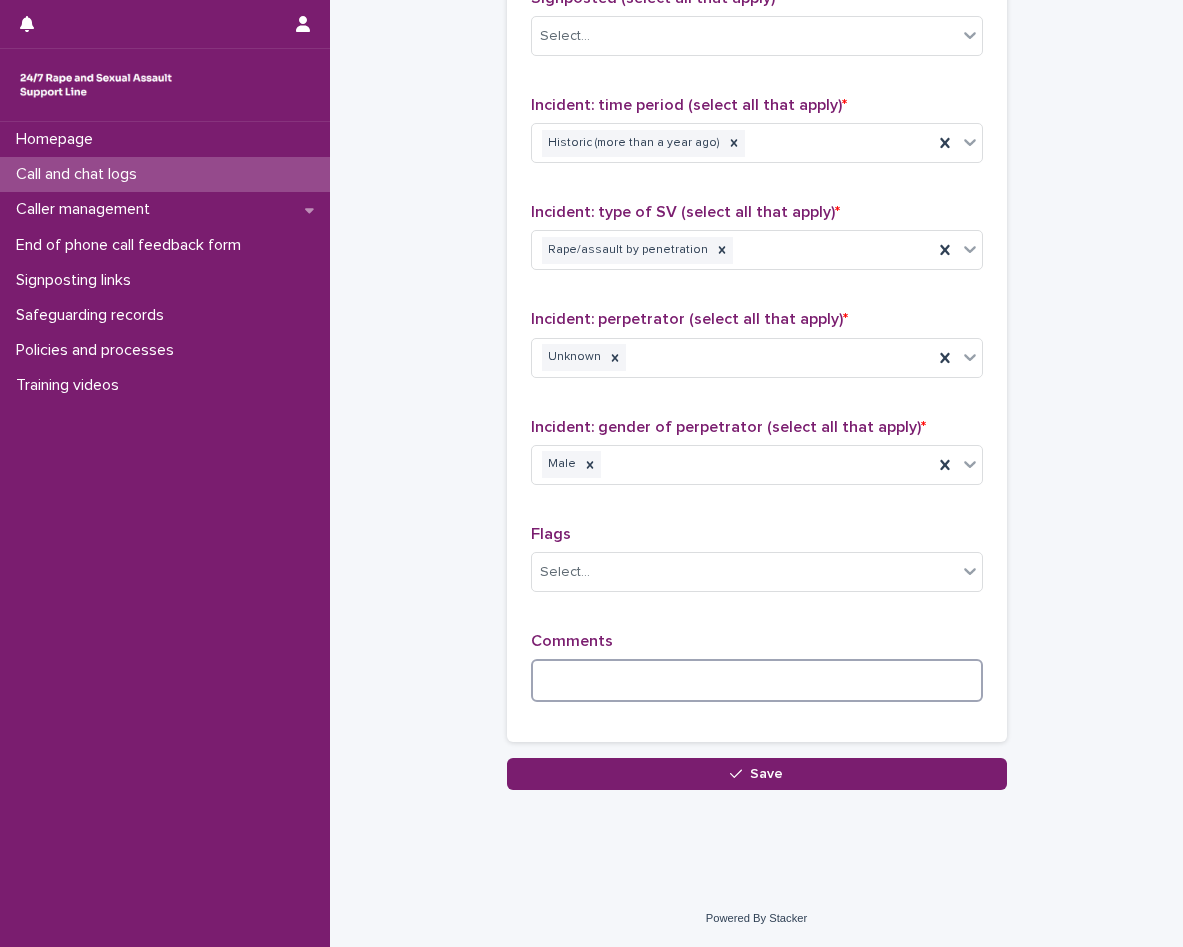 click at bounding box center (757, 680) 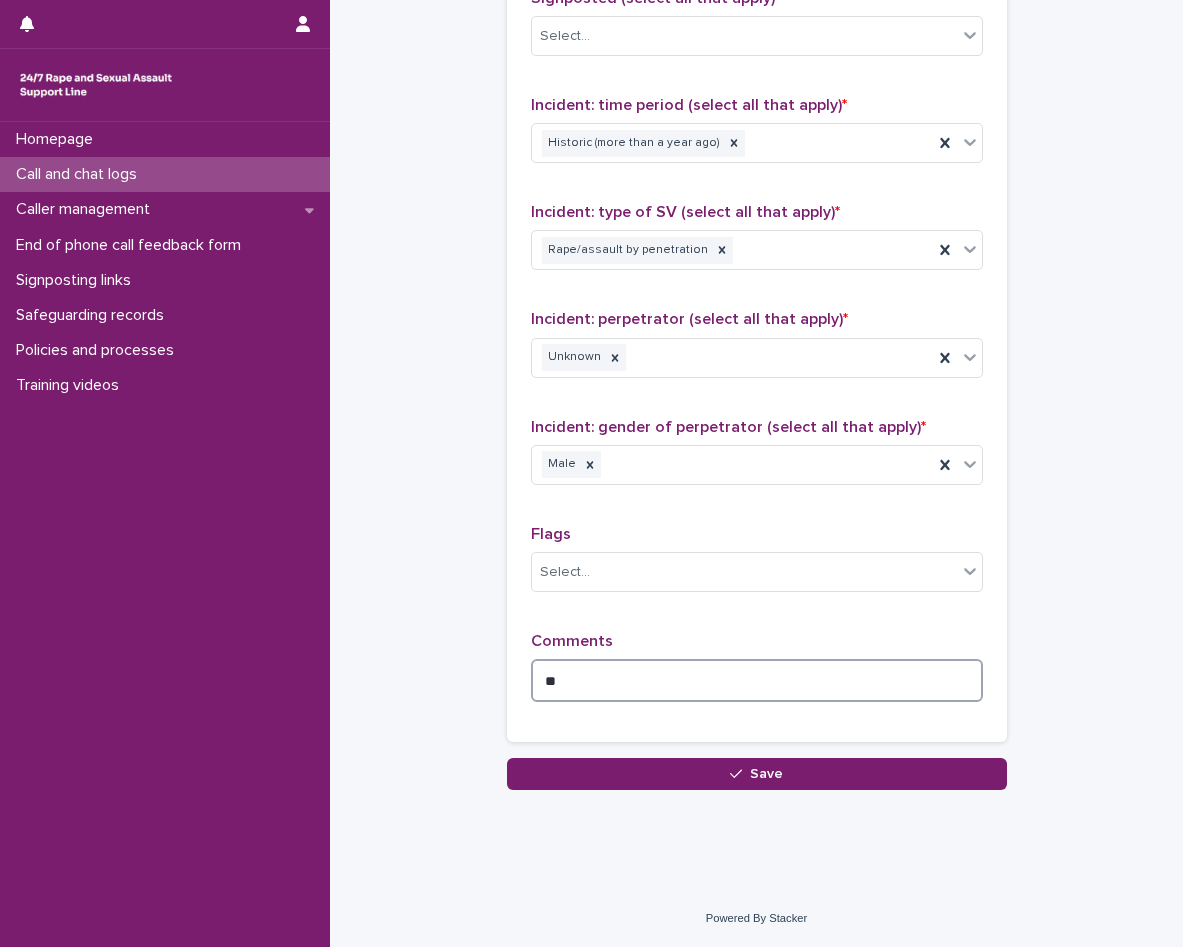 type on "*" 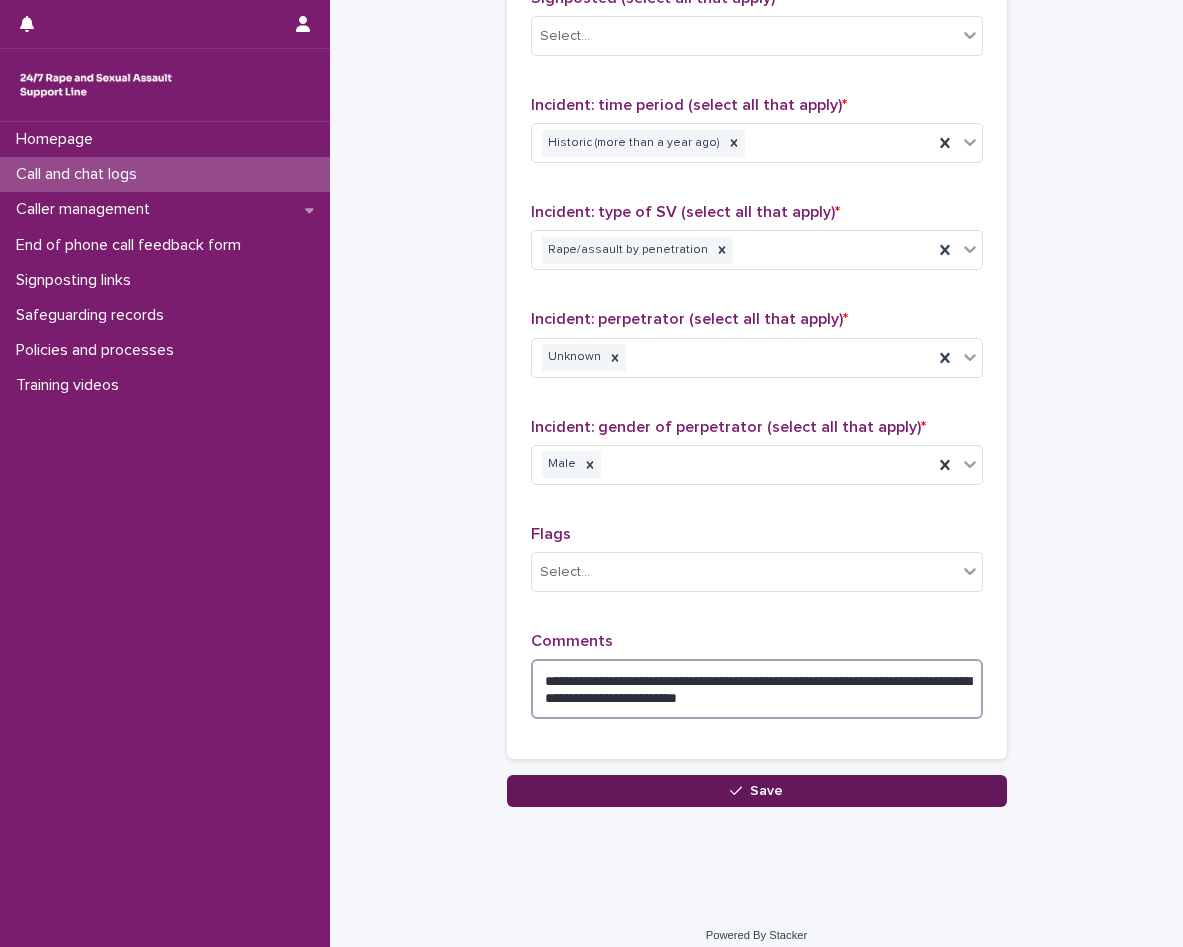 type on "**********" 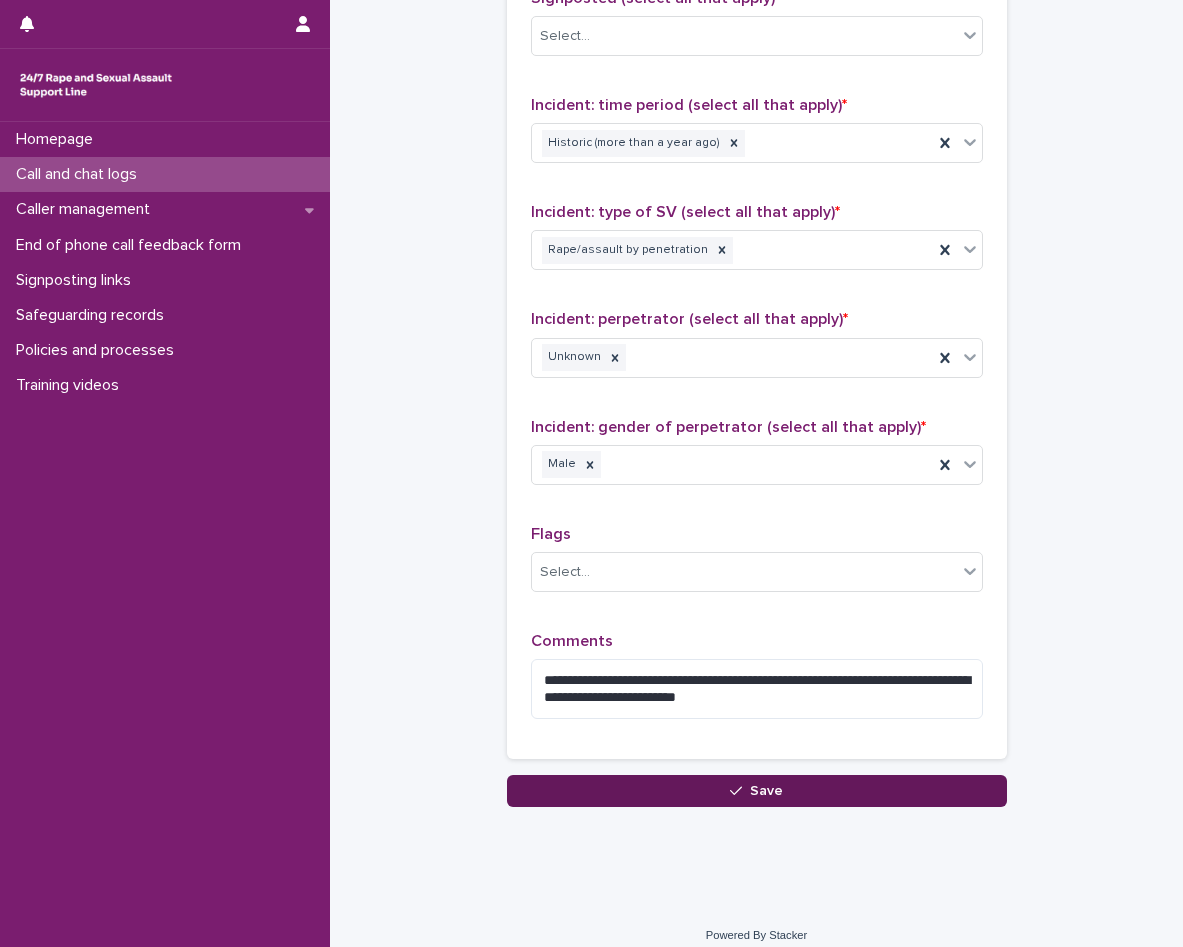 click on "Save" at bounding box center [757, 791] 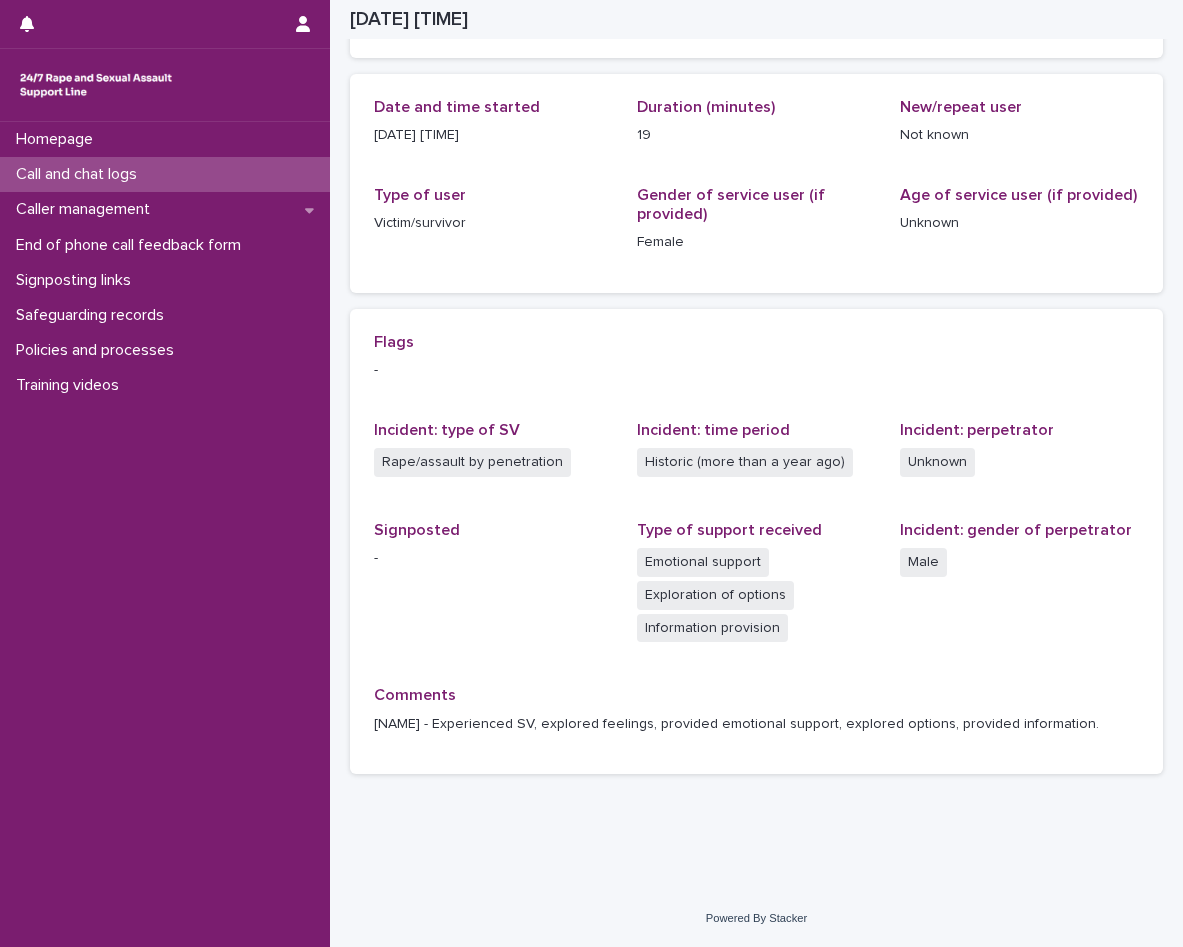 scroll, scrollTop: 200, scrollLeft: 0, axis: vertical 